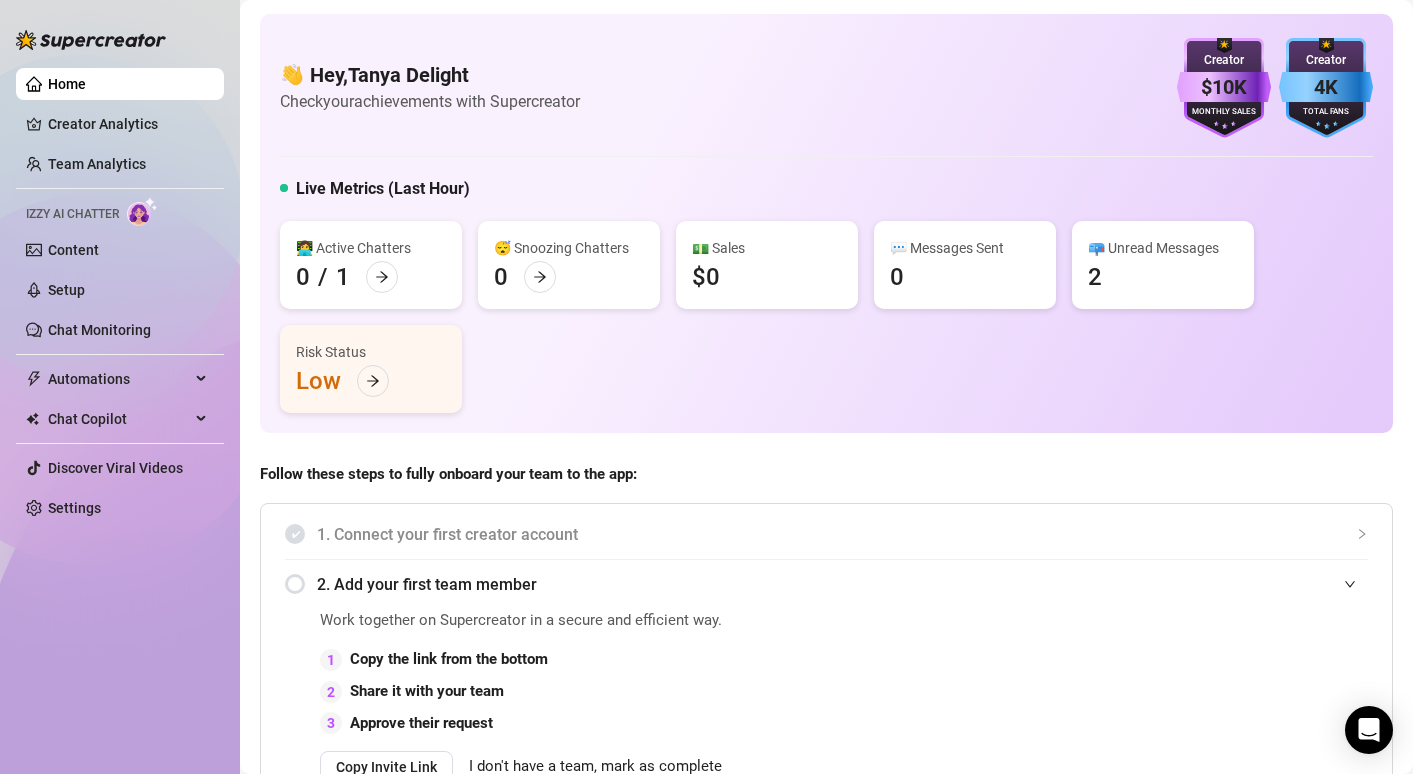 scroll, scrollTop: 0, scrollLeft: 0, axis: both 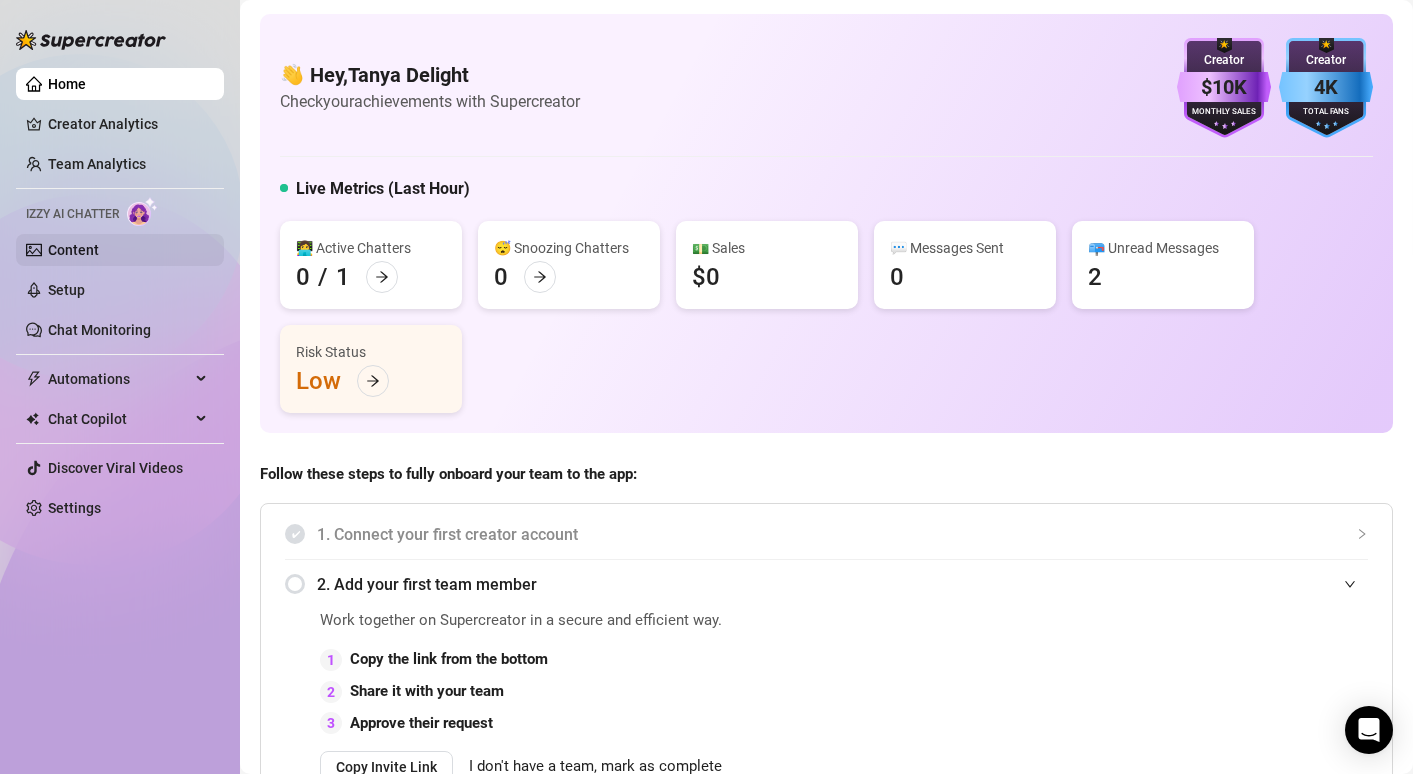 click on "Content" at bounding box center [73, 250] 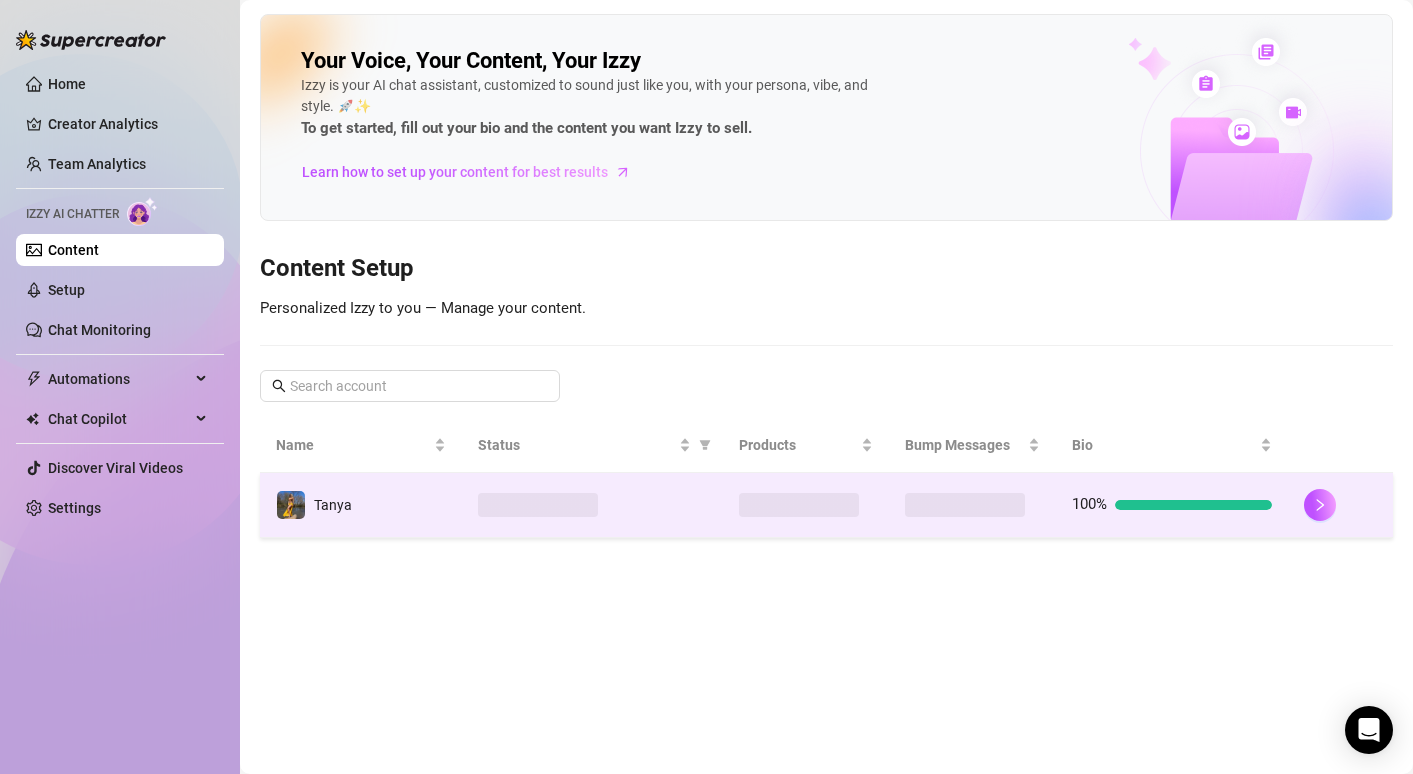 click at bounding box center (972, 505) 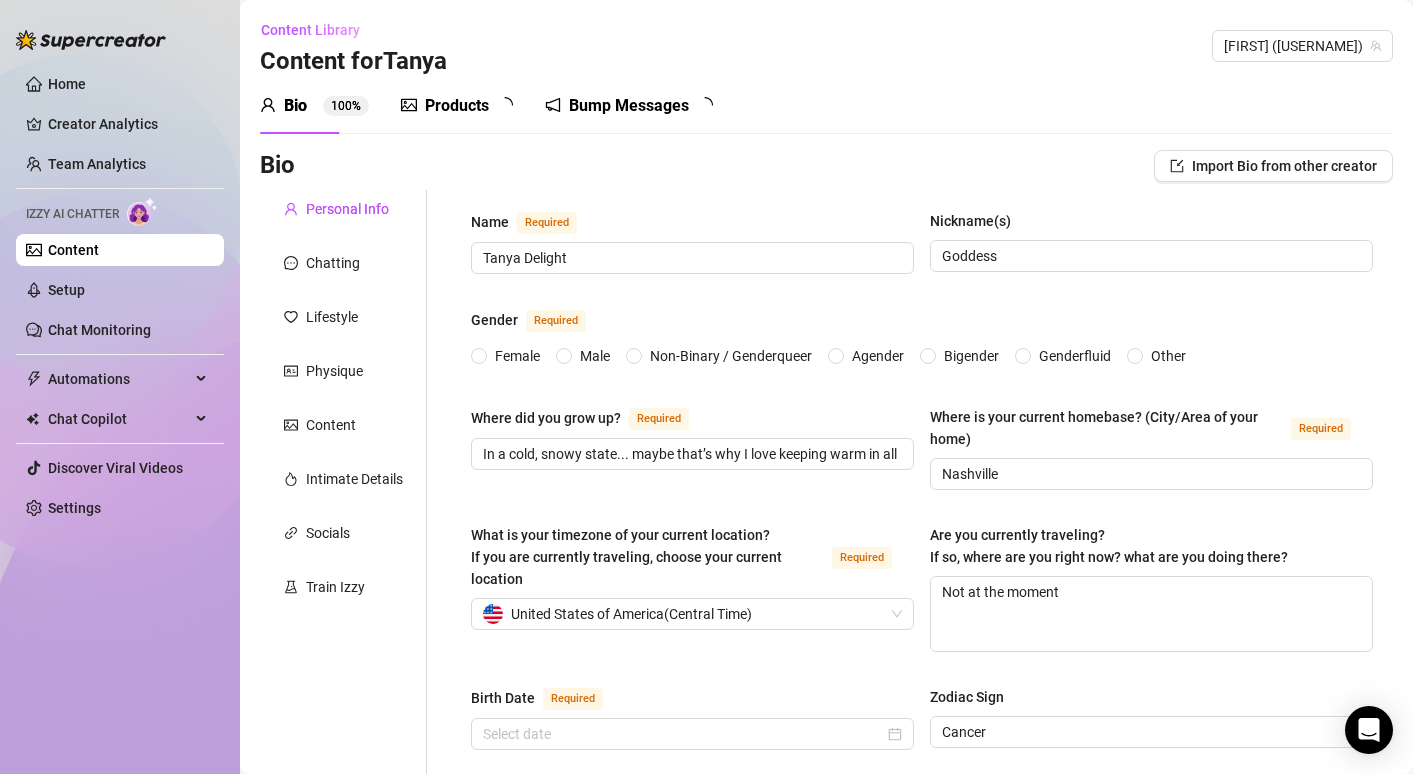 type 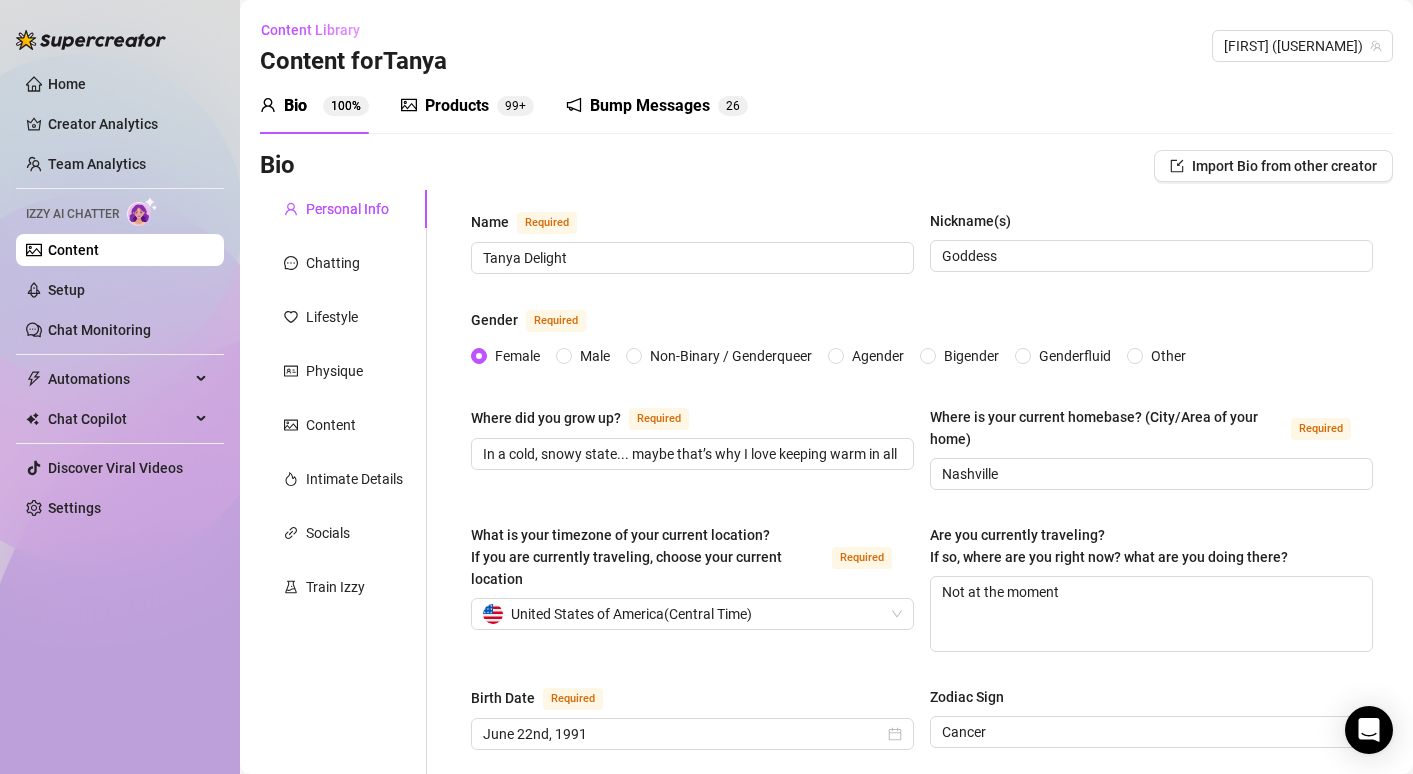 click on "Products" at bounding box center [457, 106] 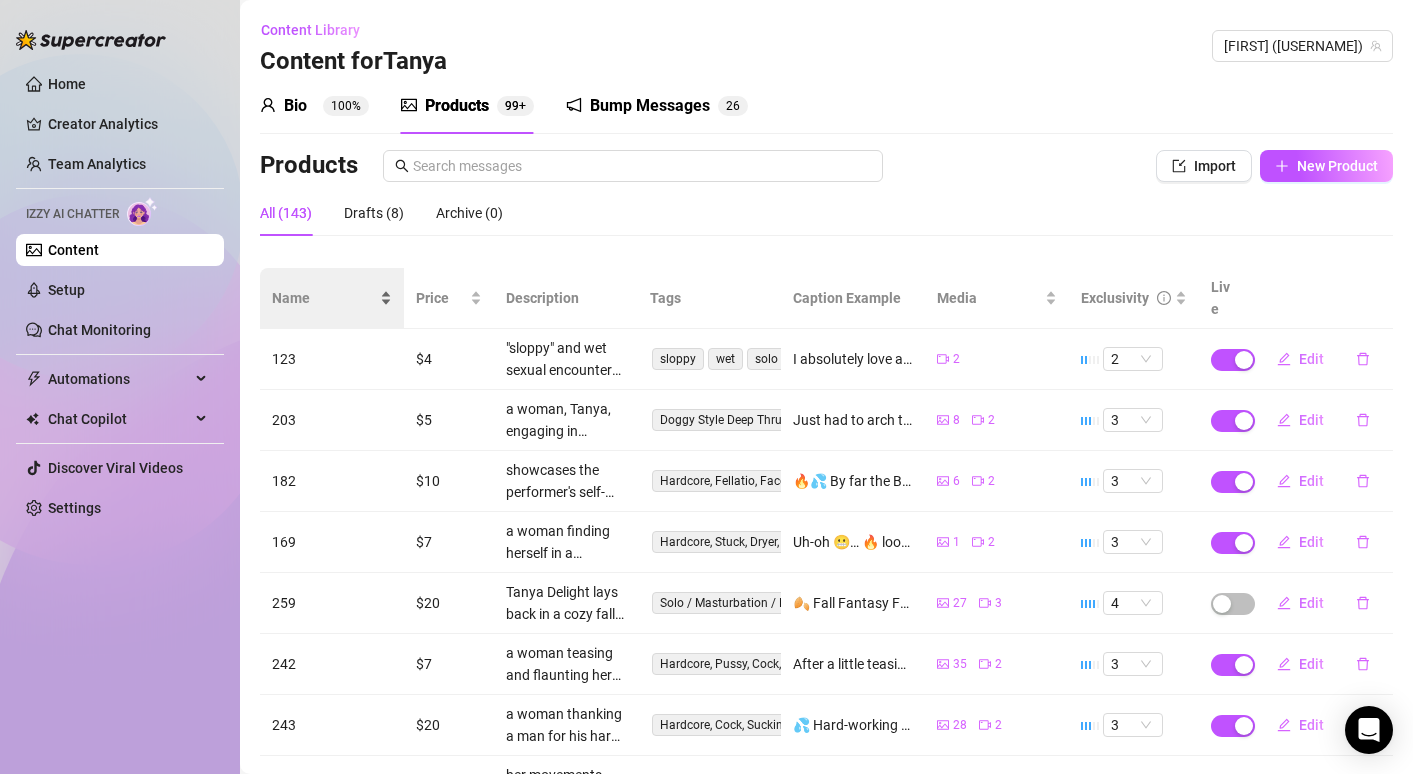 click on "Name" at bounding box center (324, 298) 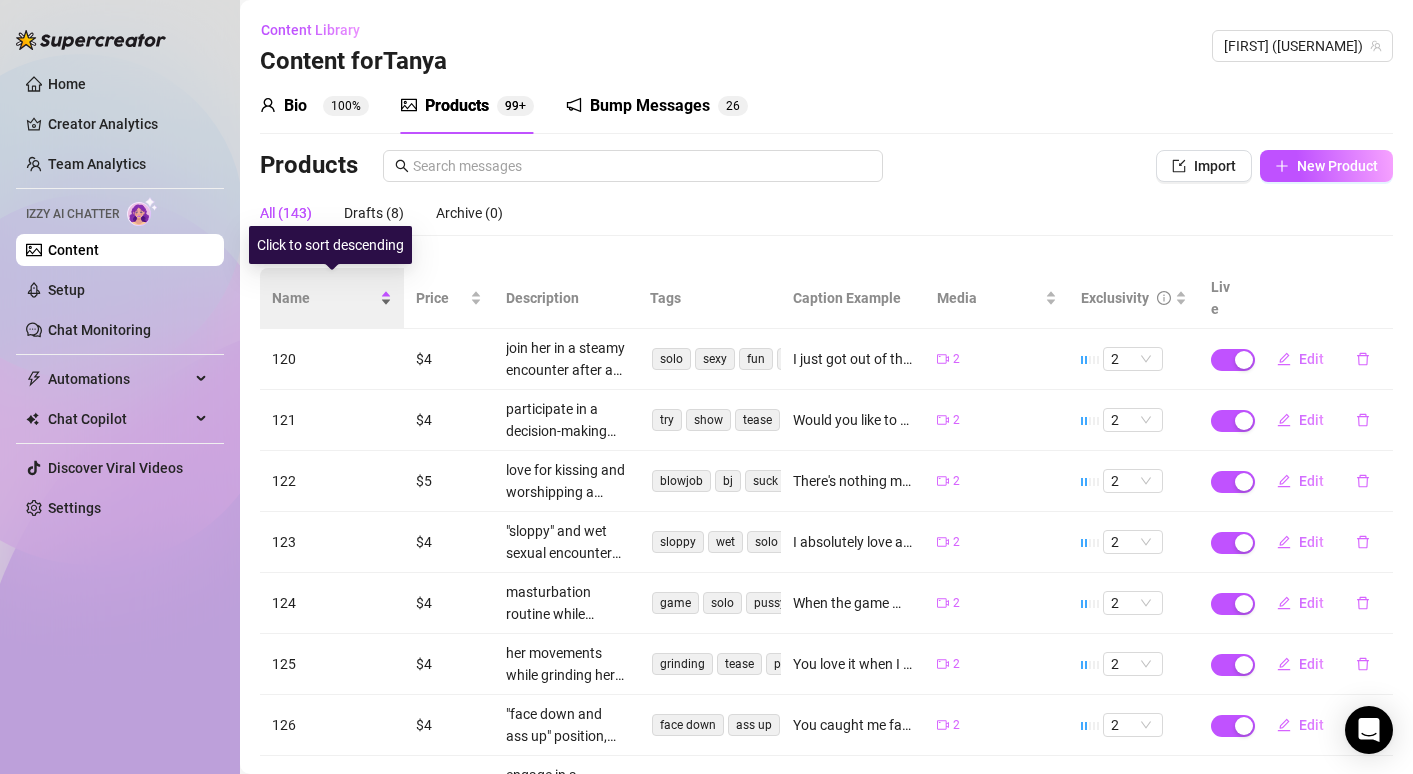 click on "Name" at bounding box center (324, 298) 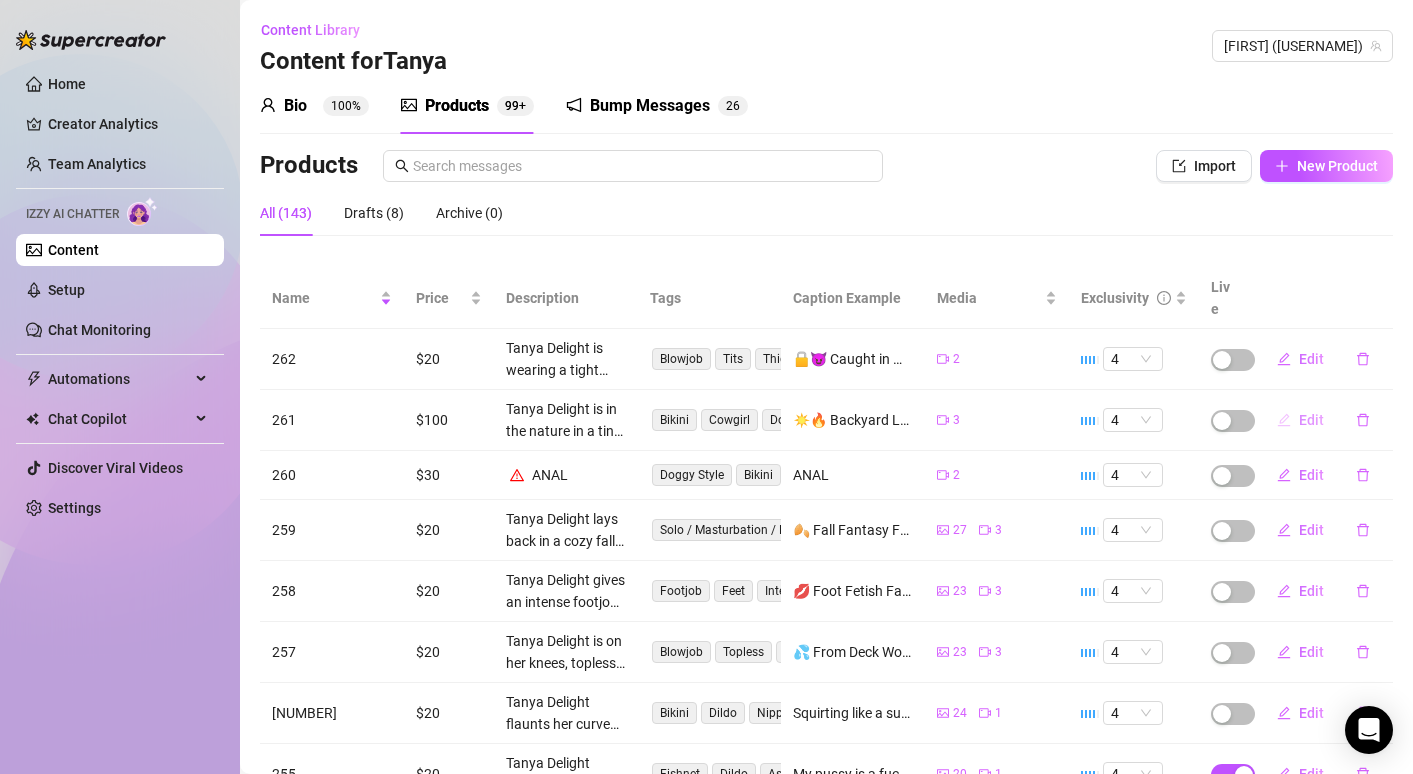 click on "Edit" at bounding box center [1300, 420] 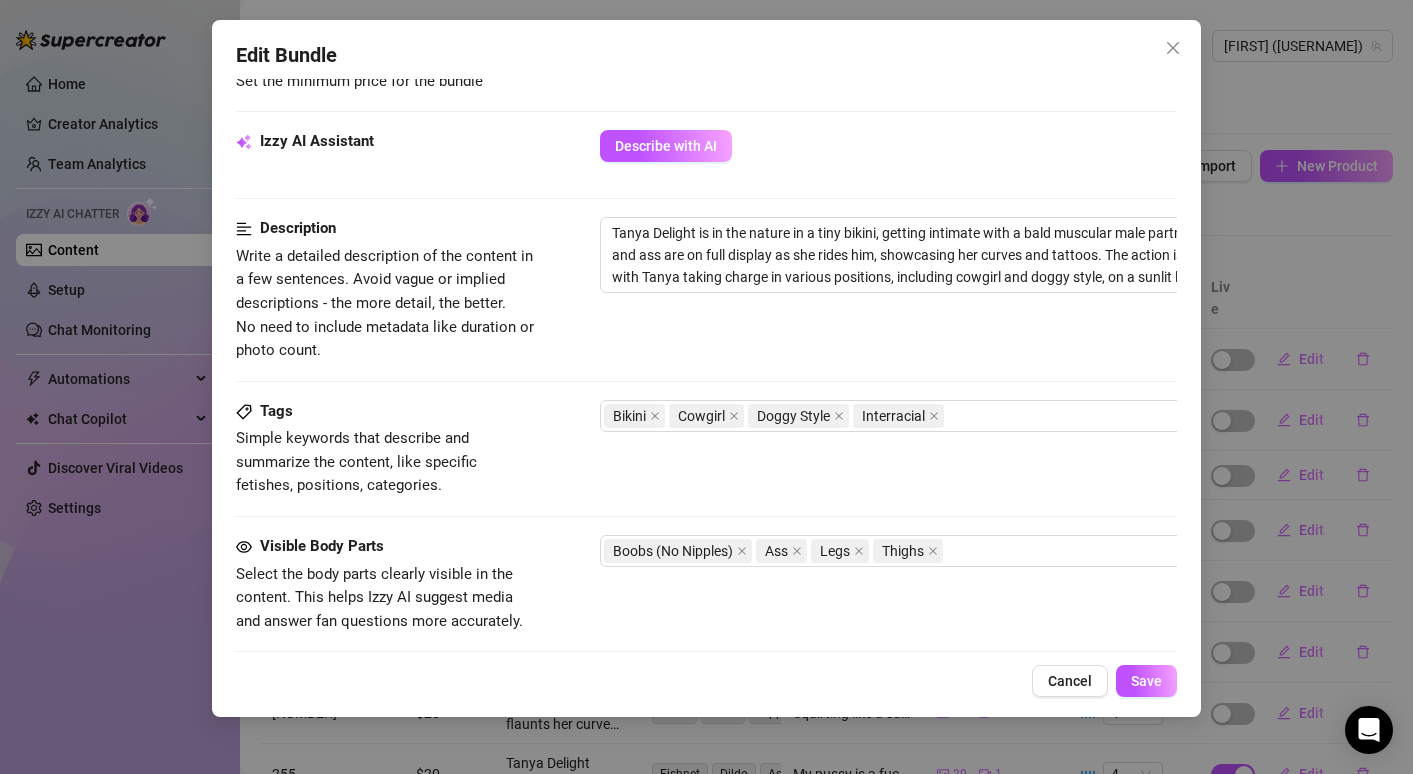 scroll, scrollTop: 109, scrollLeft: 0, axis: vertical 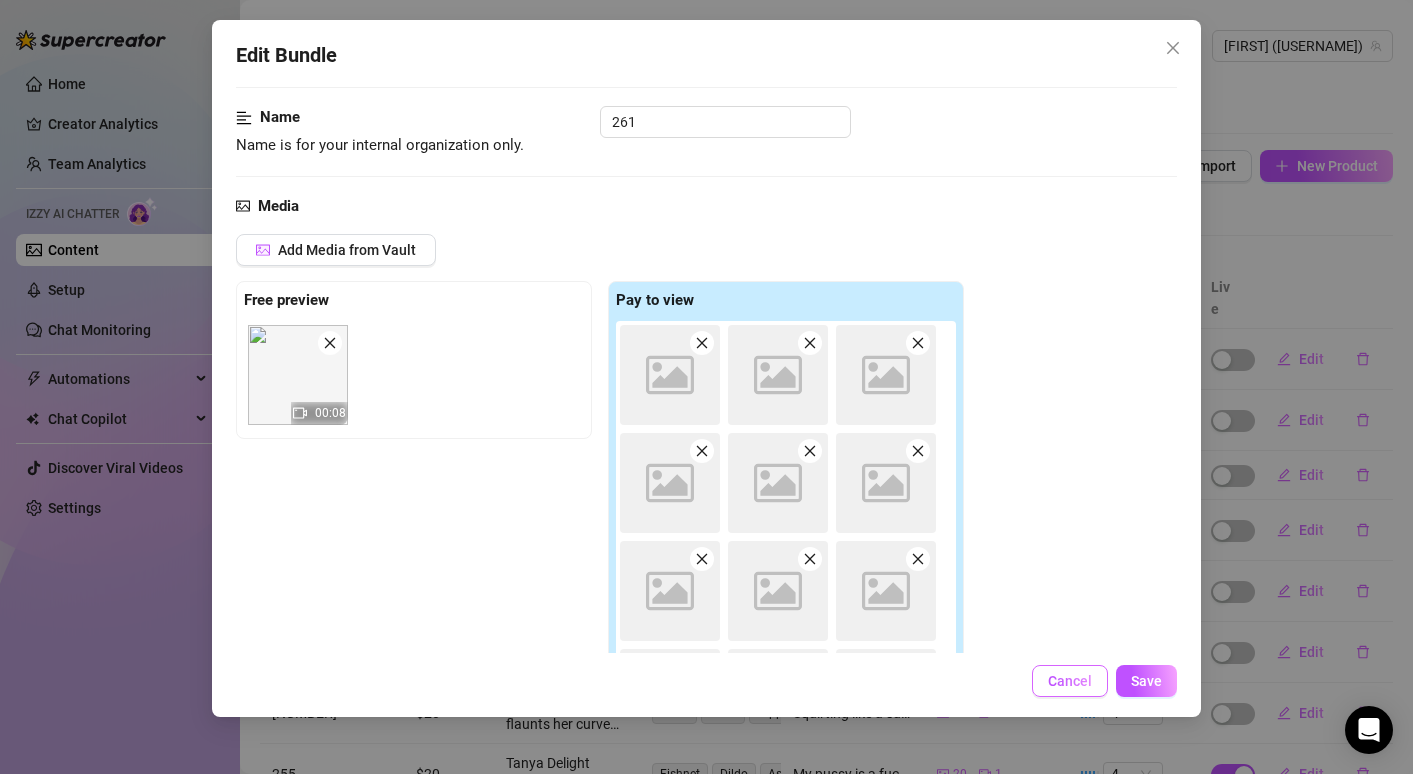 click on "Cancel" at bounding box center [1070, 681] 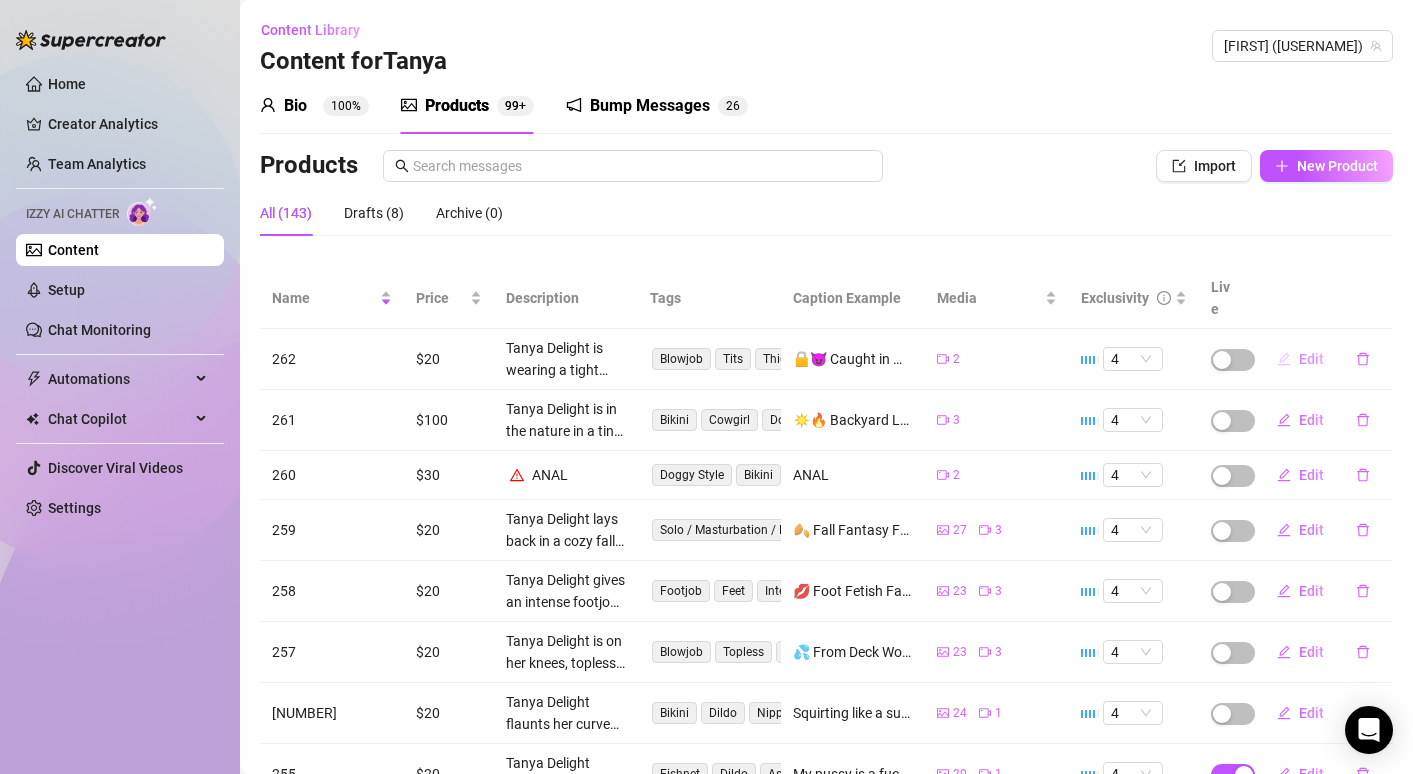 click on "Edit" at bounding box center (1311, 359) 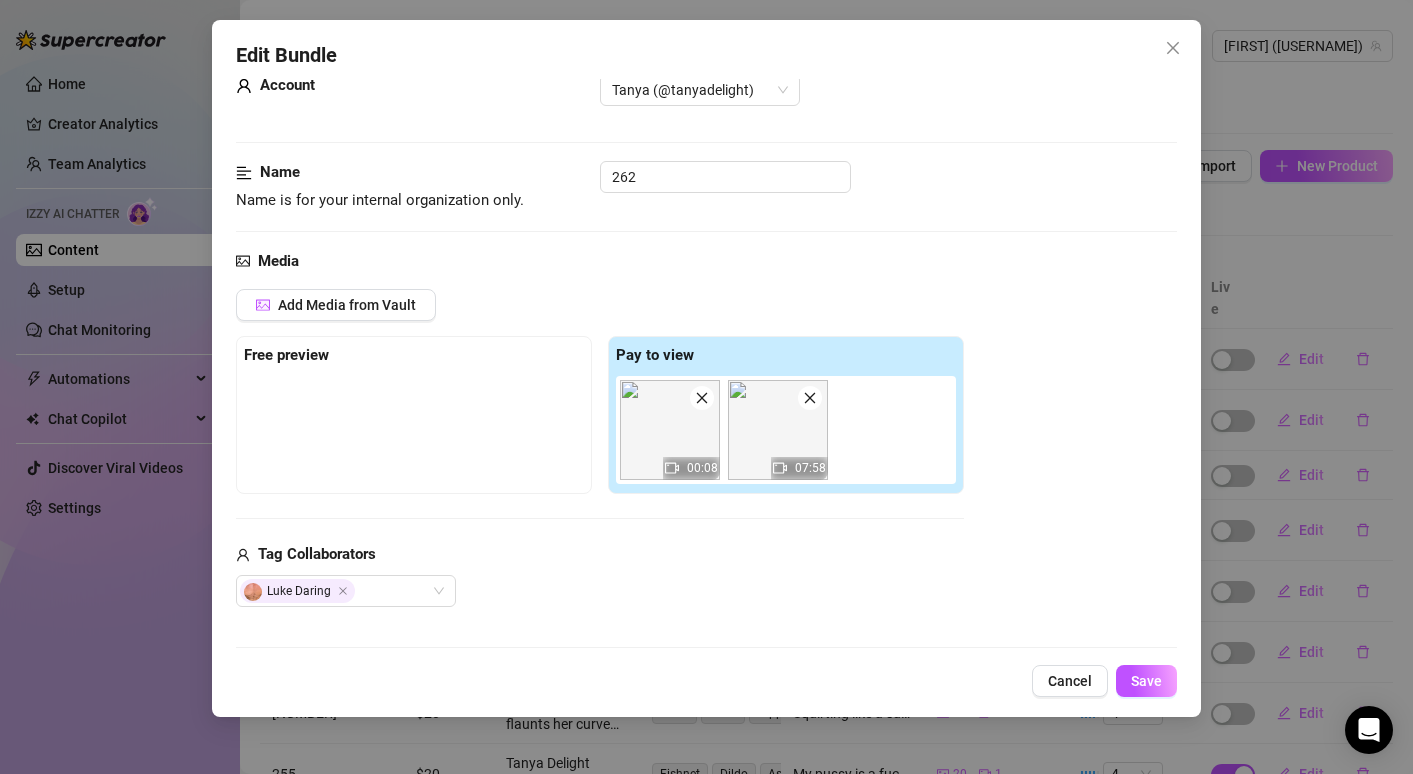 scroll, scrollTop: 60, scrollLeft: 0, axis: vertical 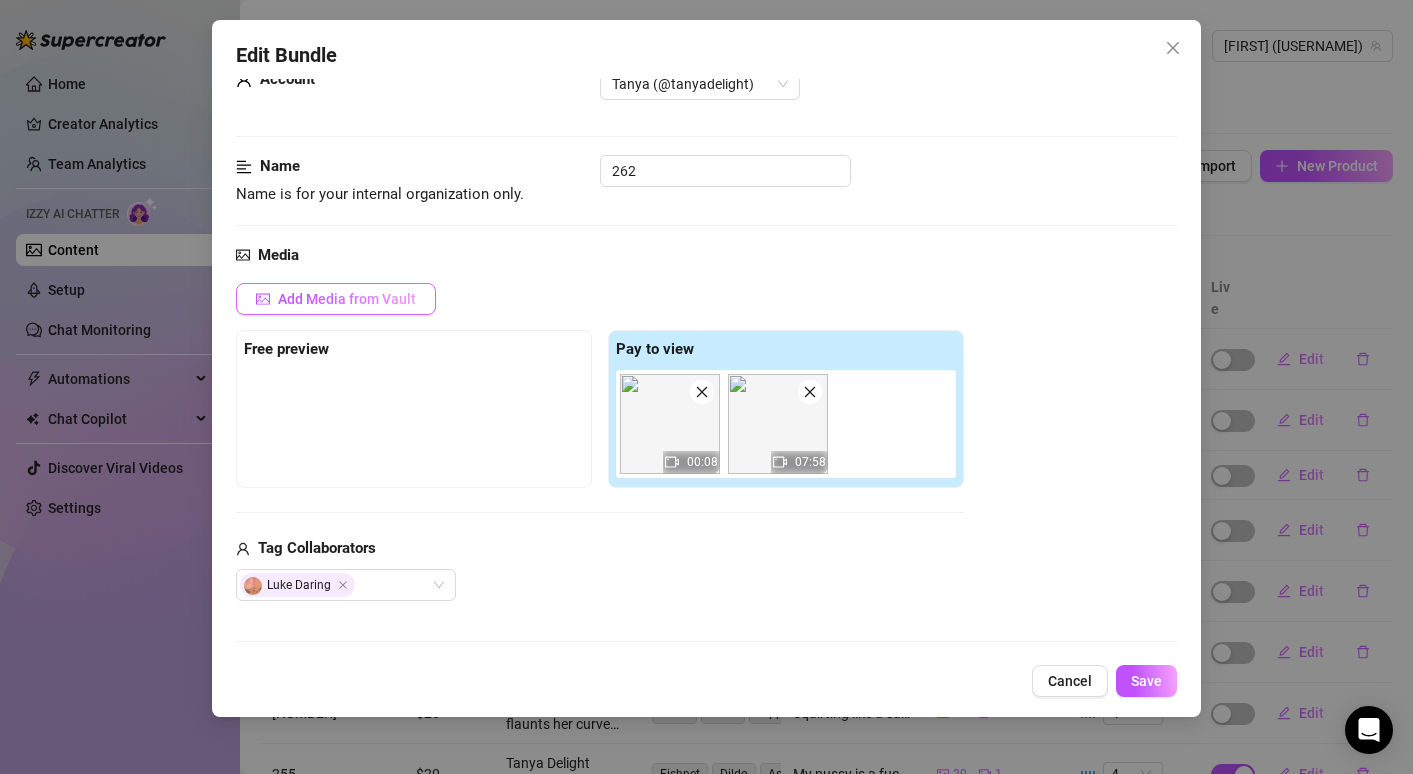 click on "Add Media from Vault" at bounding box center [336, 299] 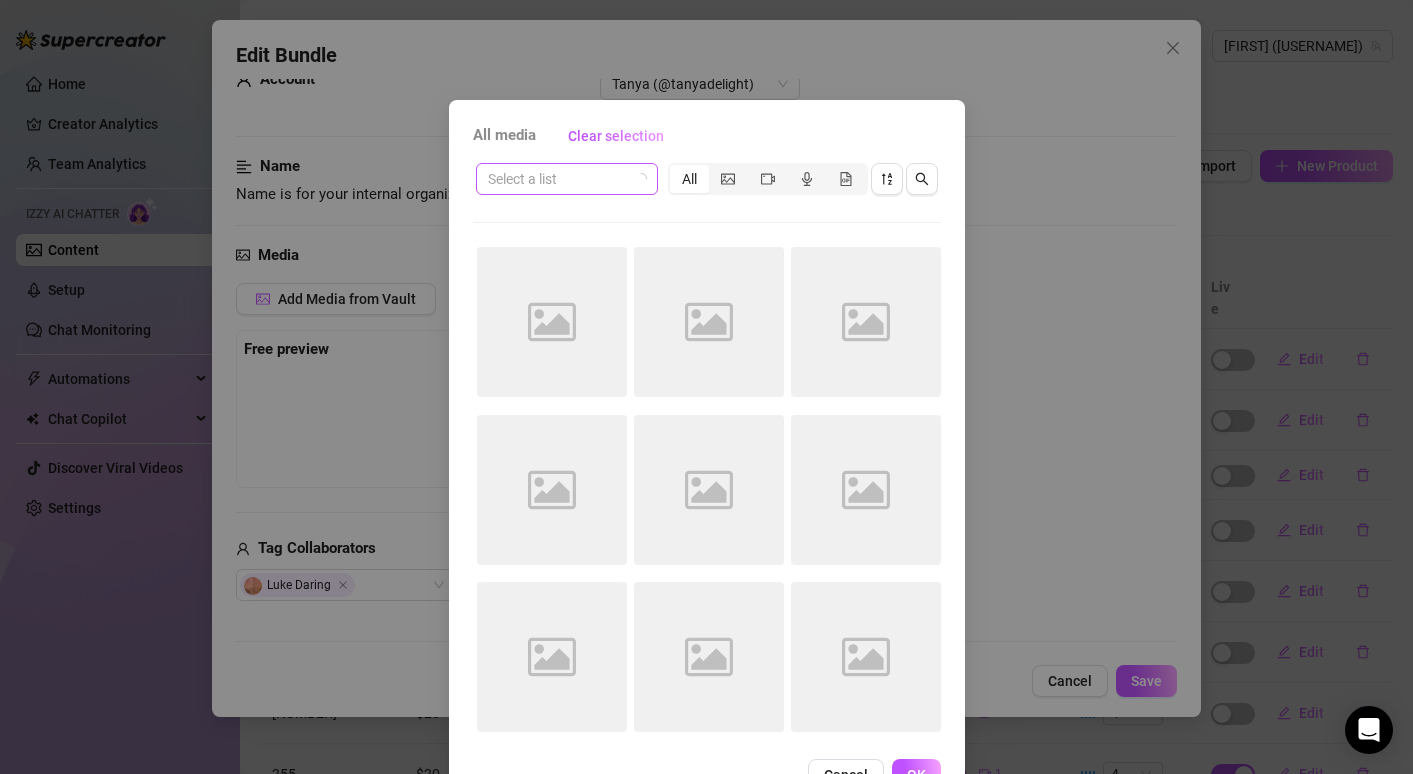 click at bounding box center [558, 179] 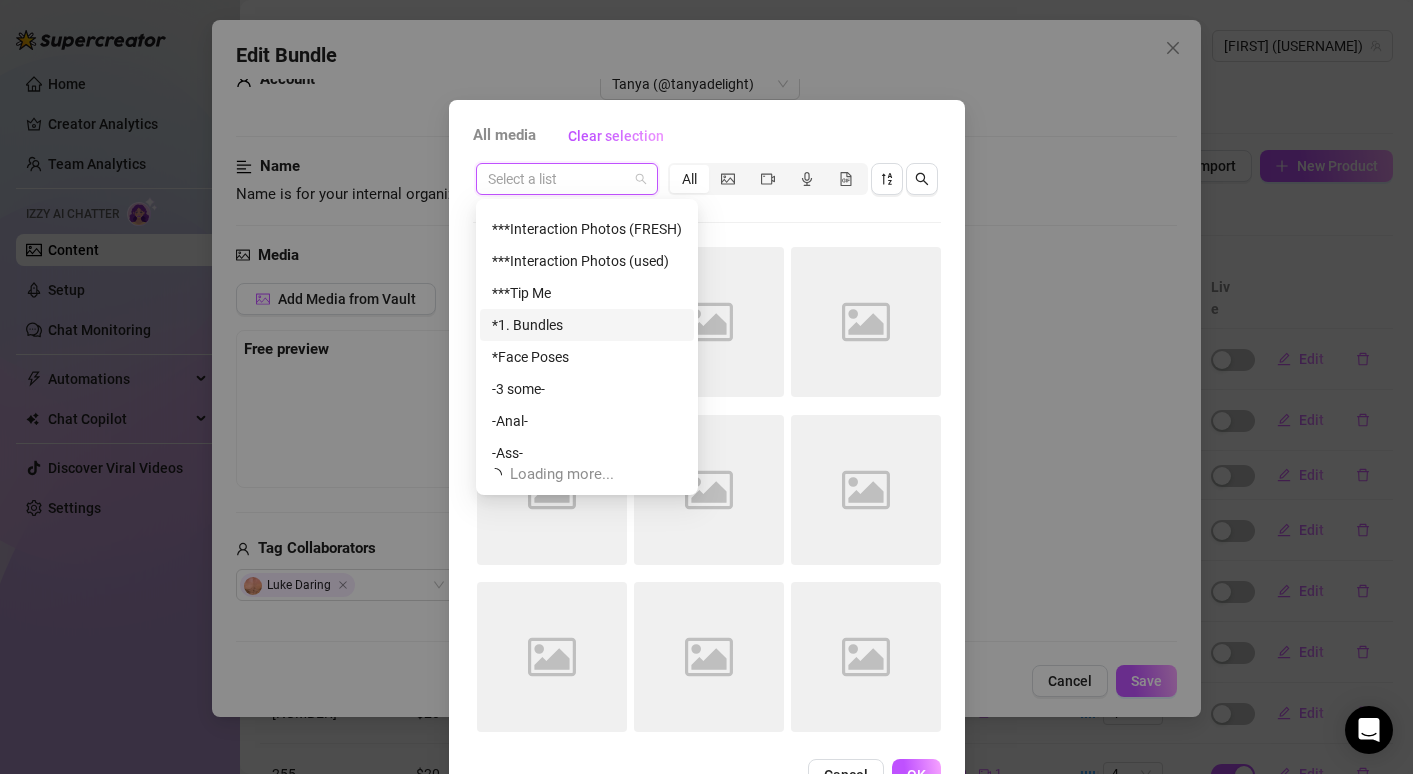 scroll, scrollTop: 64, scrollLeft: 0, axis: vertical 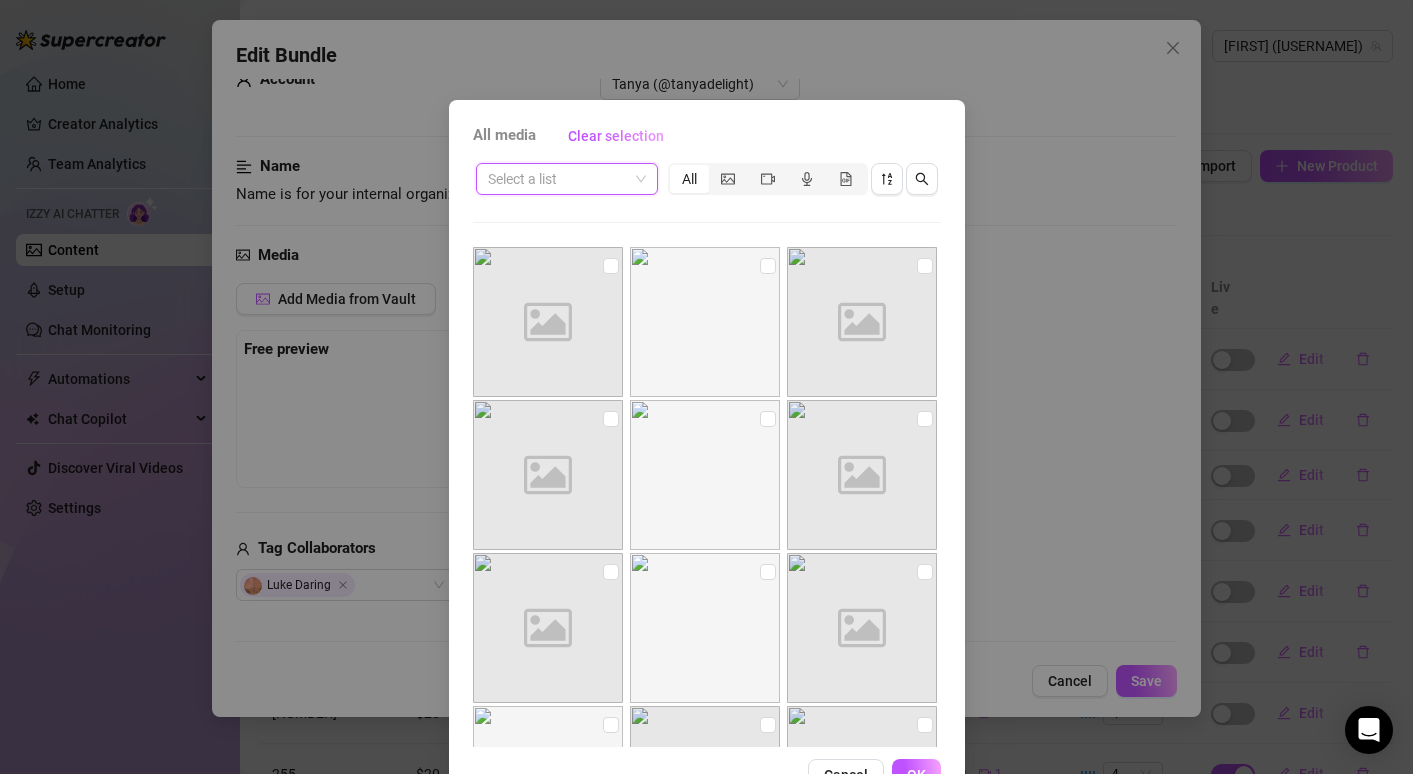 click at bounding box center (707, 222) 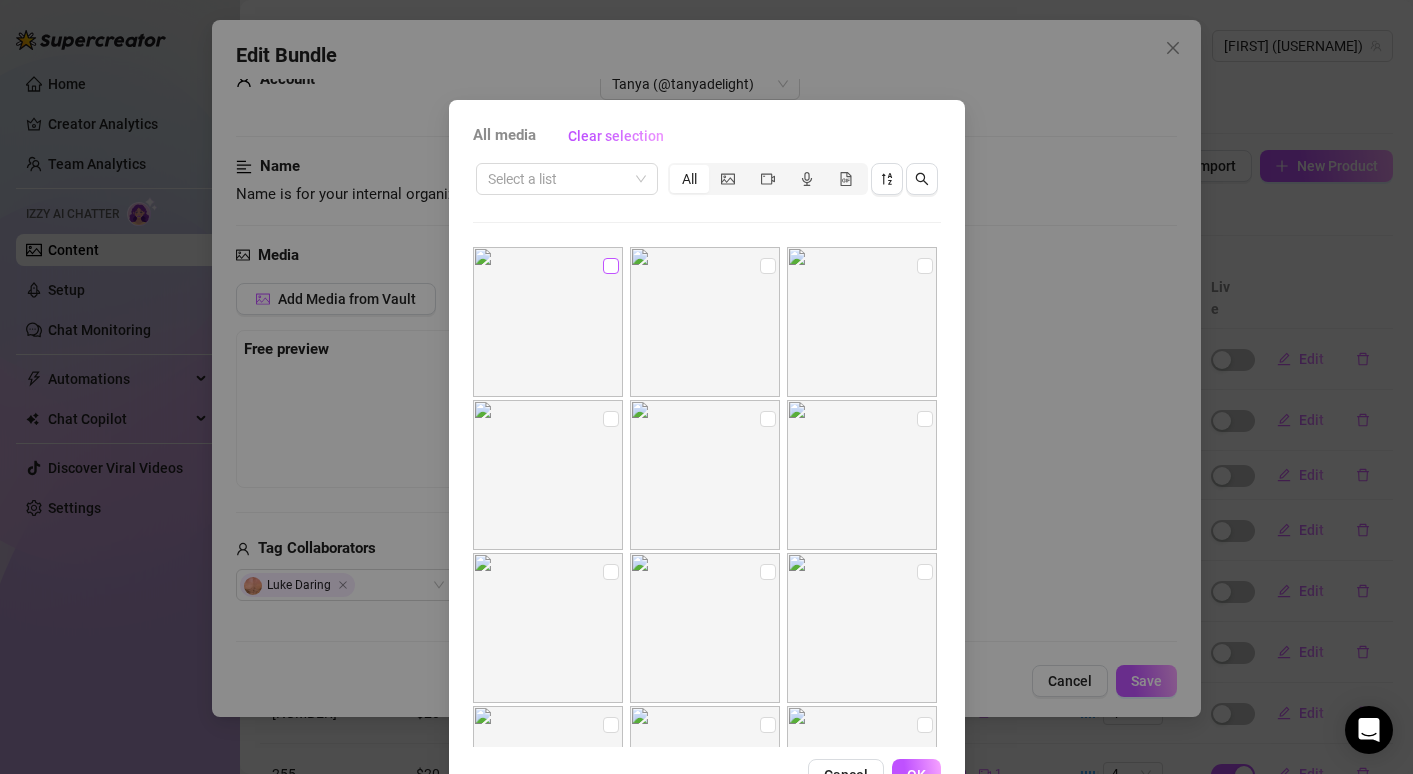 click at bounding box center (611, 266) 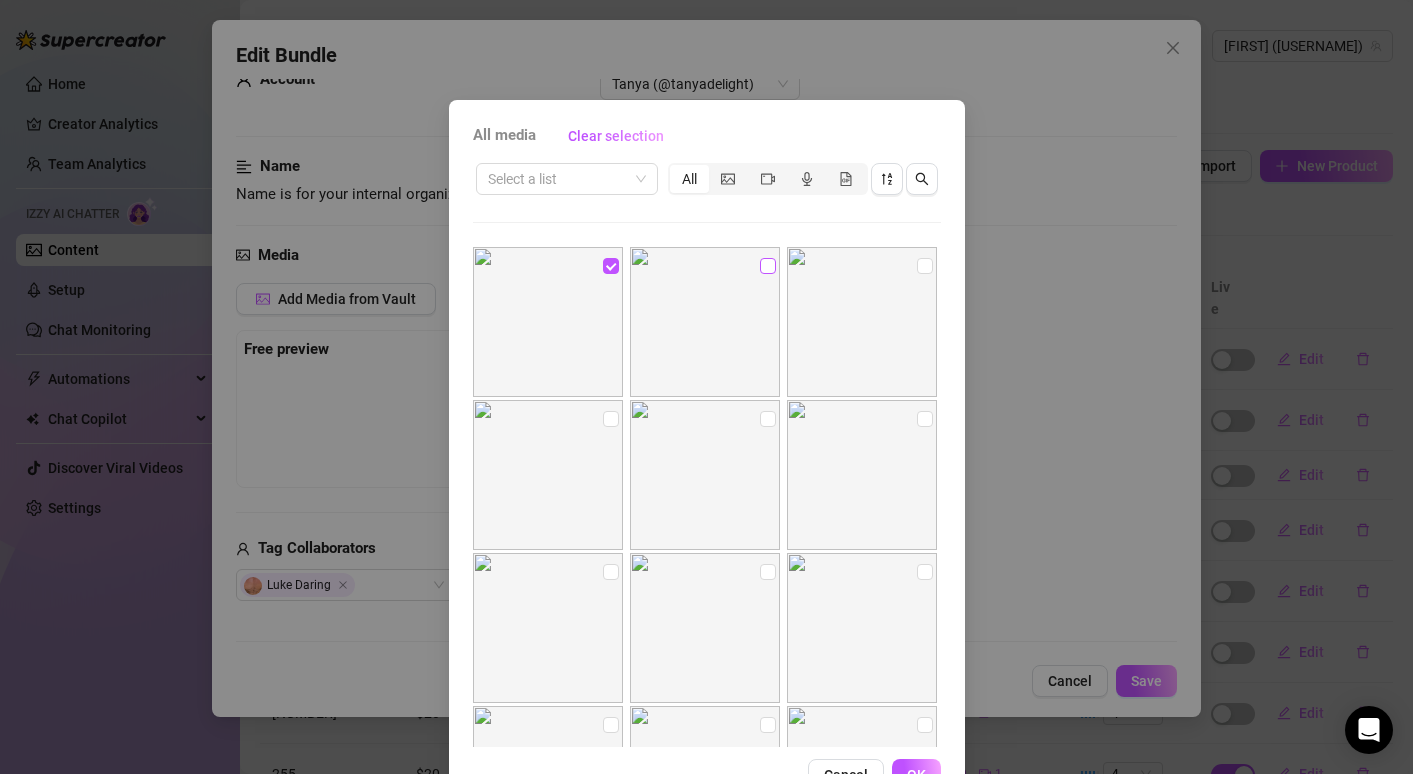 click at bounding box center [768, 266] 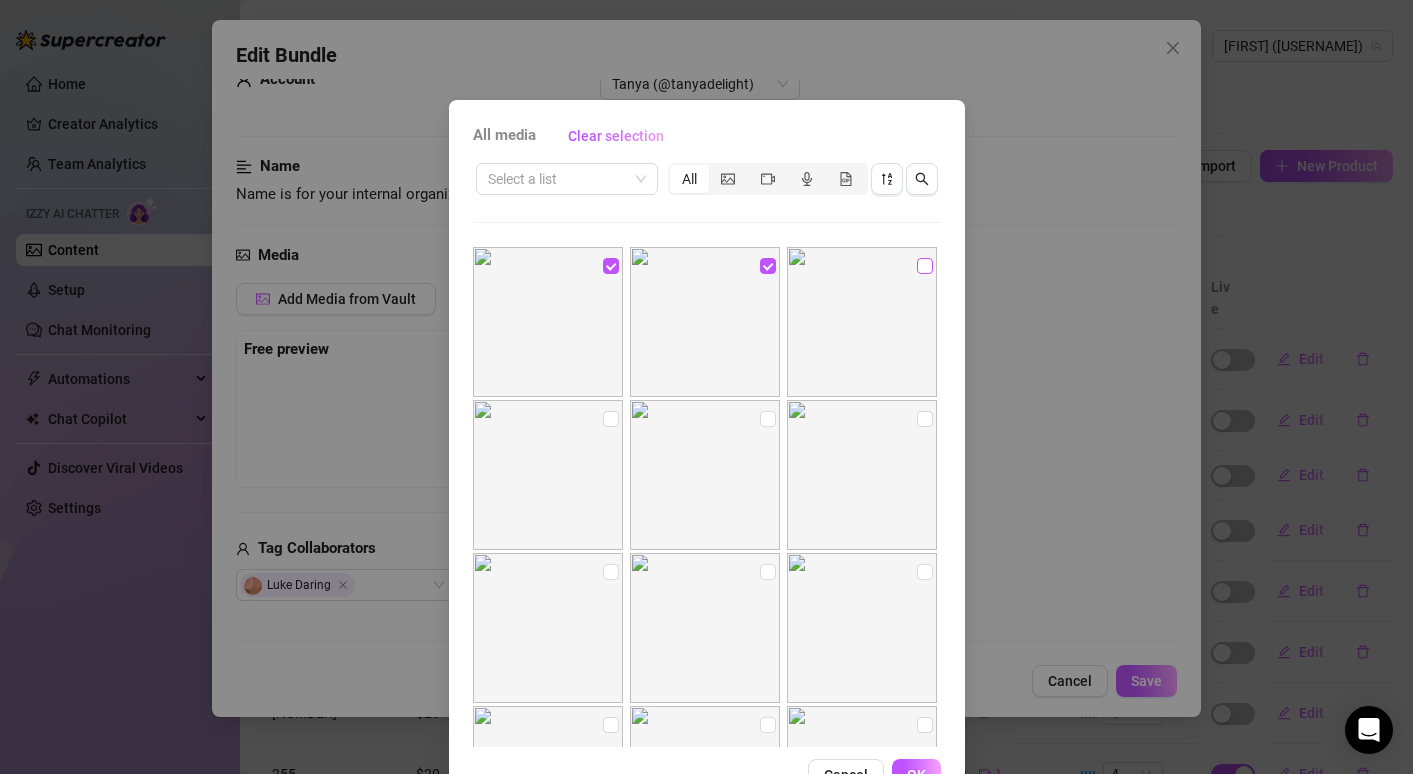 click at bounding box center [925, 266] 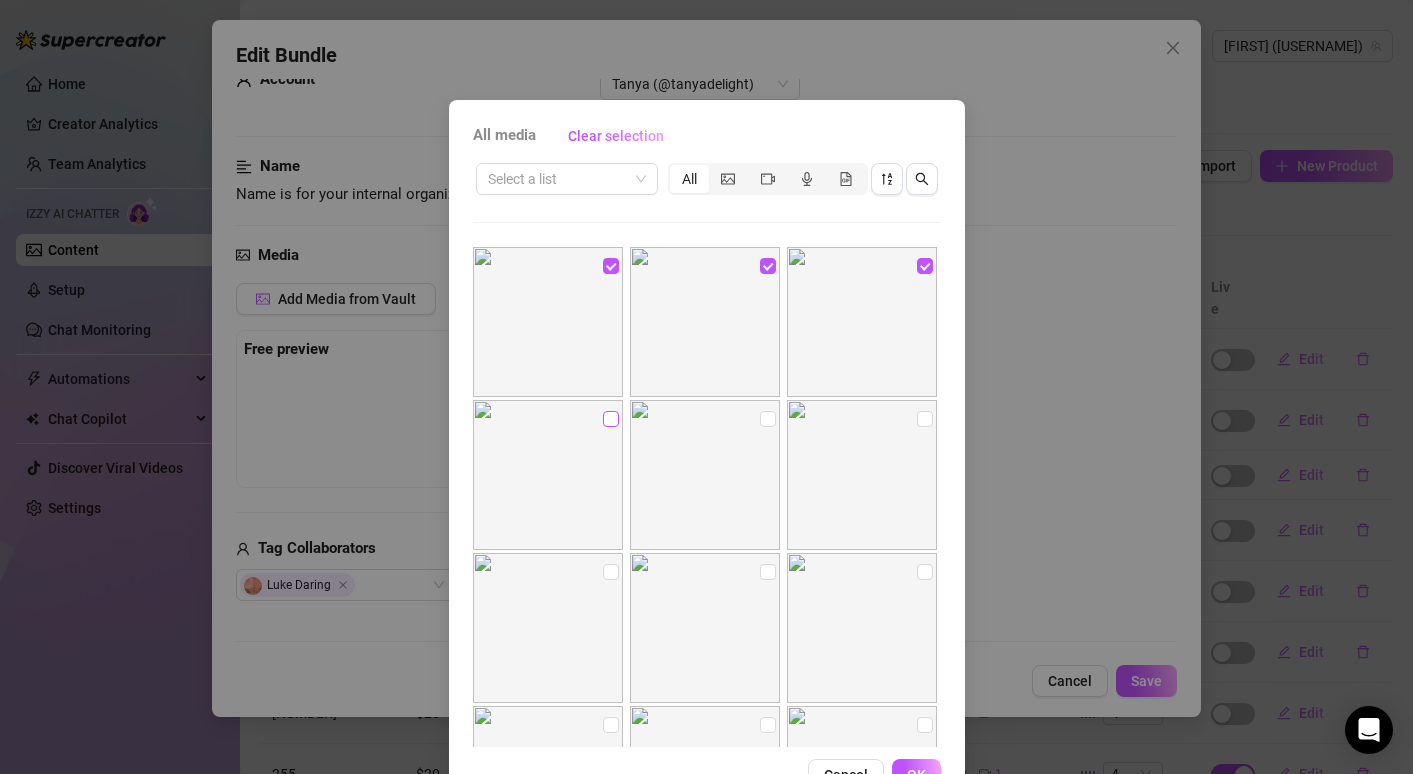 click at bounding box center (611, 419) 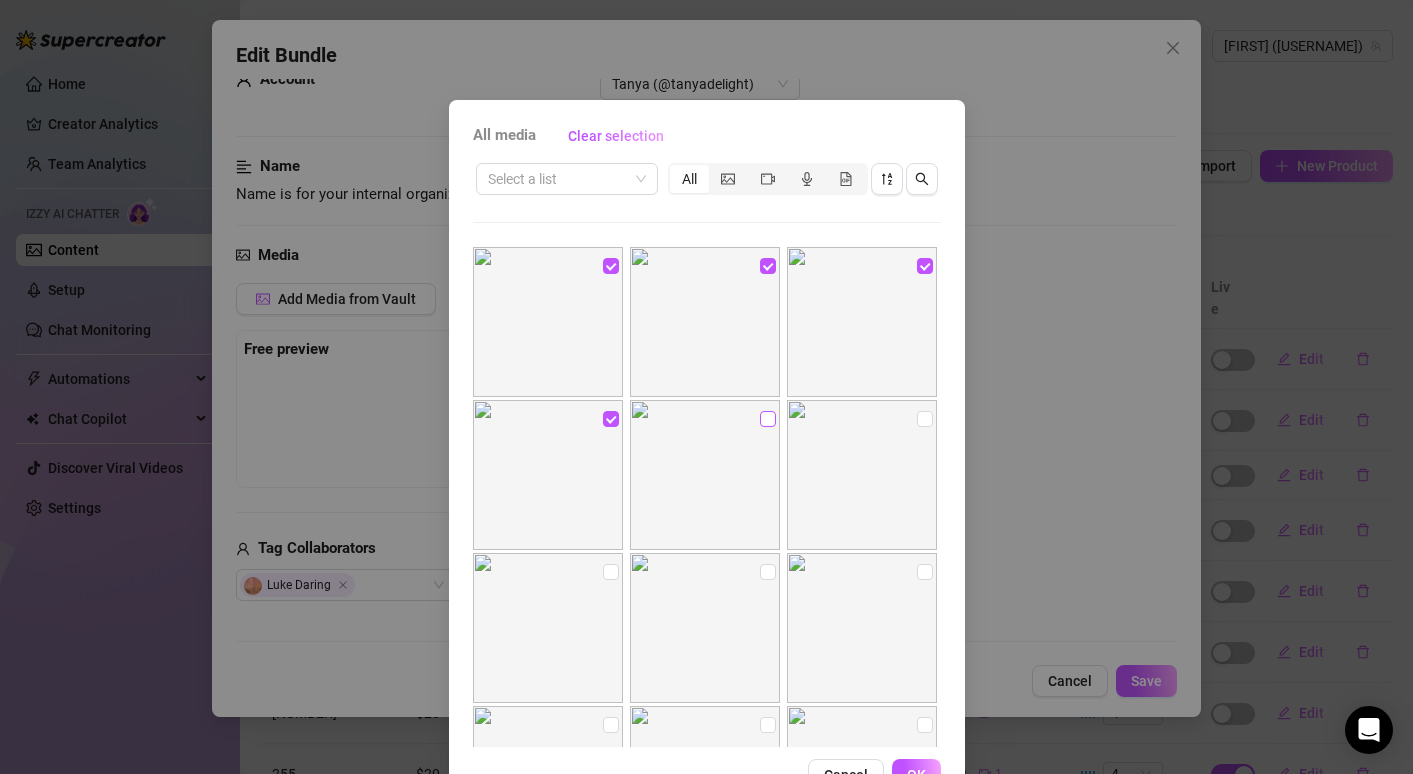 click at bounding box center (768, 419) 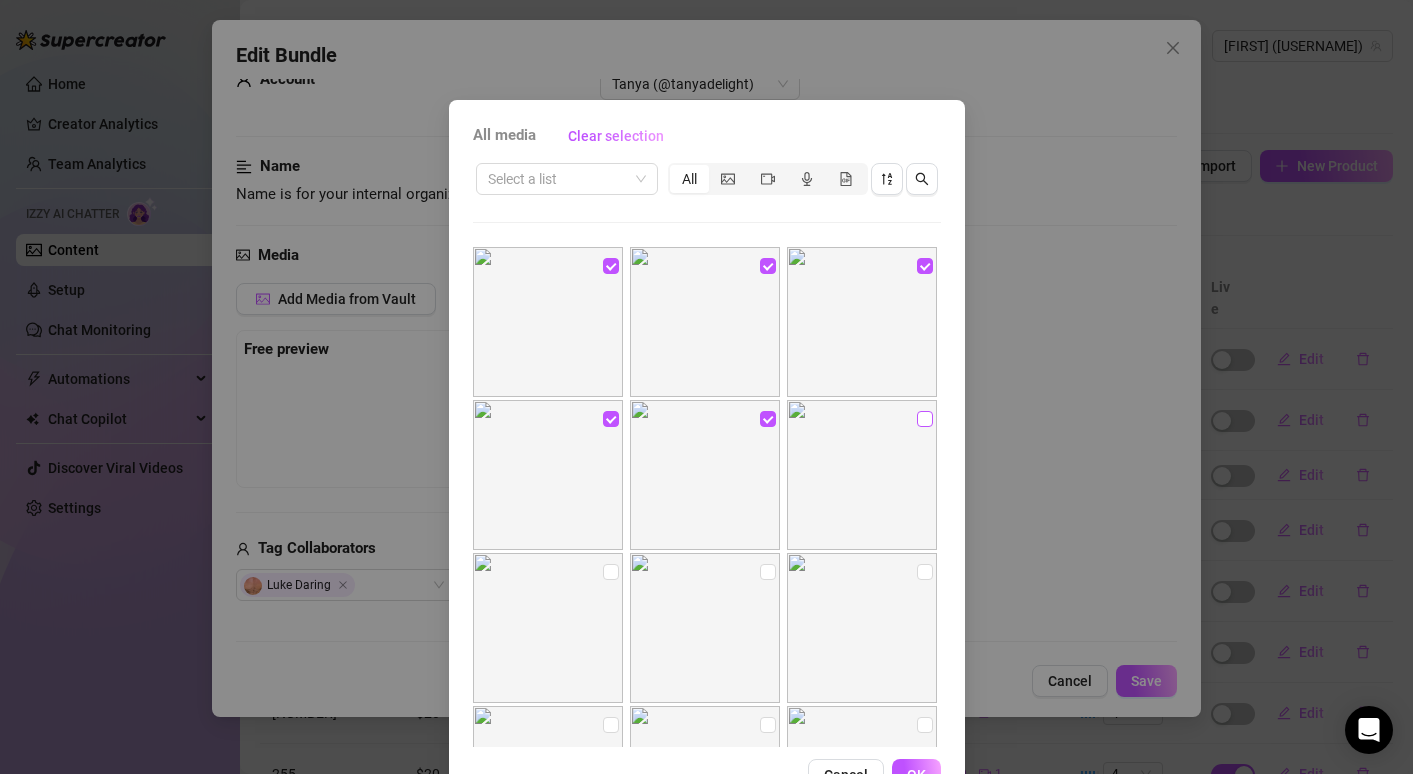 click at bounding box center (925, 419) 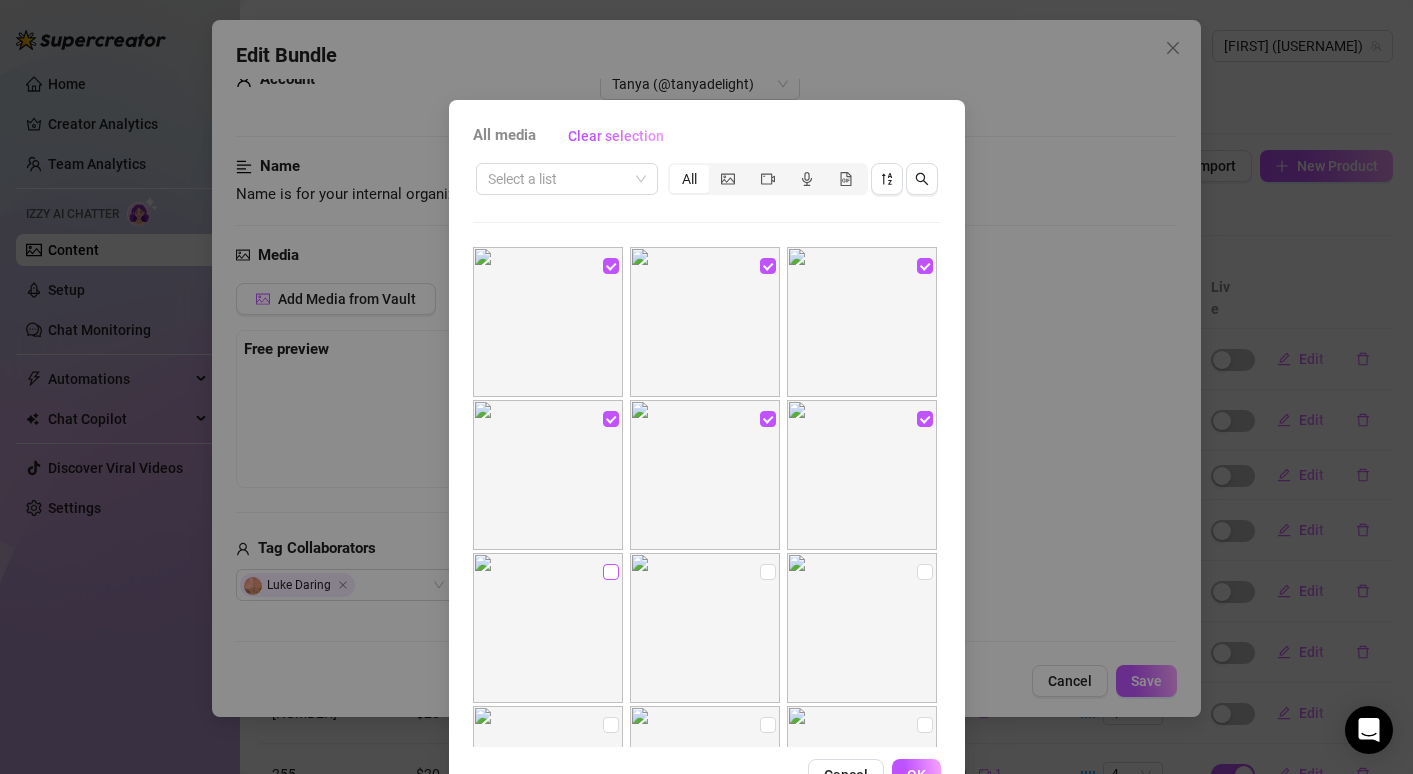 click at bounding box center [611, 572] 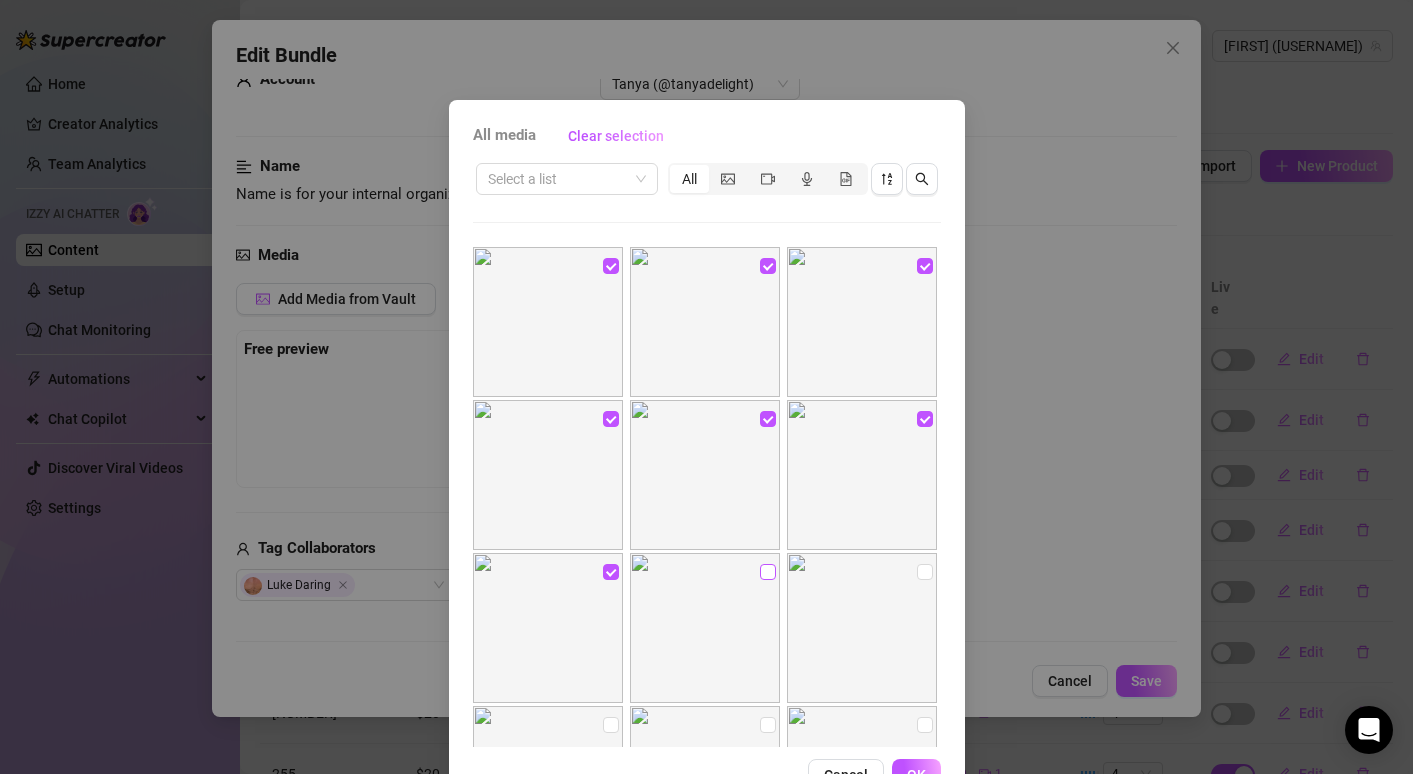 click at bounding box center [768, 572] 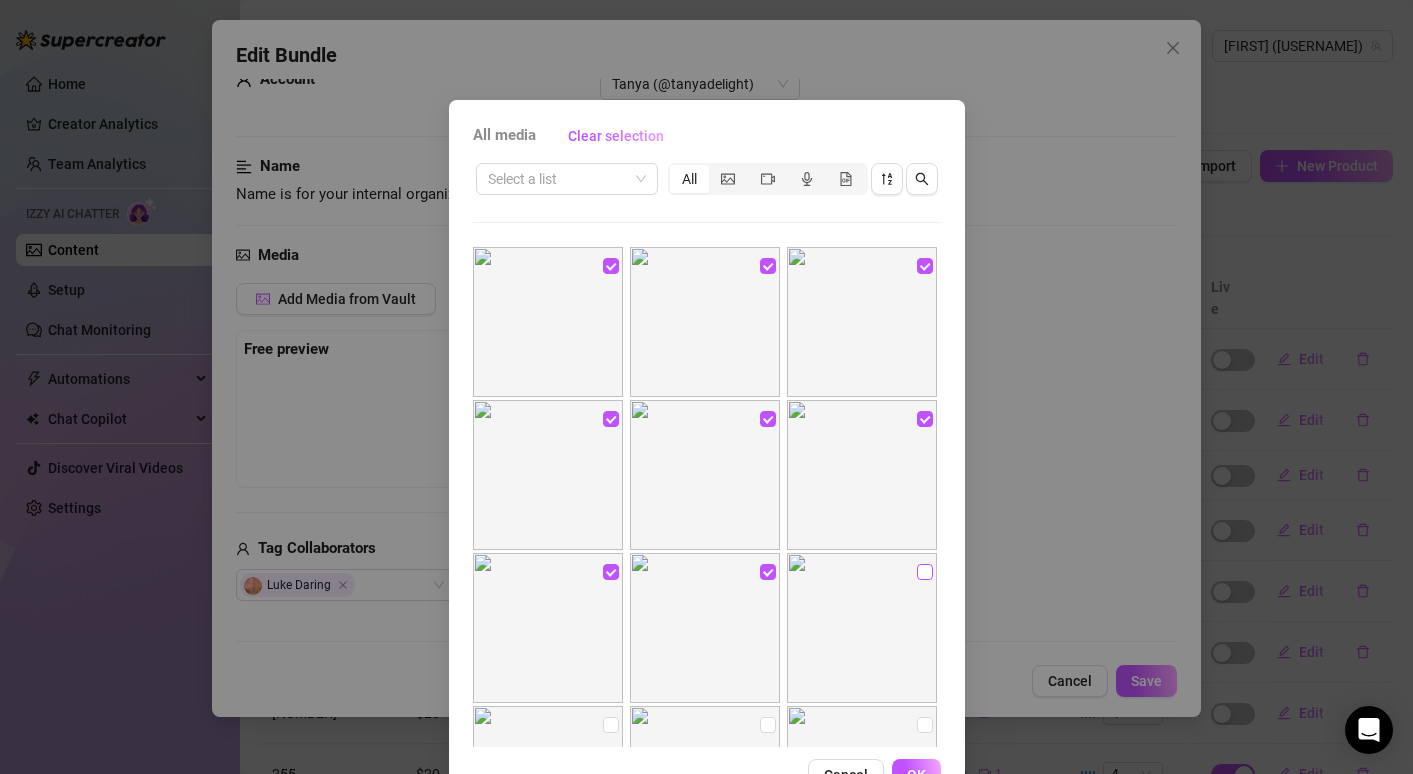 click at bounding box center (925, 572) 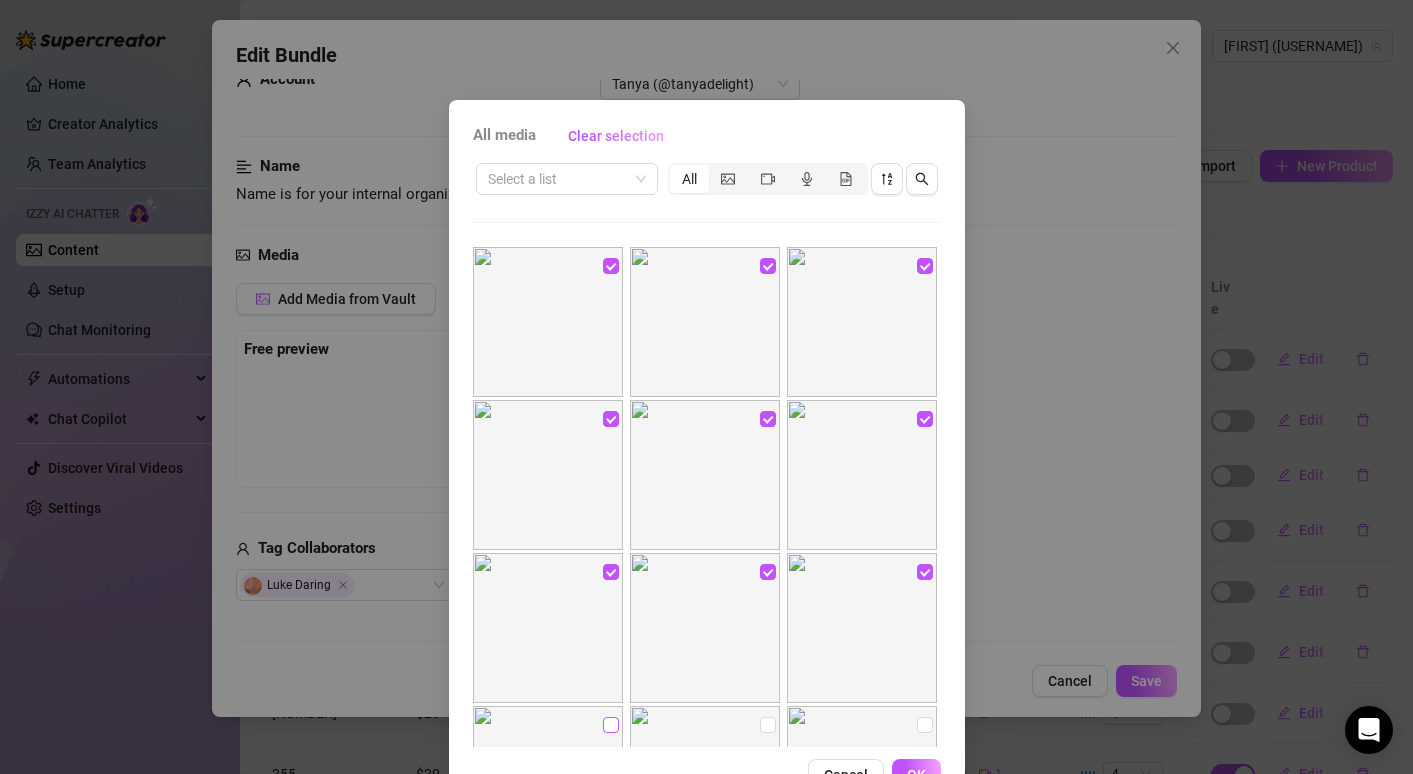 click at bounding box center (611, 725) 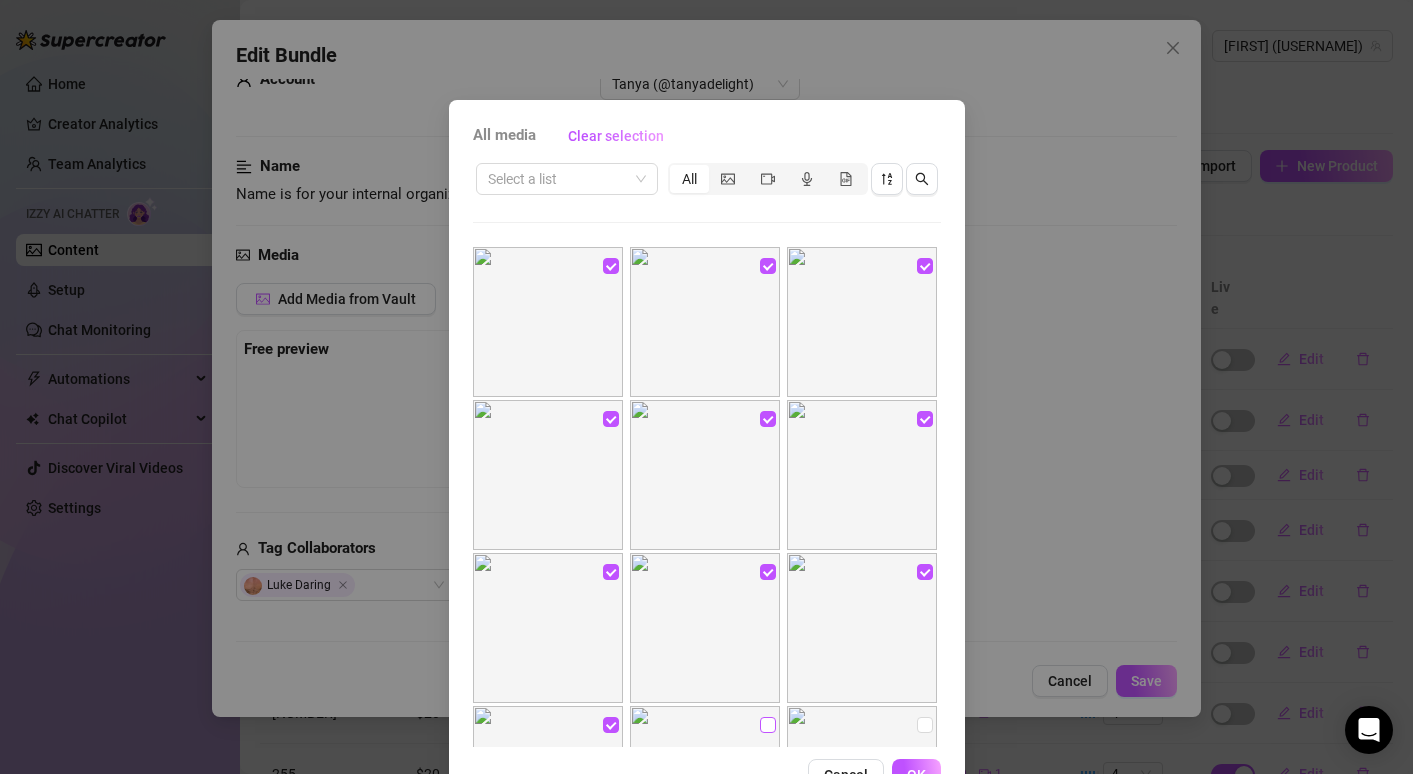 click at bounding box center (768, 725) 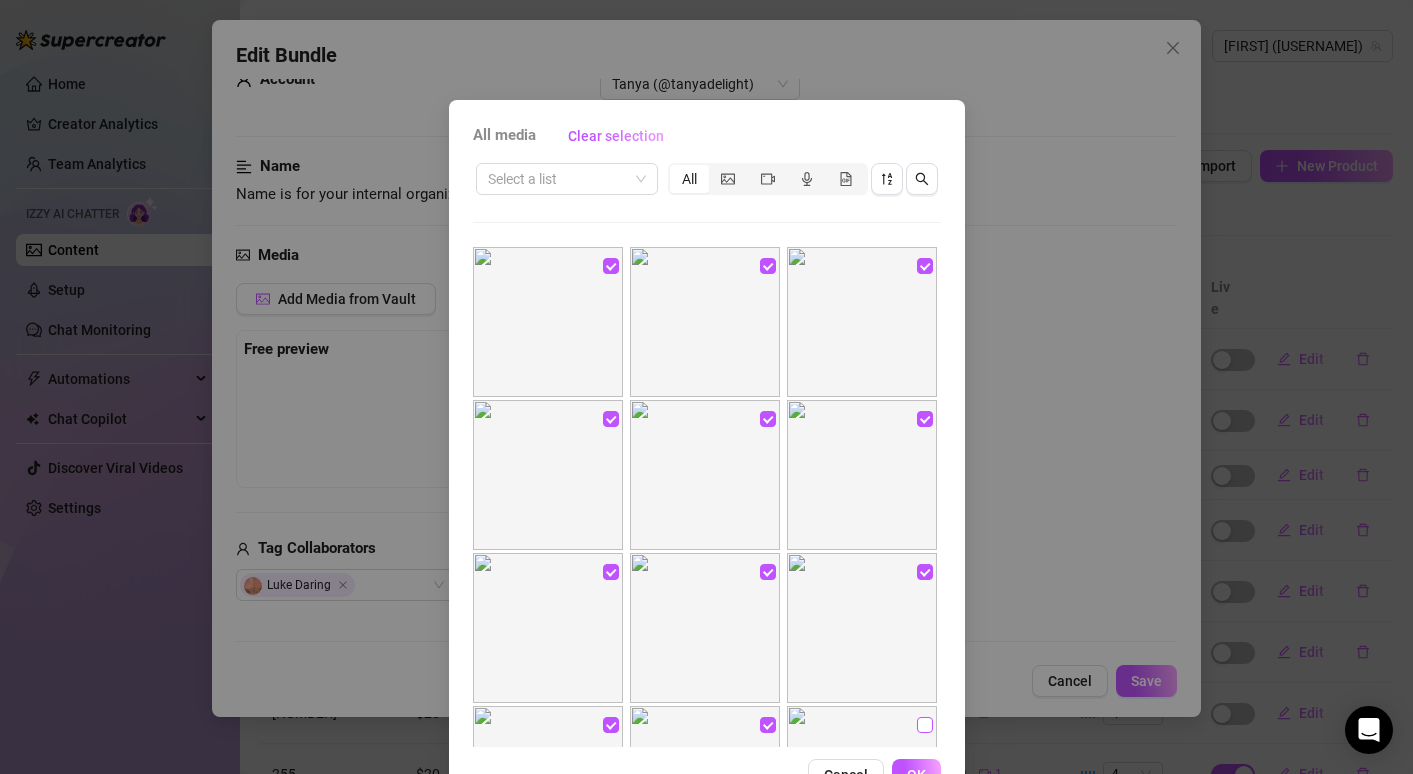 click at bounding box center [925, 725] 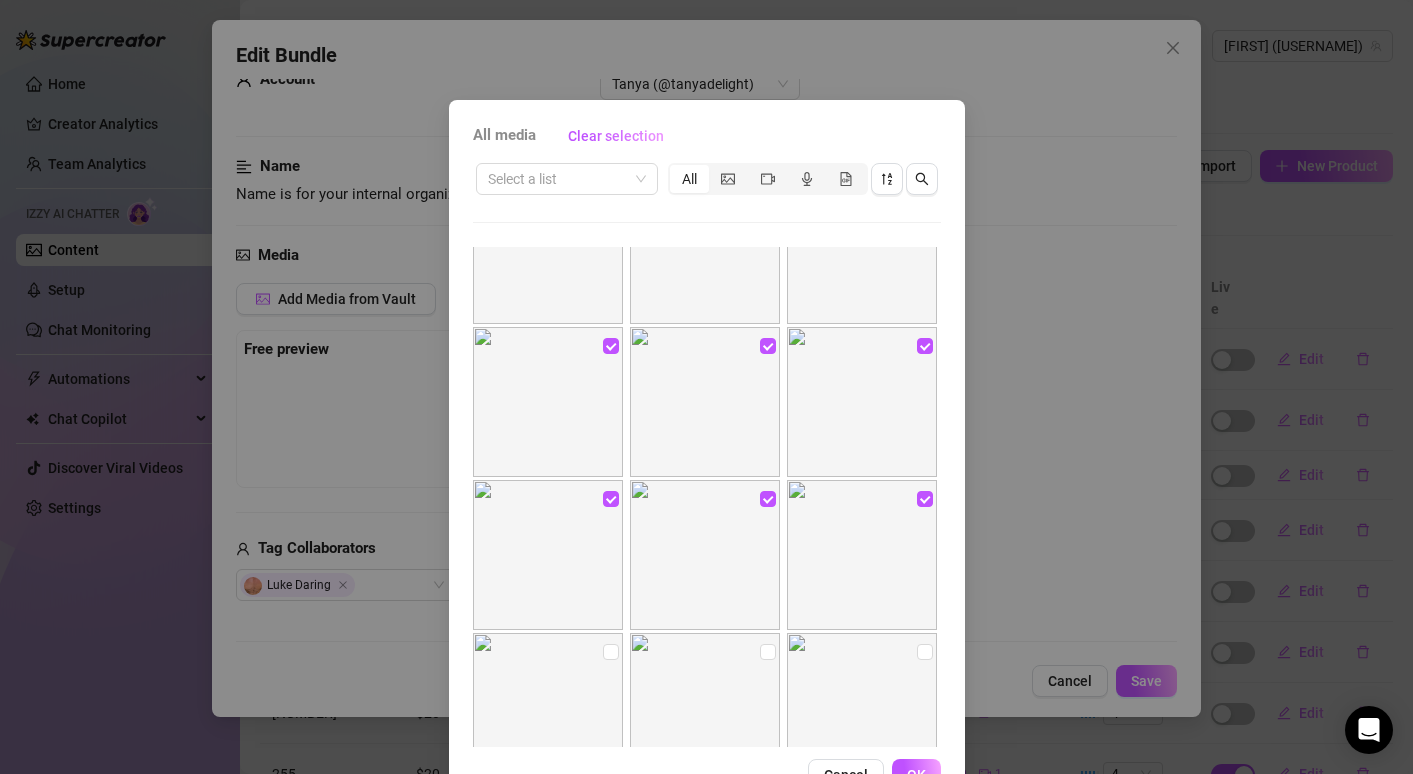 scroll, scrollTop: 341, scrollLeft: 0, axis: vertical 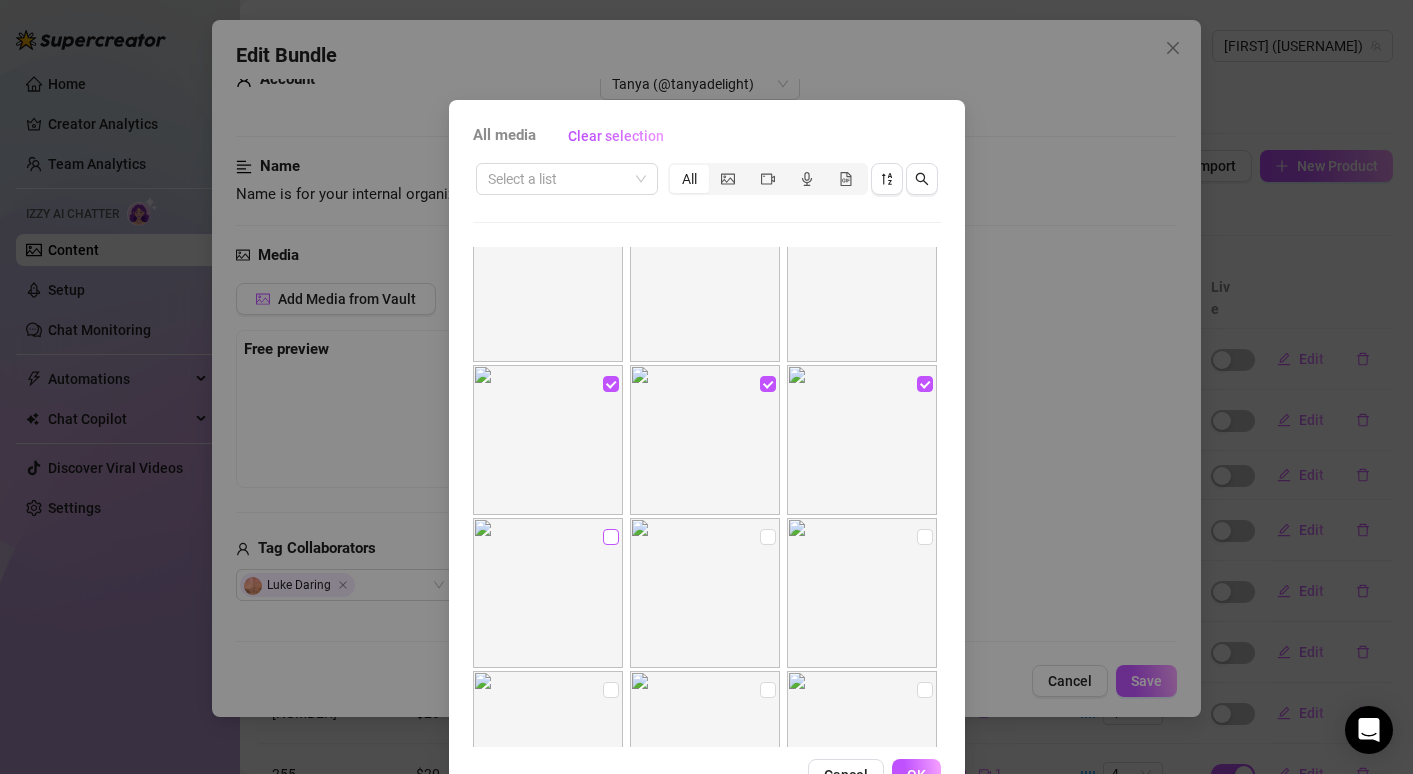 click at bounding box center (611, 537) 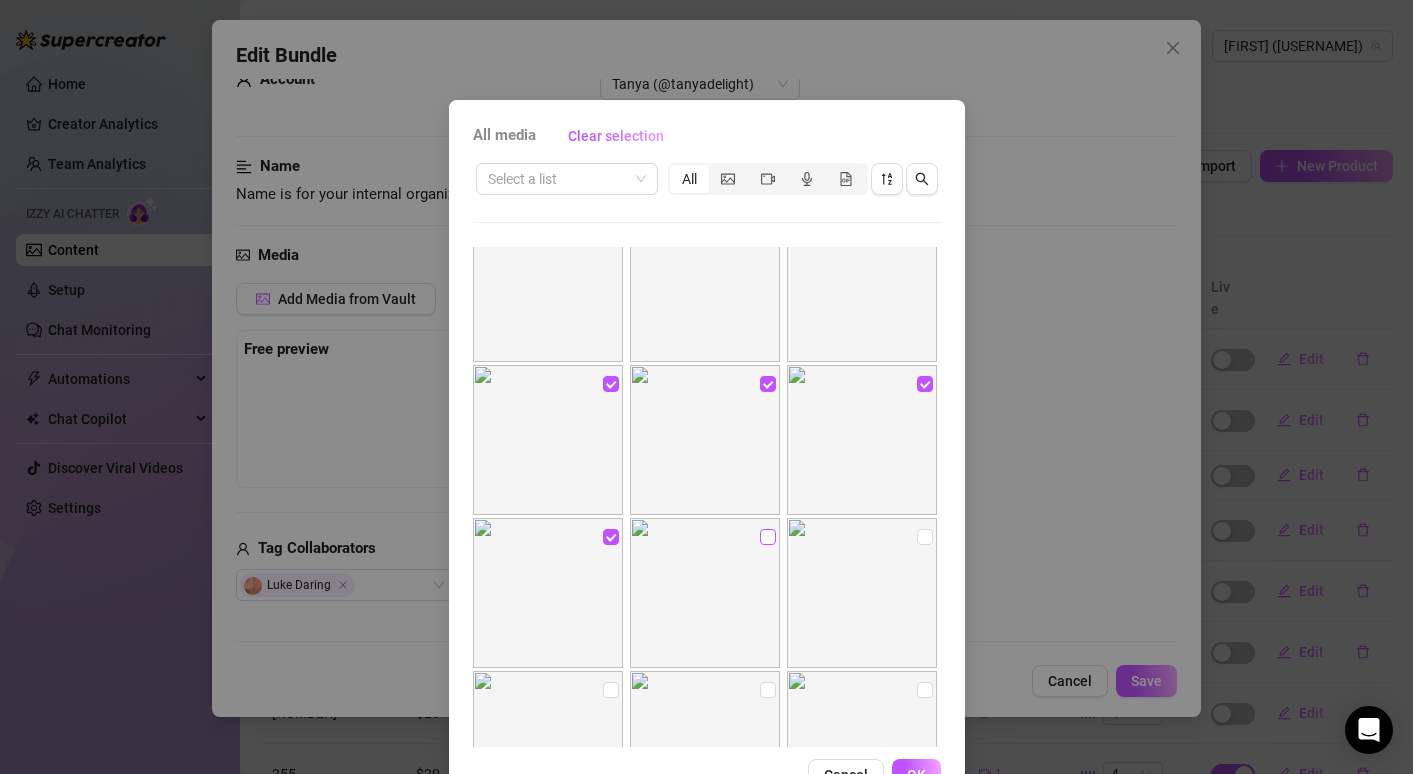 click at bounding box center (768, 537) 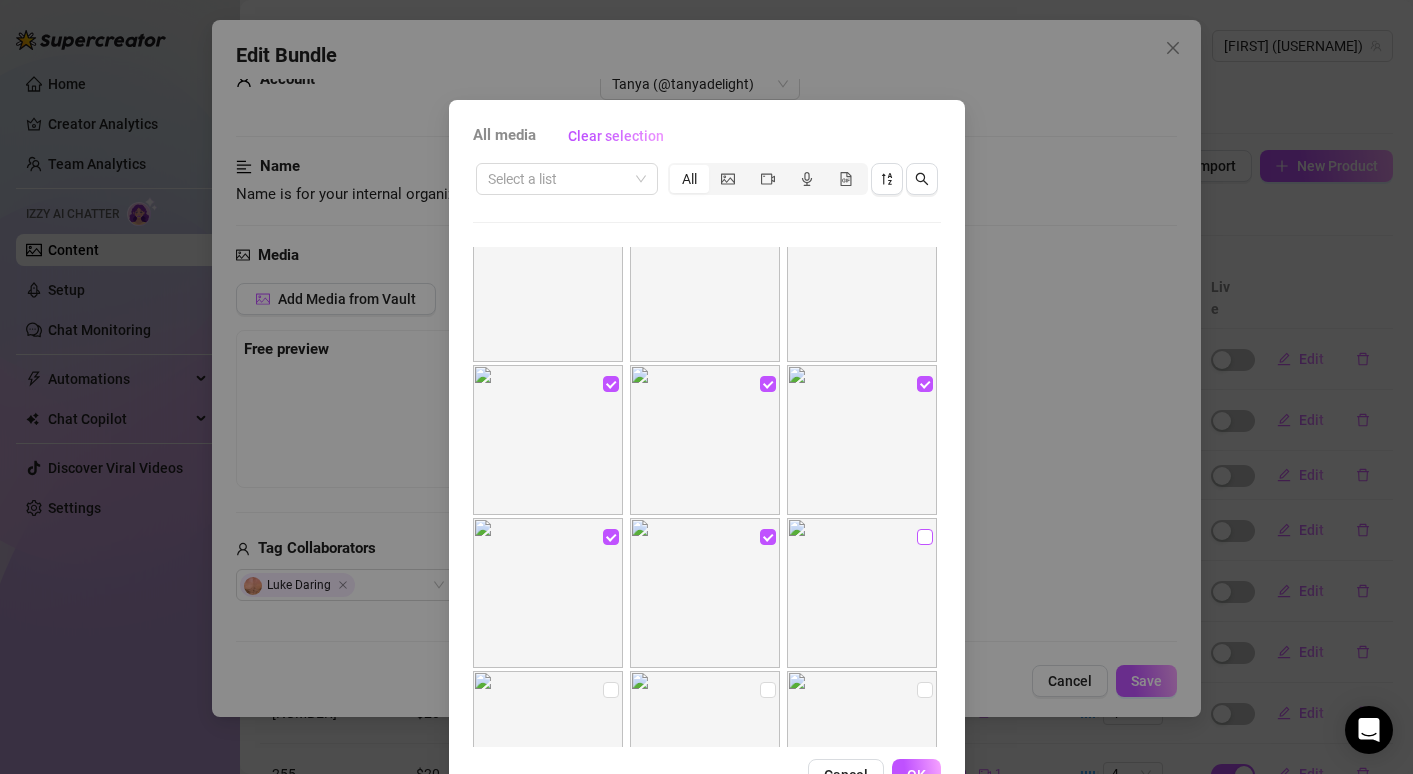 click at bounding box center (925, 537) 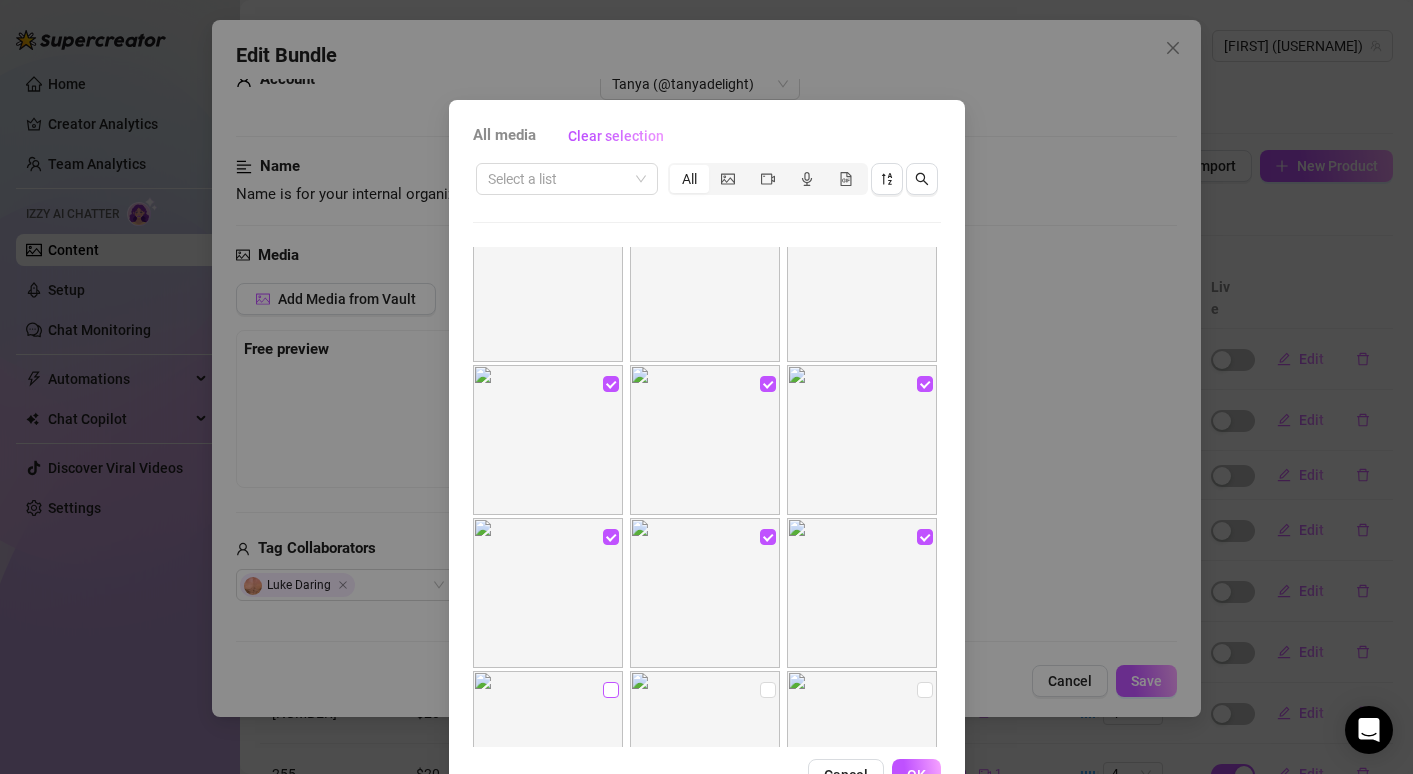 click at bounding box center [611, 690] 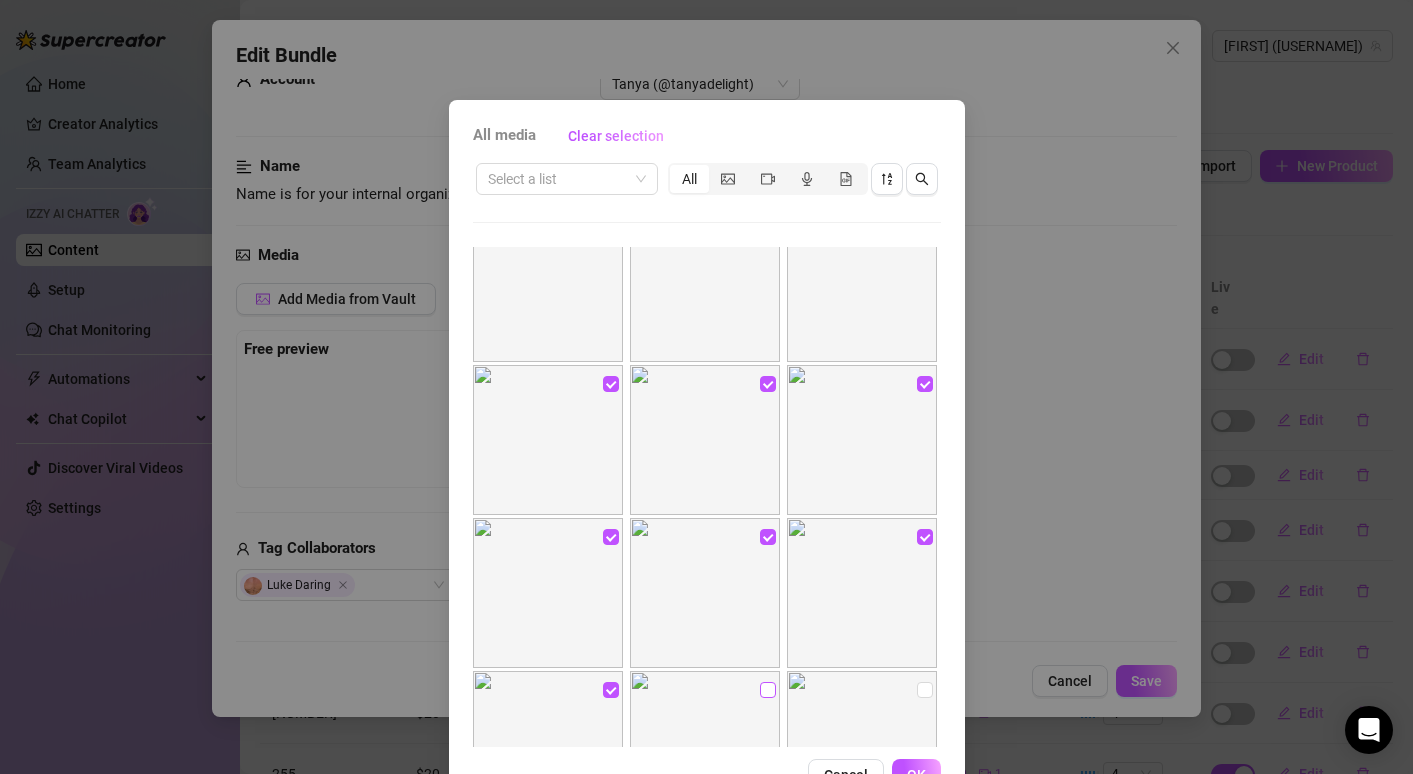 click at bounding box center (768, 690) 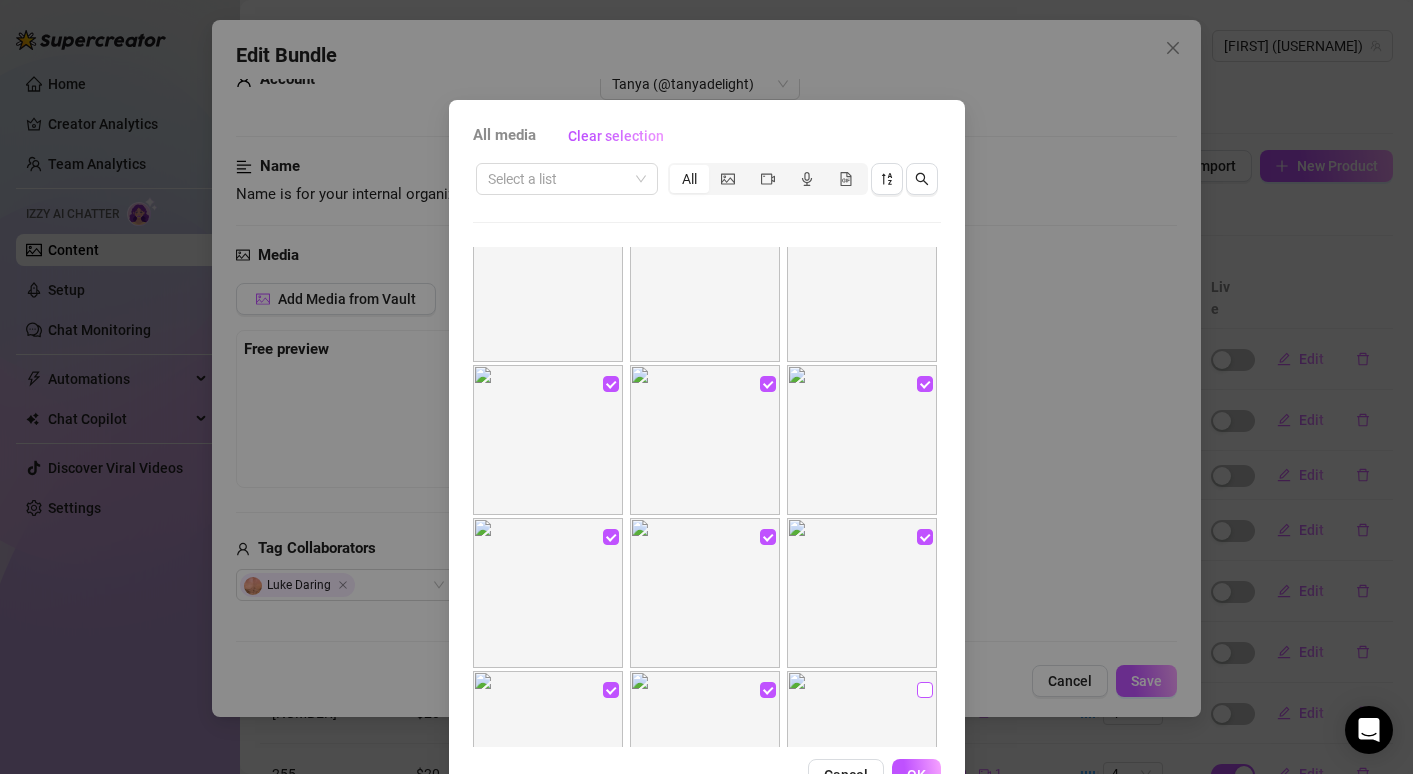click at bounding box center (925, 690) 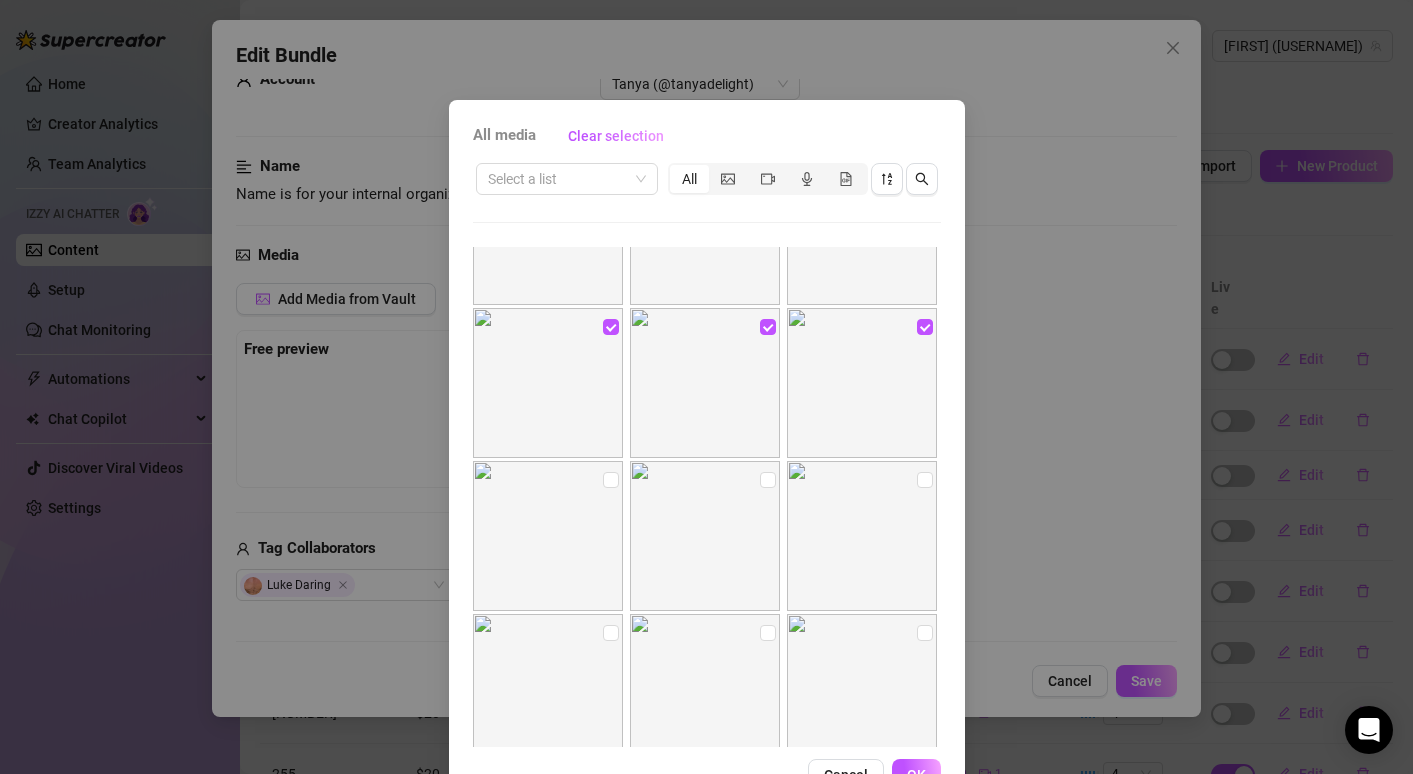 scroll, scrollTop: 721, scrollLeft: 0, axis: vertical 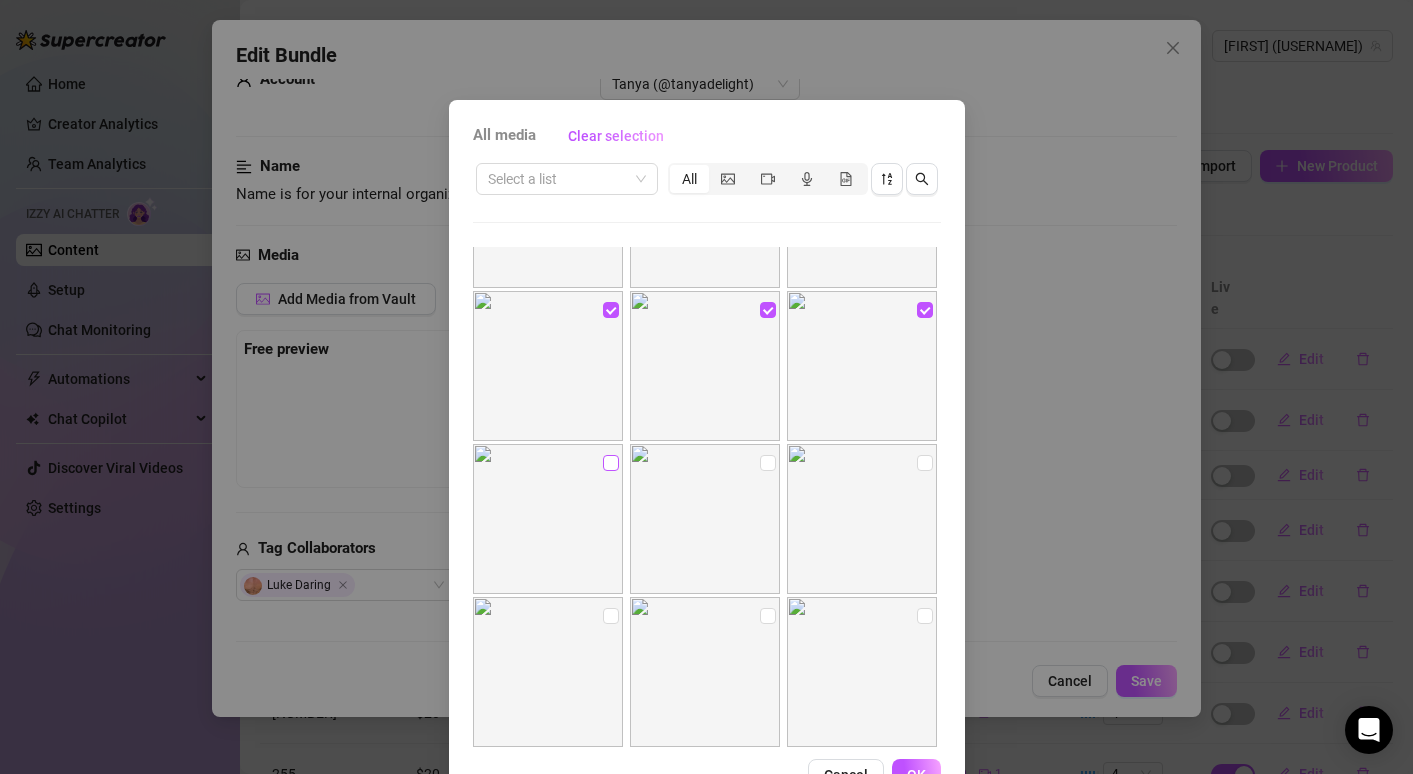 click at bounding box center (611, 463) 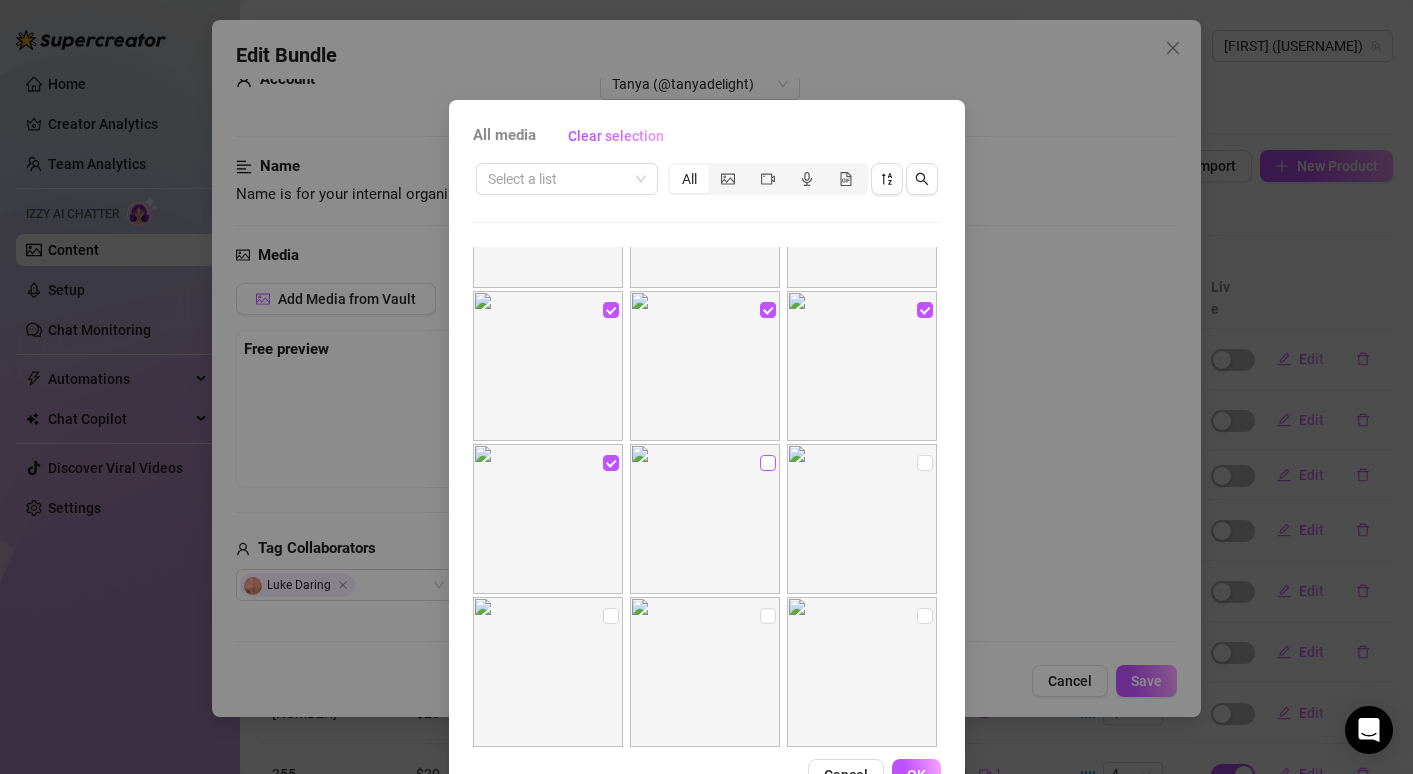 click at bounding box center (768, 463) 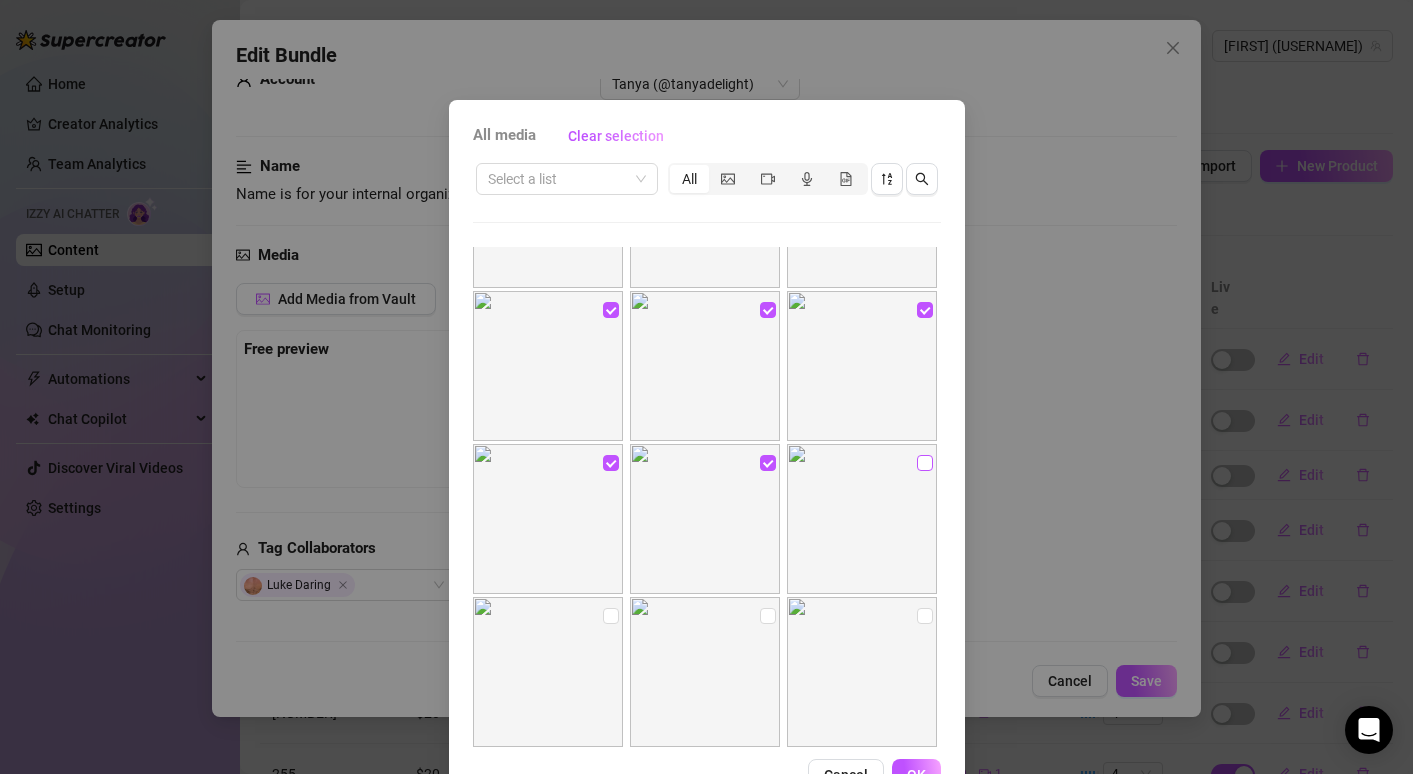 click at bounding box center (925, 463) 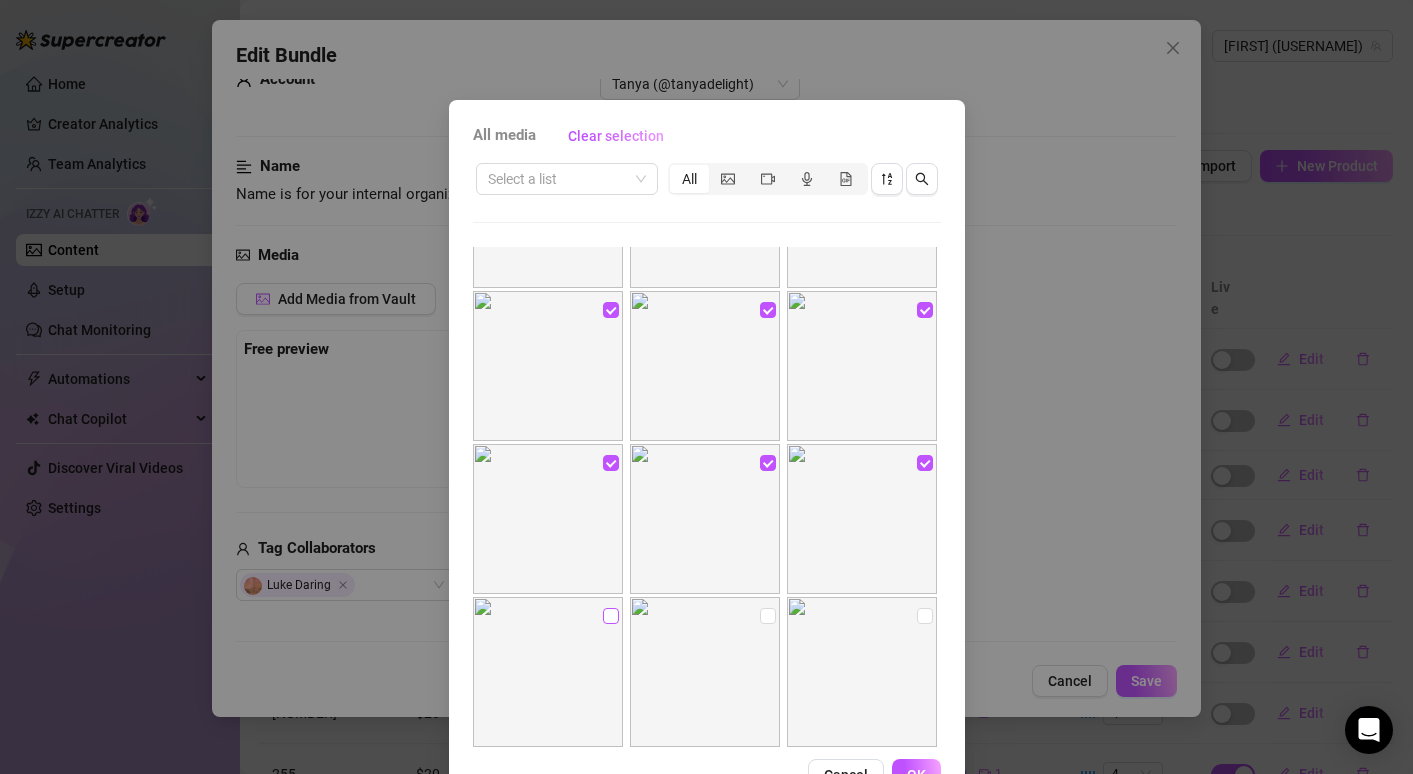 click at bounding box center (611, 616) 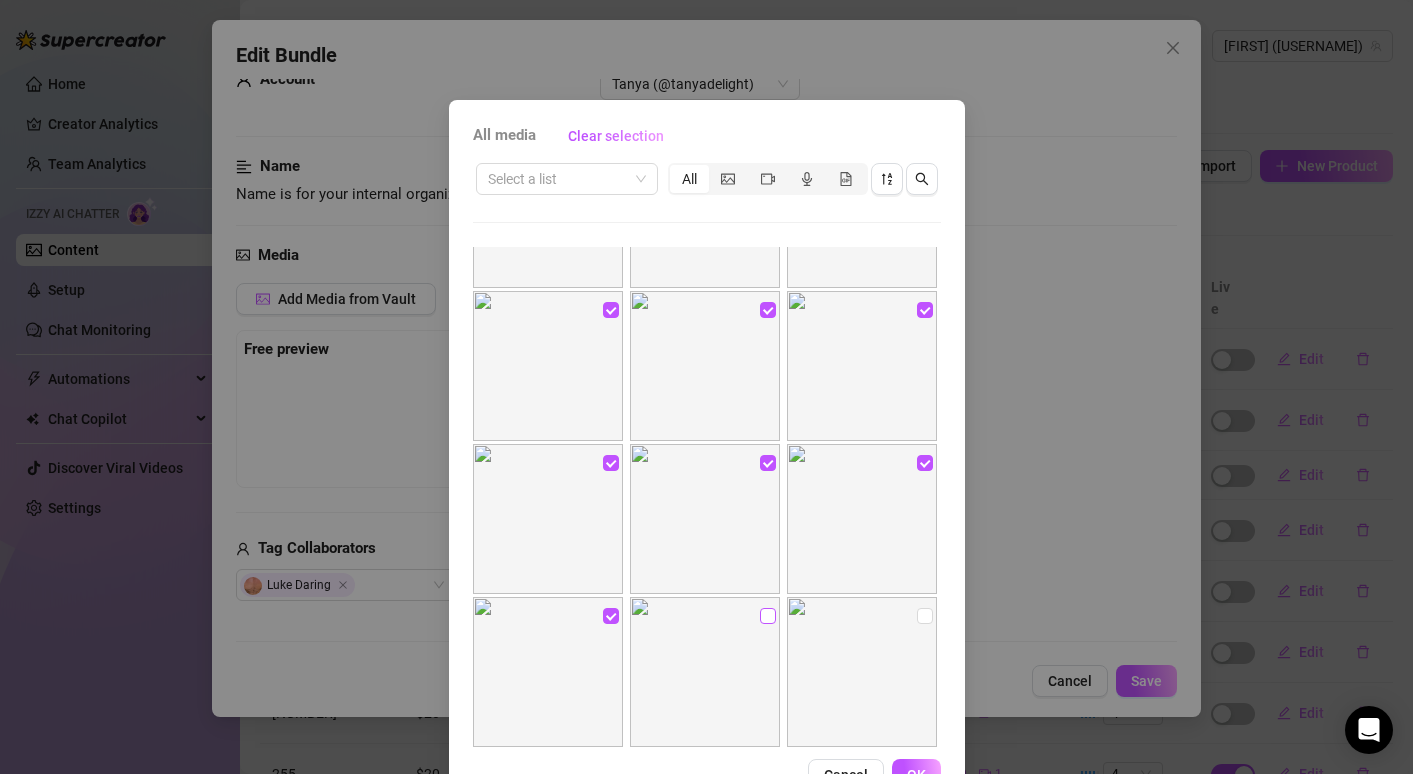 click at bounding box center (768, 616) 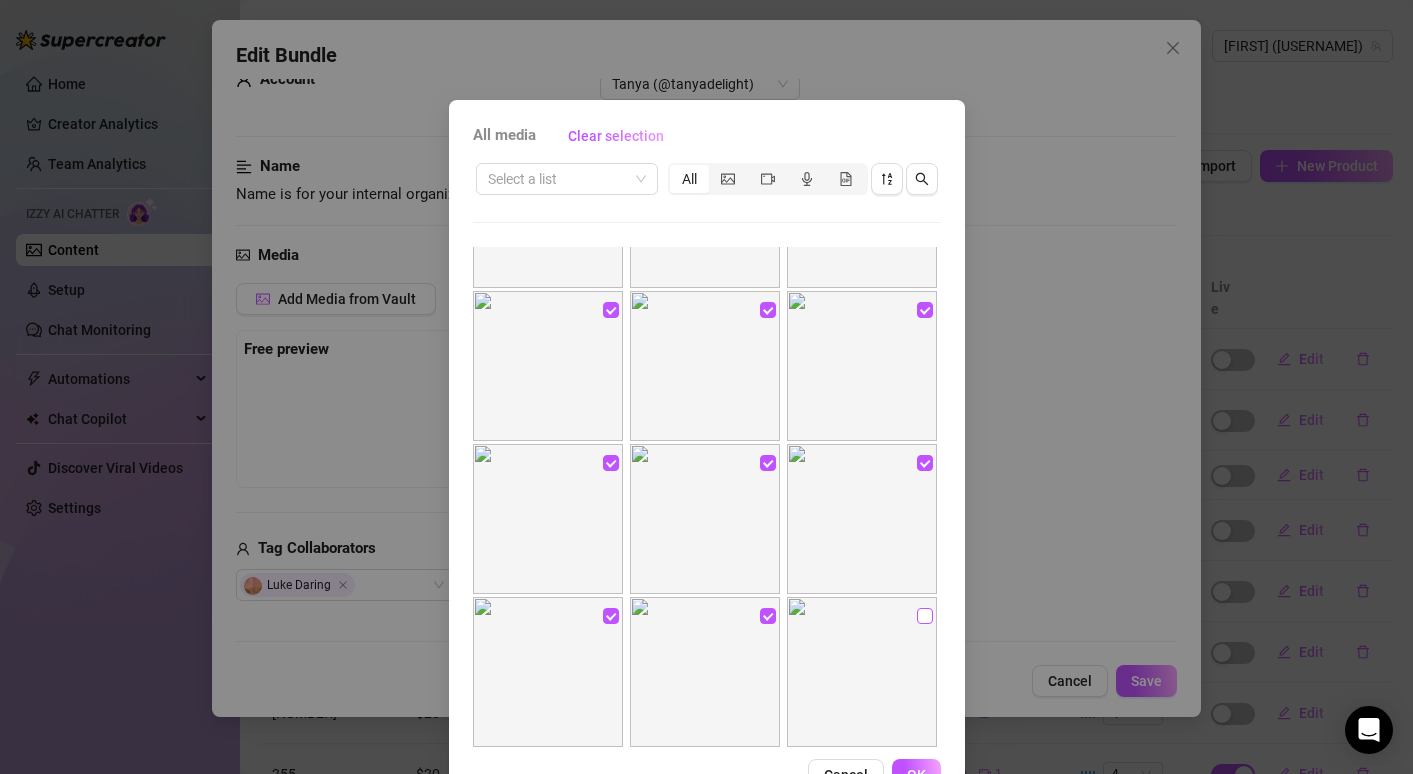 click at bounding box center [925, 616] 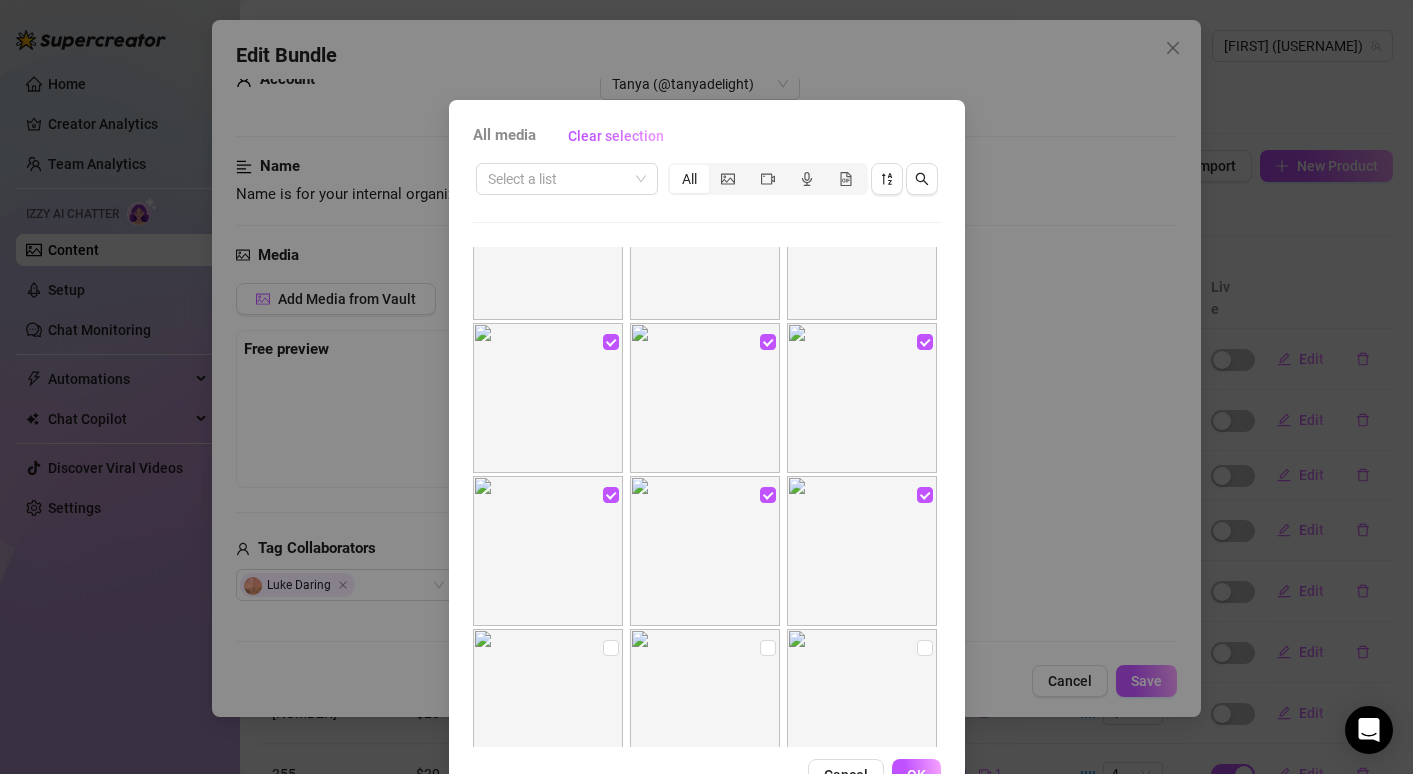 scroll, scrollTop: 1020, scrollLeft: 0, axis: vertical 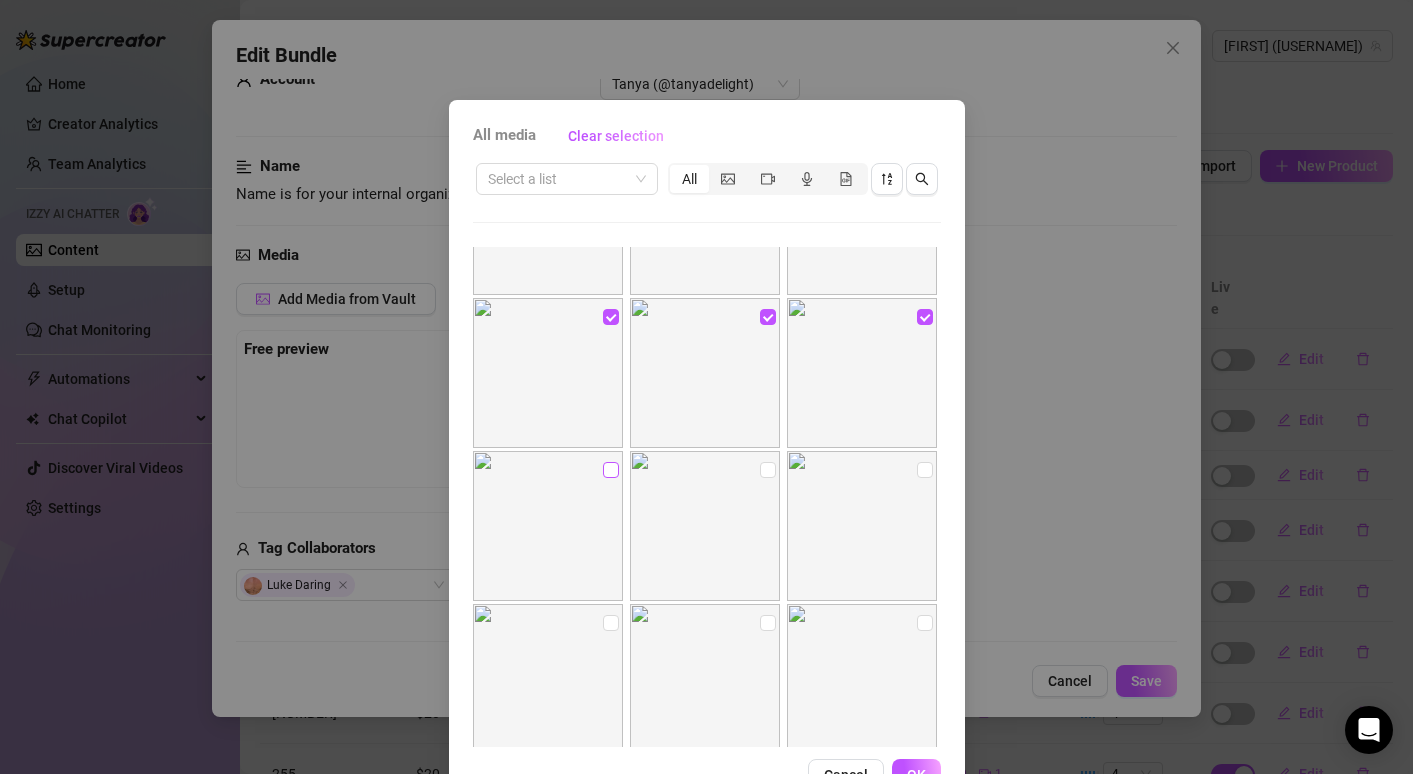 click at bounding box center (611, 470) 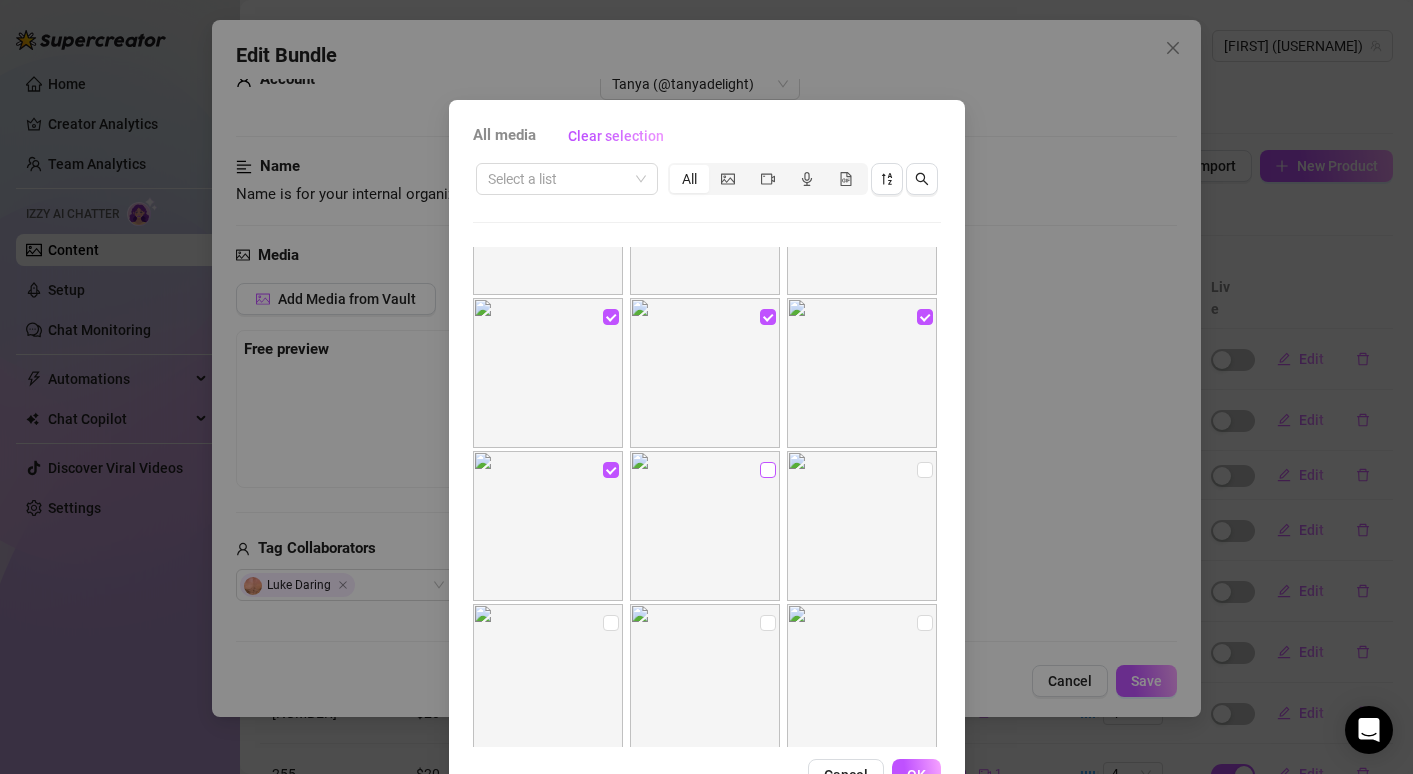 click at bounding box center [768, 470] 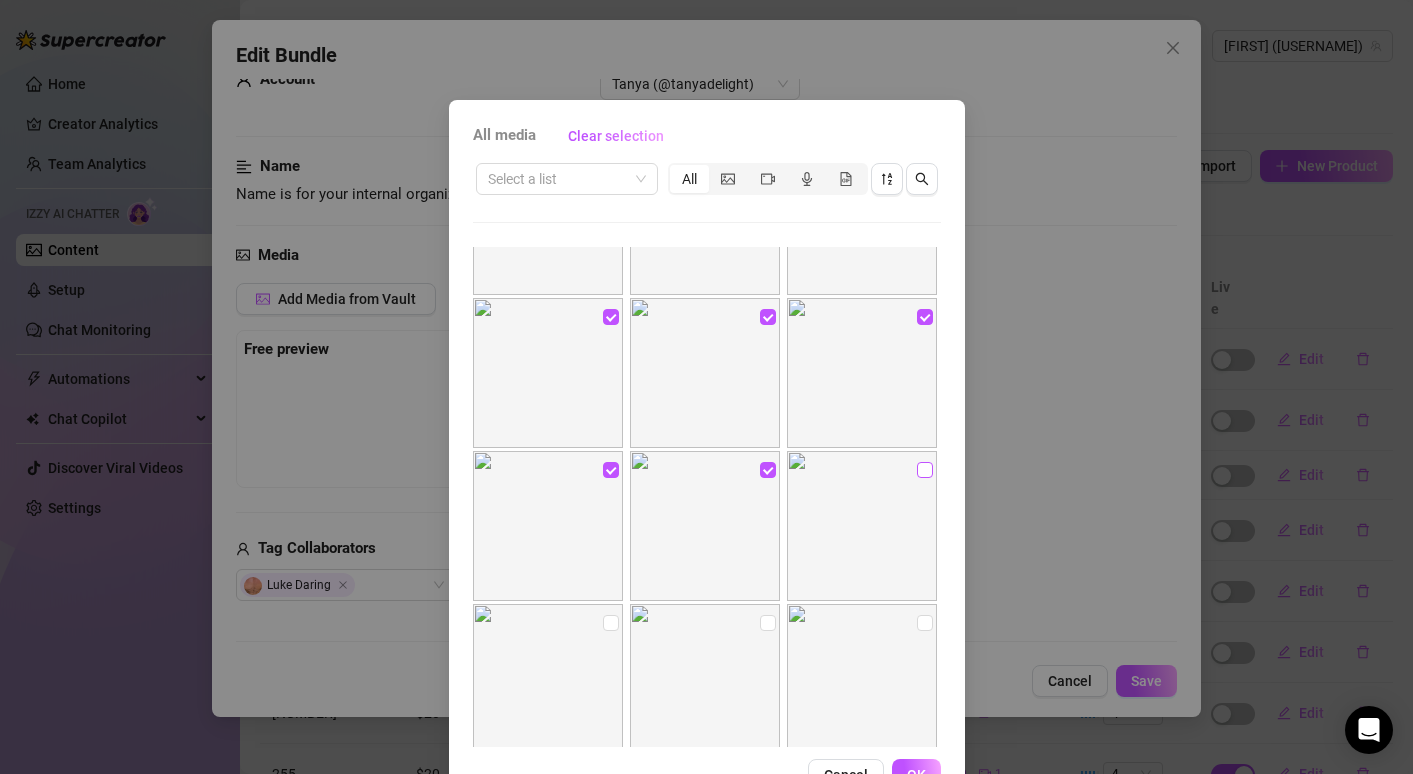 click at bounding box center [925, 470] 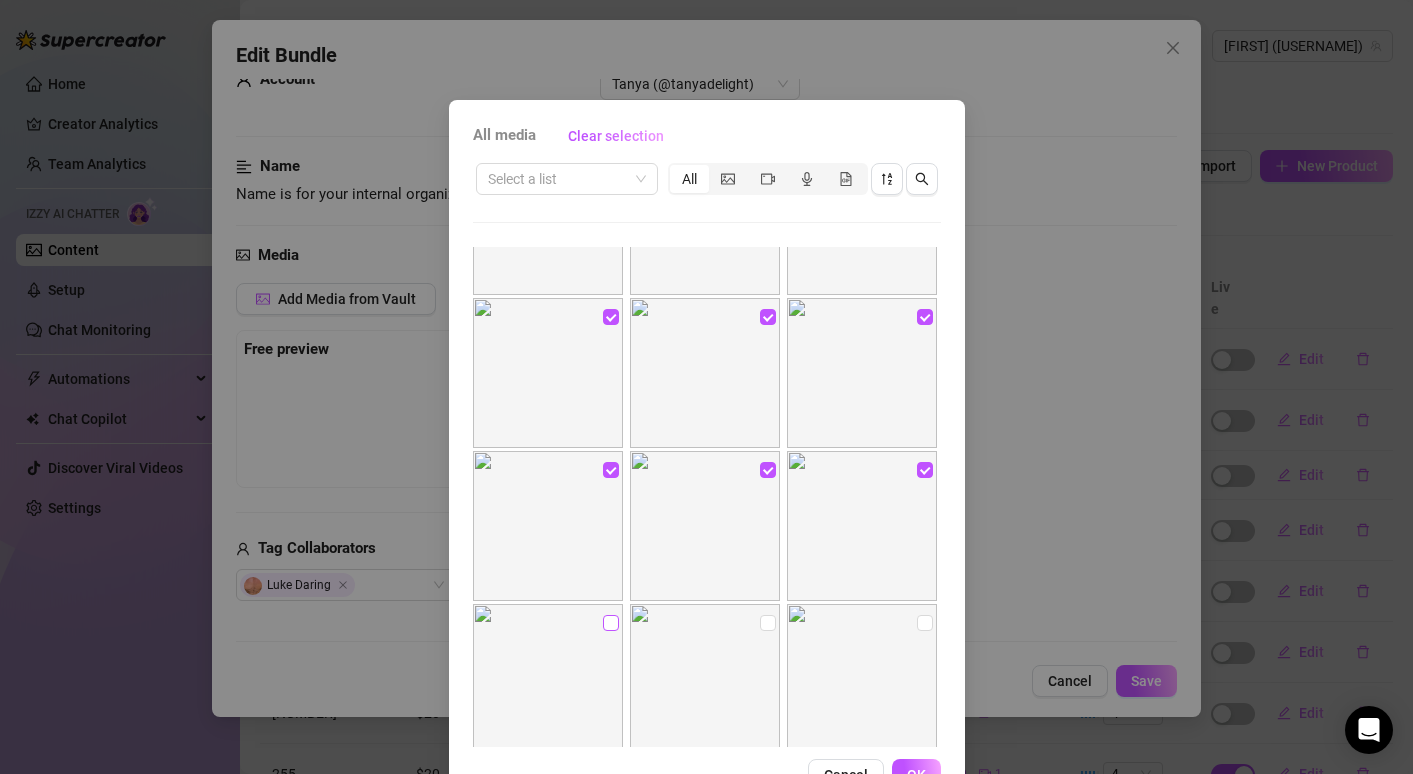 click at bounding box center [611, 623] 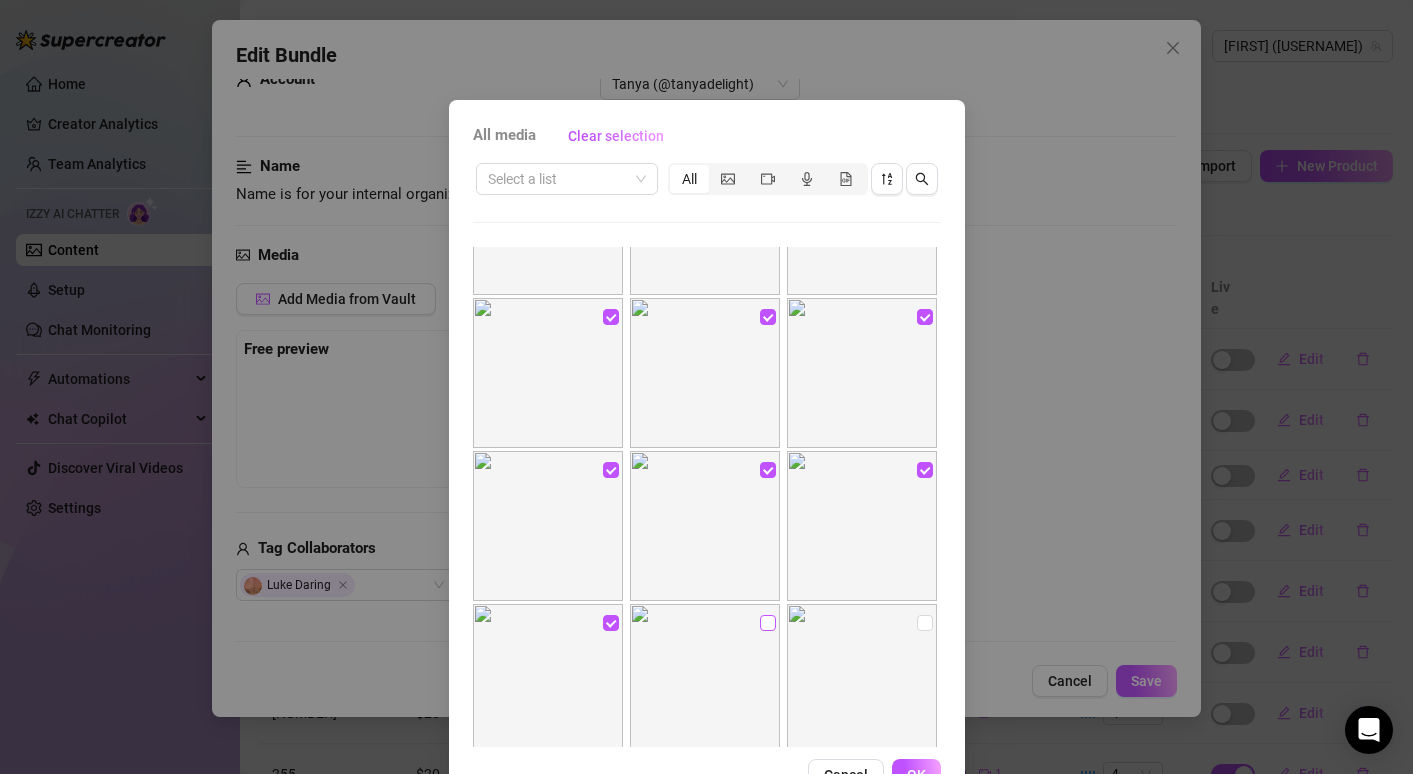 click at bounding box center [768, 623] 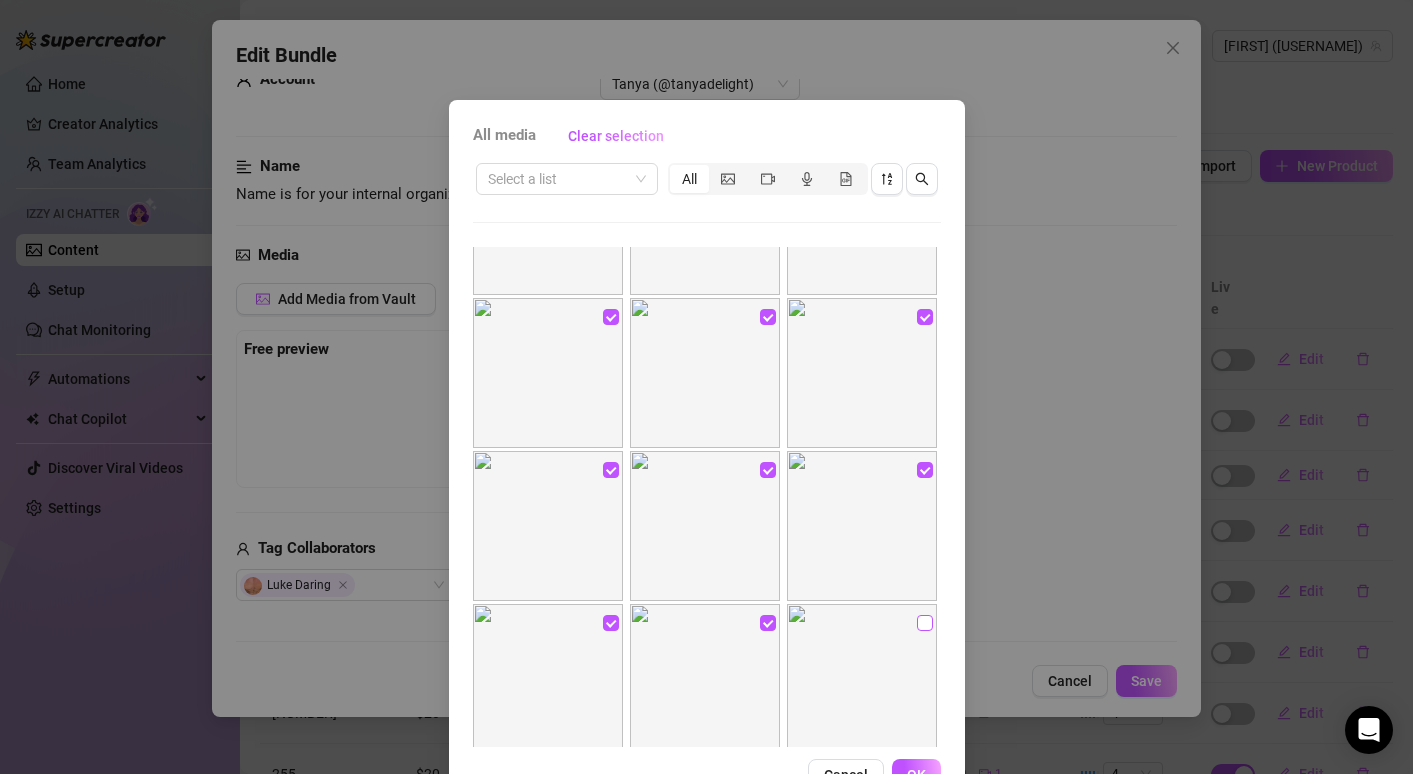 click at bounding box center (925, 623) 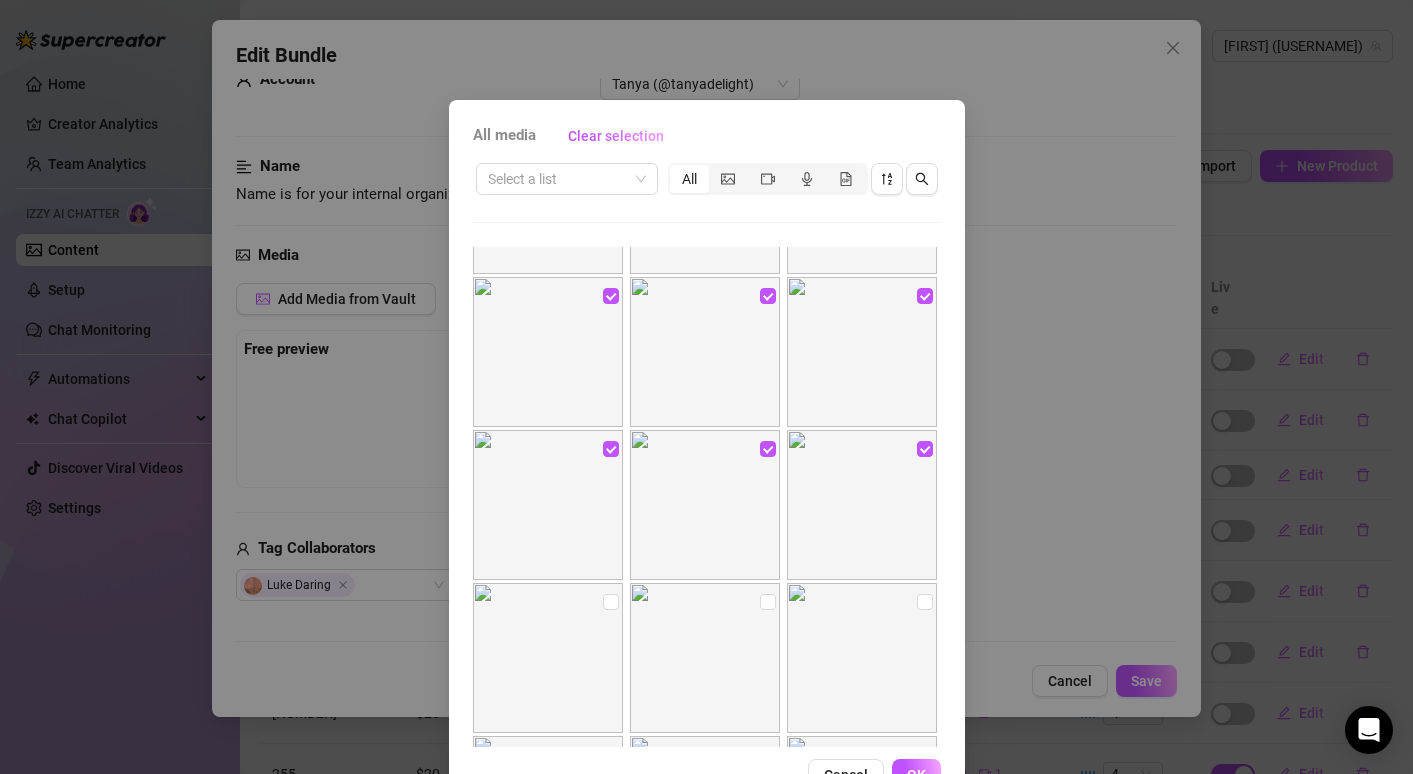 scroll, scrollTop: 1245, scrollLeft: 0, axis: vertical 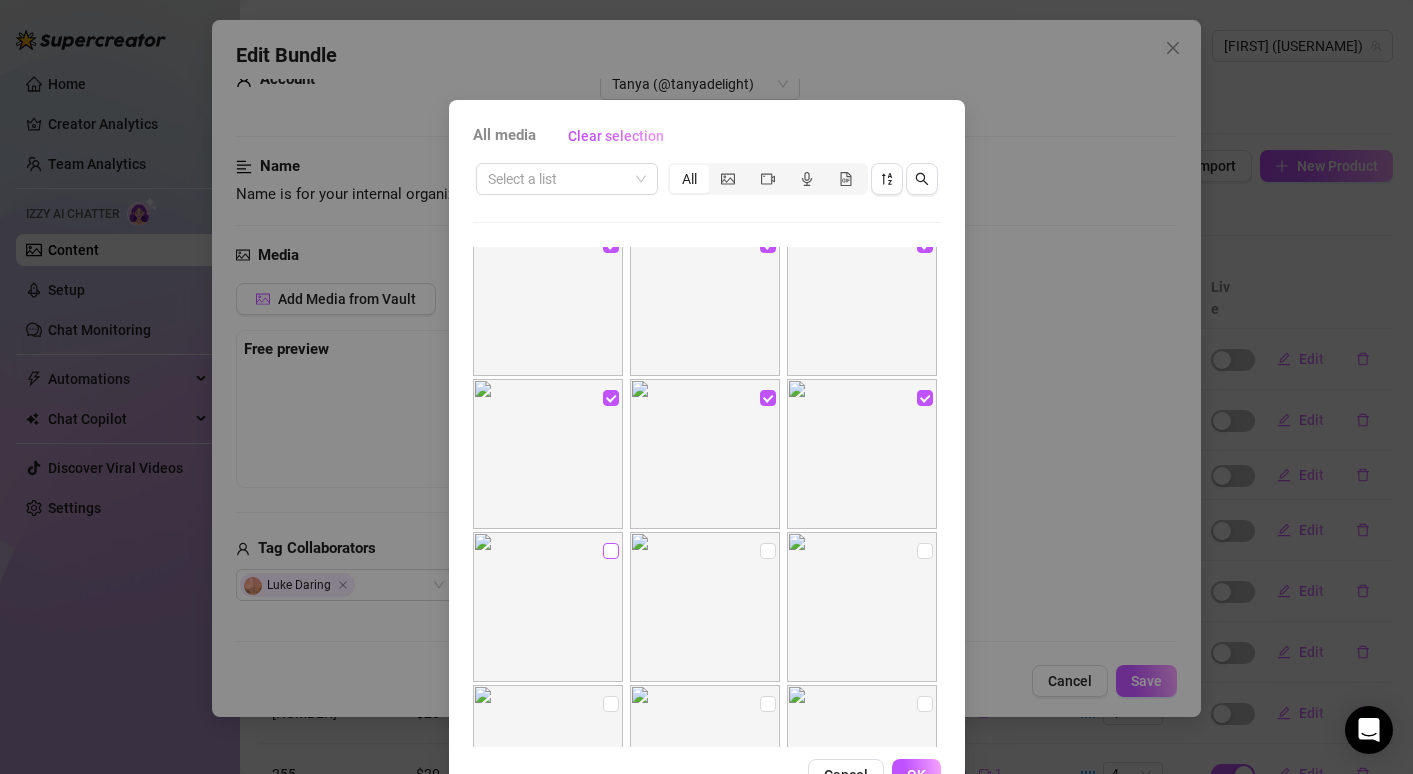 click at bounding box center [611, 551] 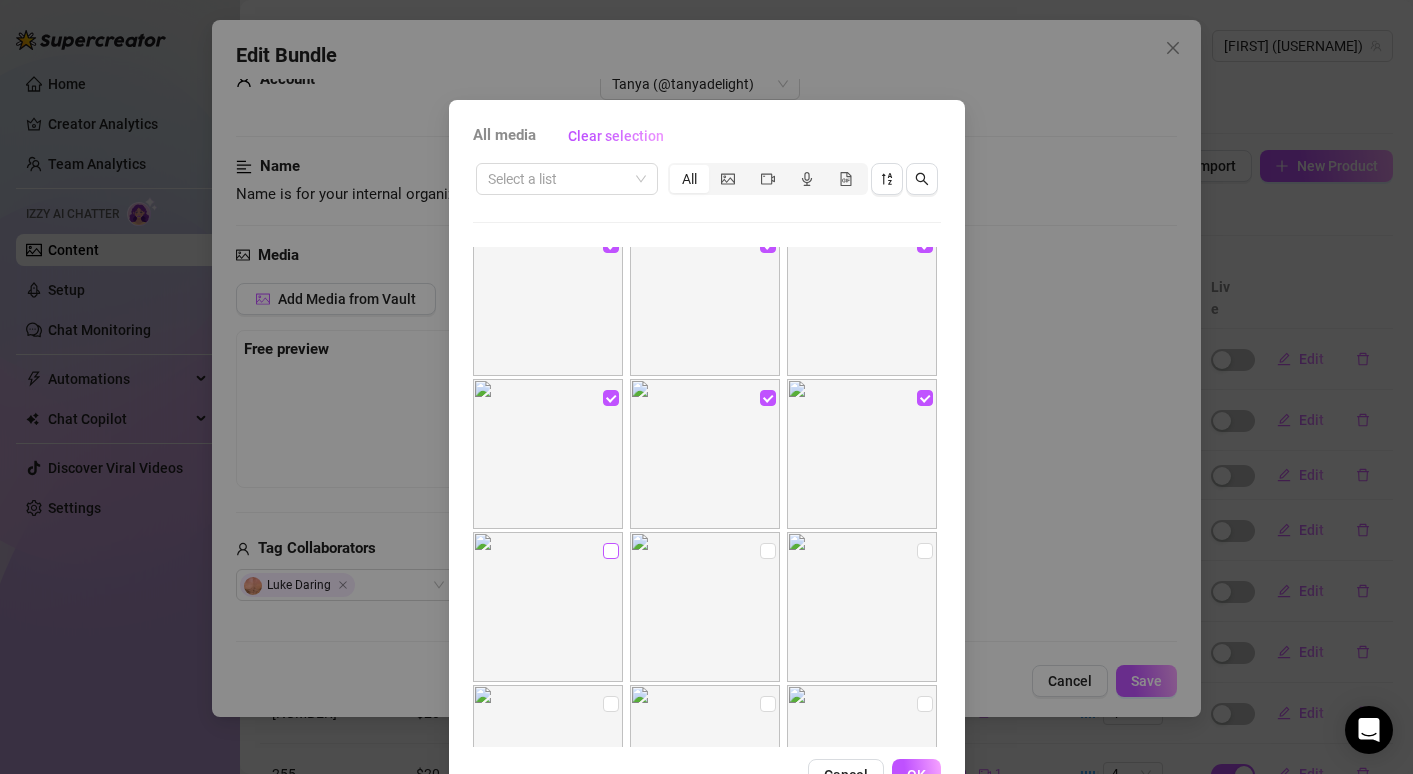 checkbox on "true" 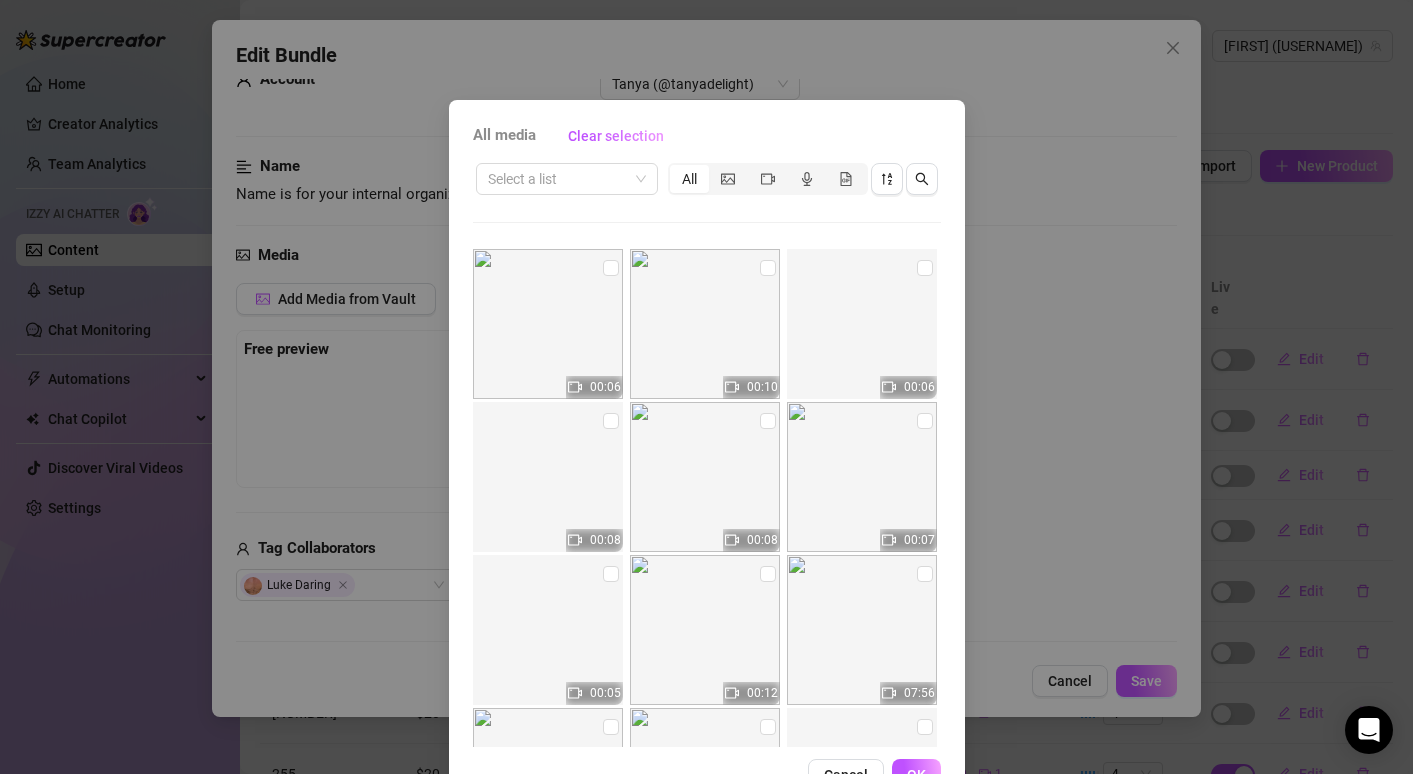scroll, scrollTop: 6886, scrollLeft: 0, axis: vertical 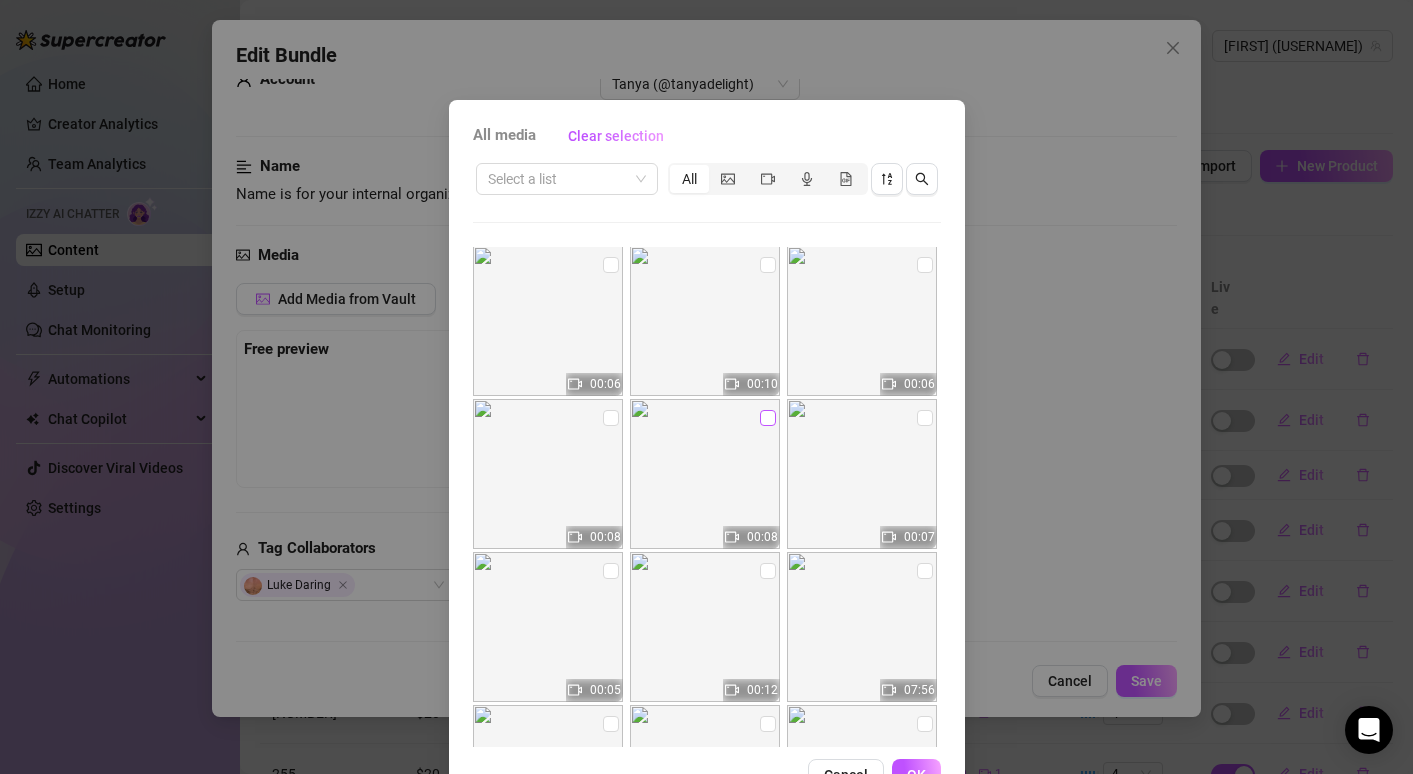click at bounding box center [768, 418] 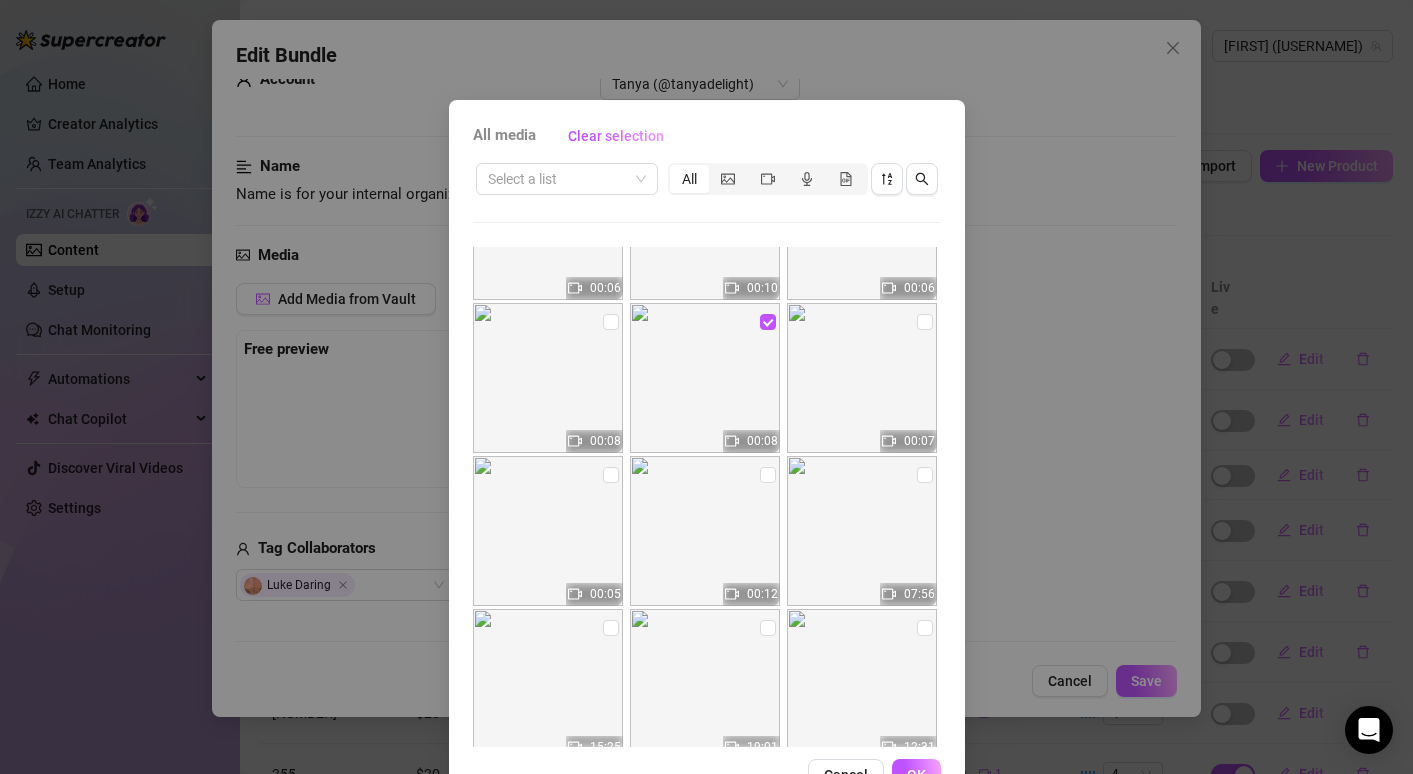scroll, scrollTop: 7065, scrollLeft: 0, axis: vertical 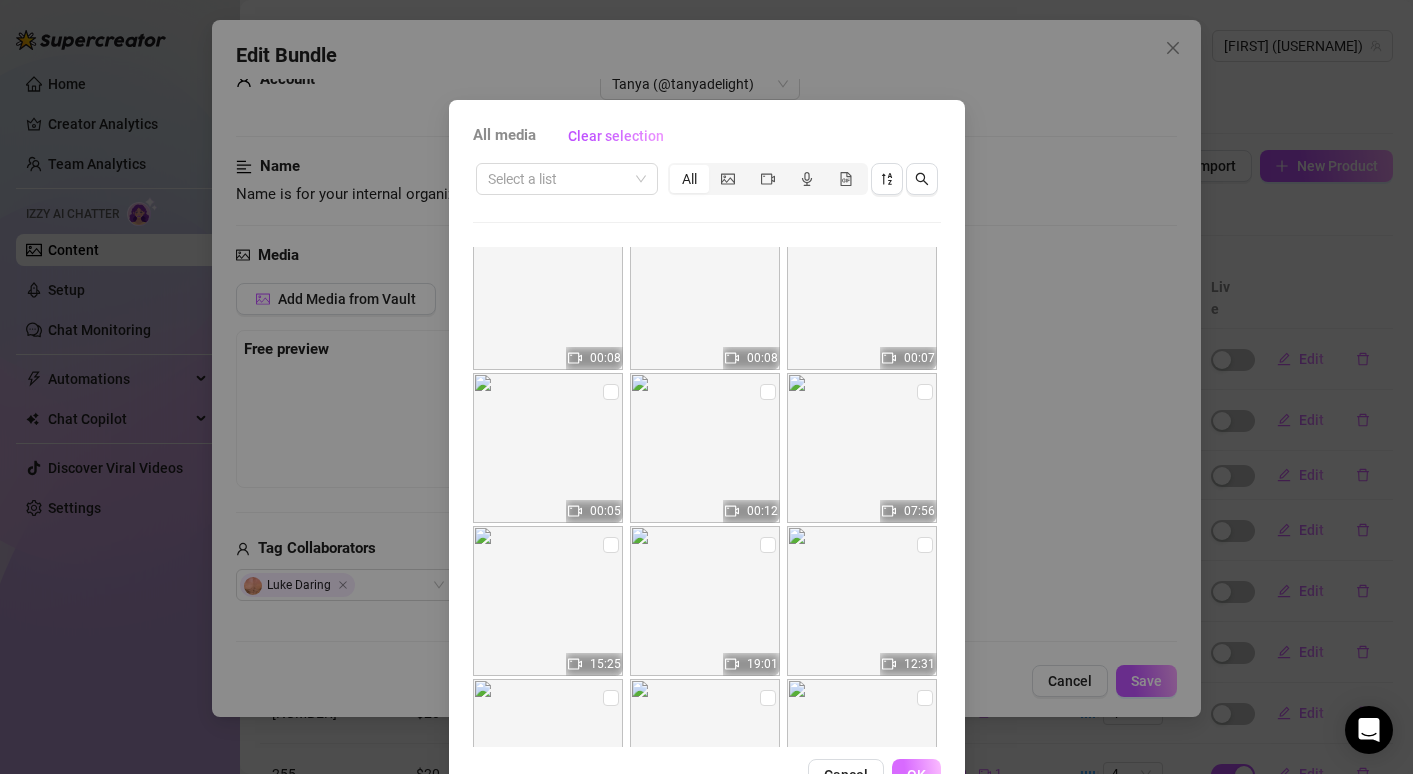 click on "OK" at bounding box center [916, 775] 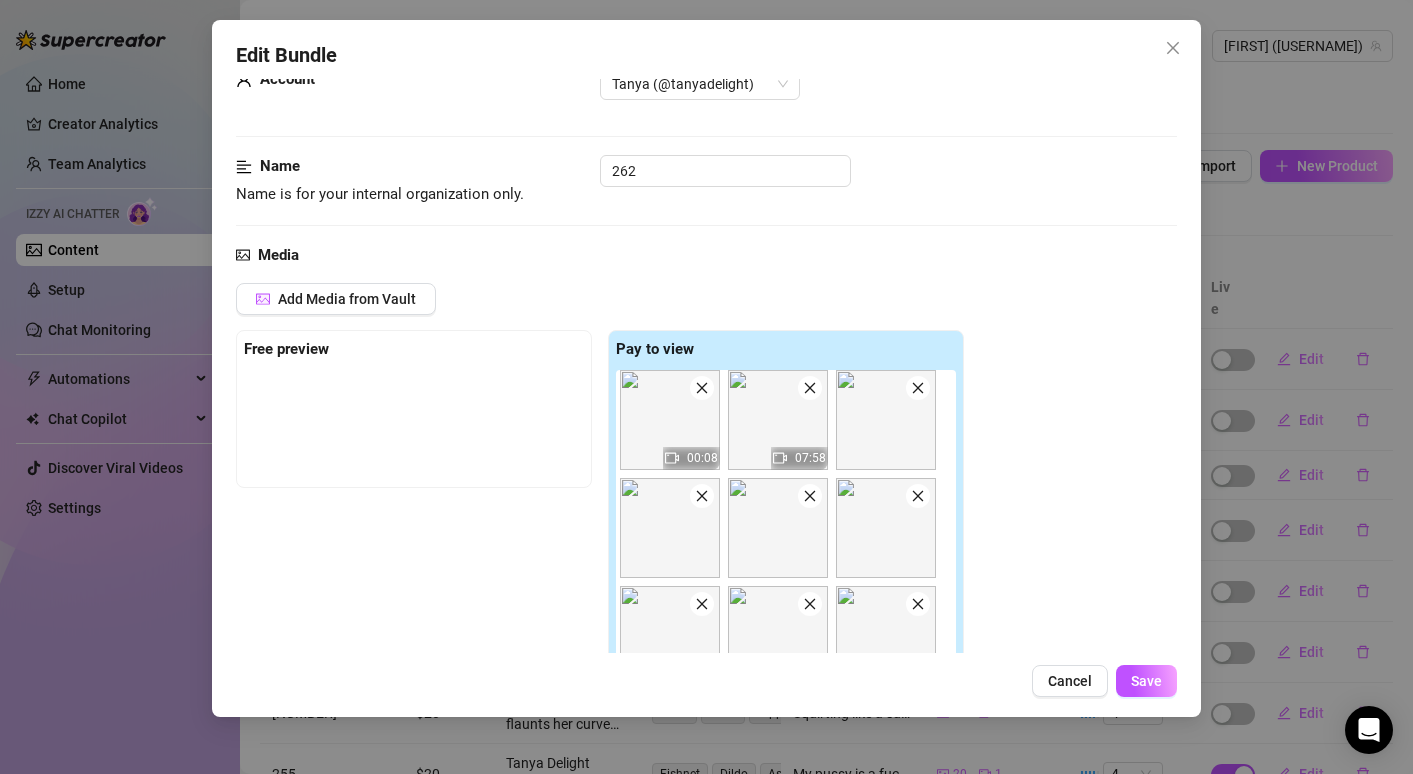 scroll, scrollTop: 0, scrollLeft: 0, axis: both 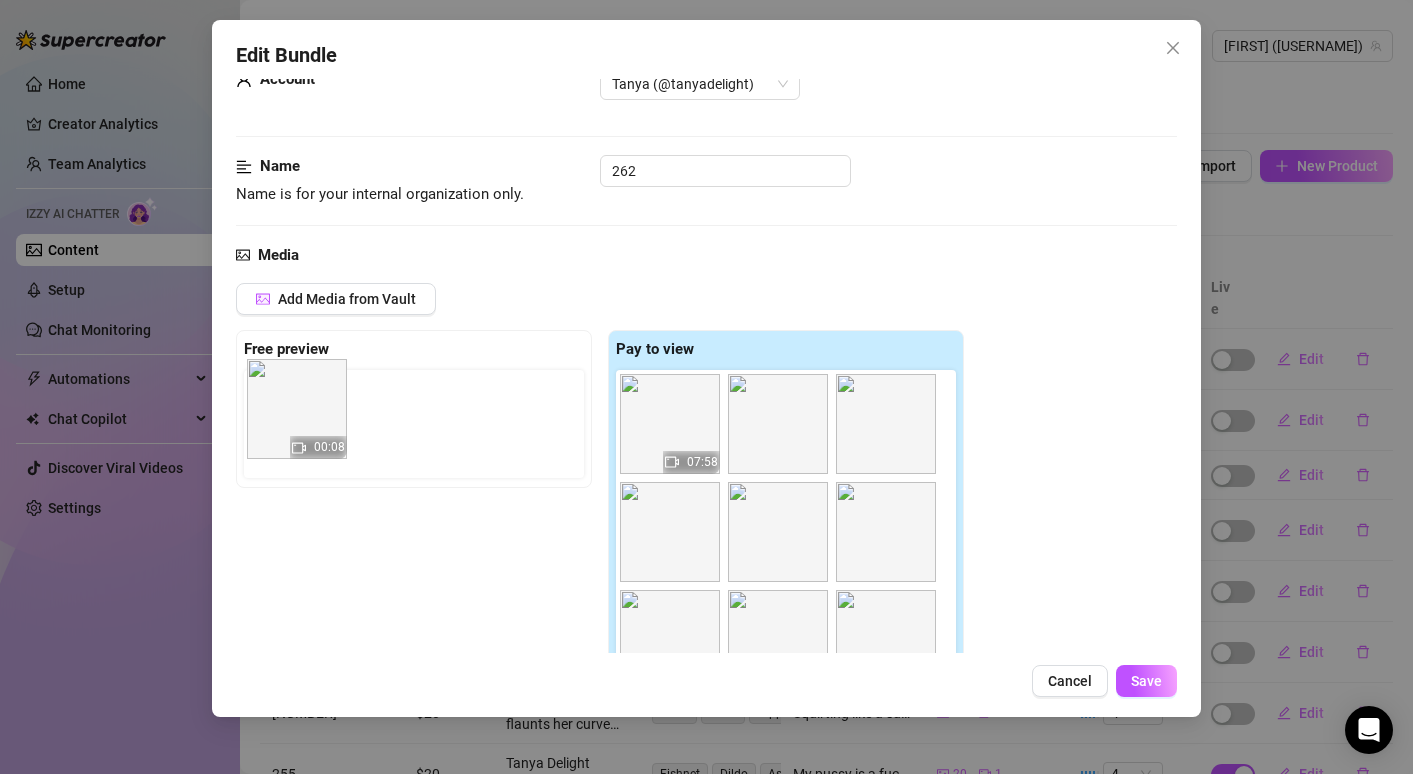 drag, startPoint x: 697, startPoint y: 431, endPoint x: 317, endPoint y: 417, distance: 380.2578 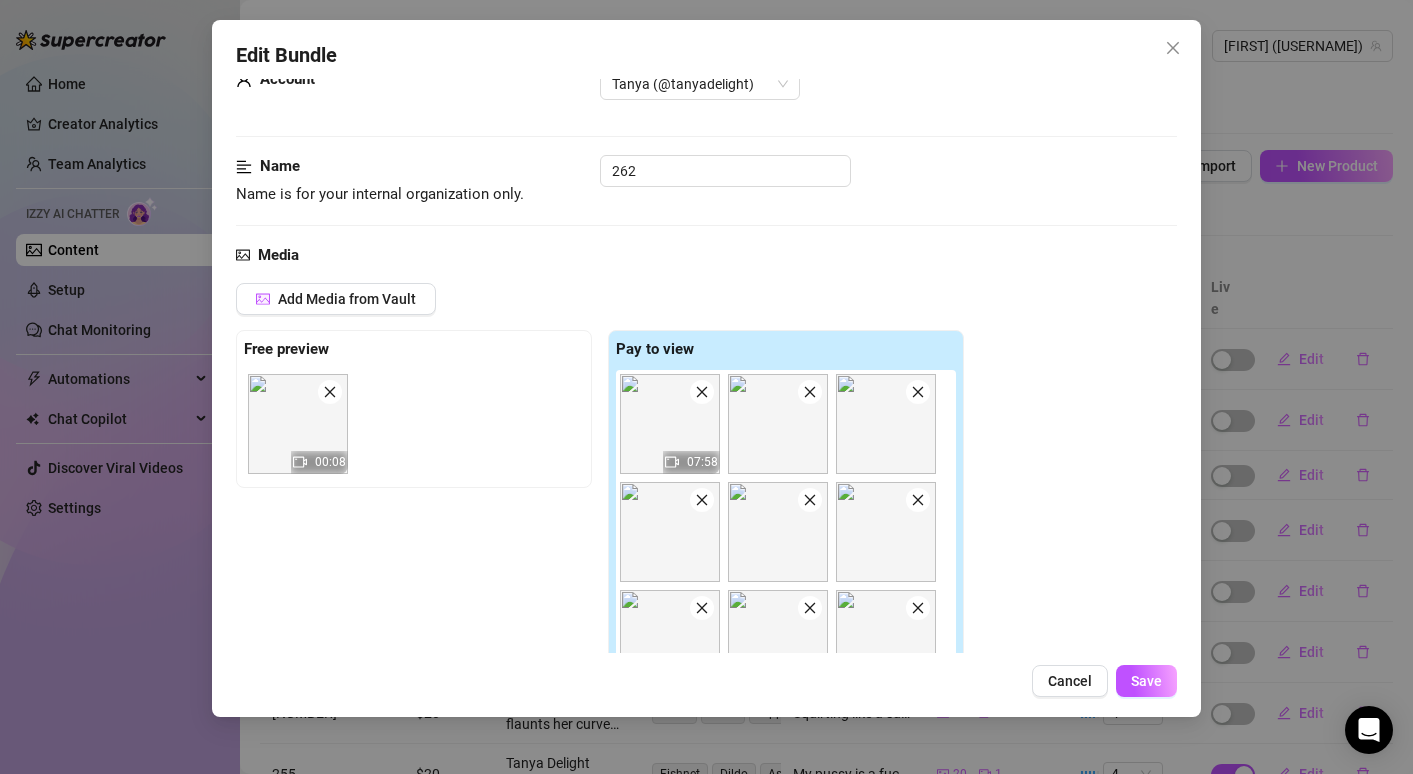 click on "Name Name is for your internal organization only. 262" at bounding box center [706, 199] 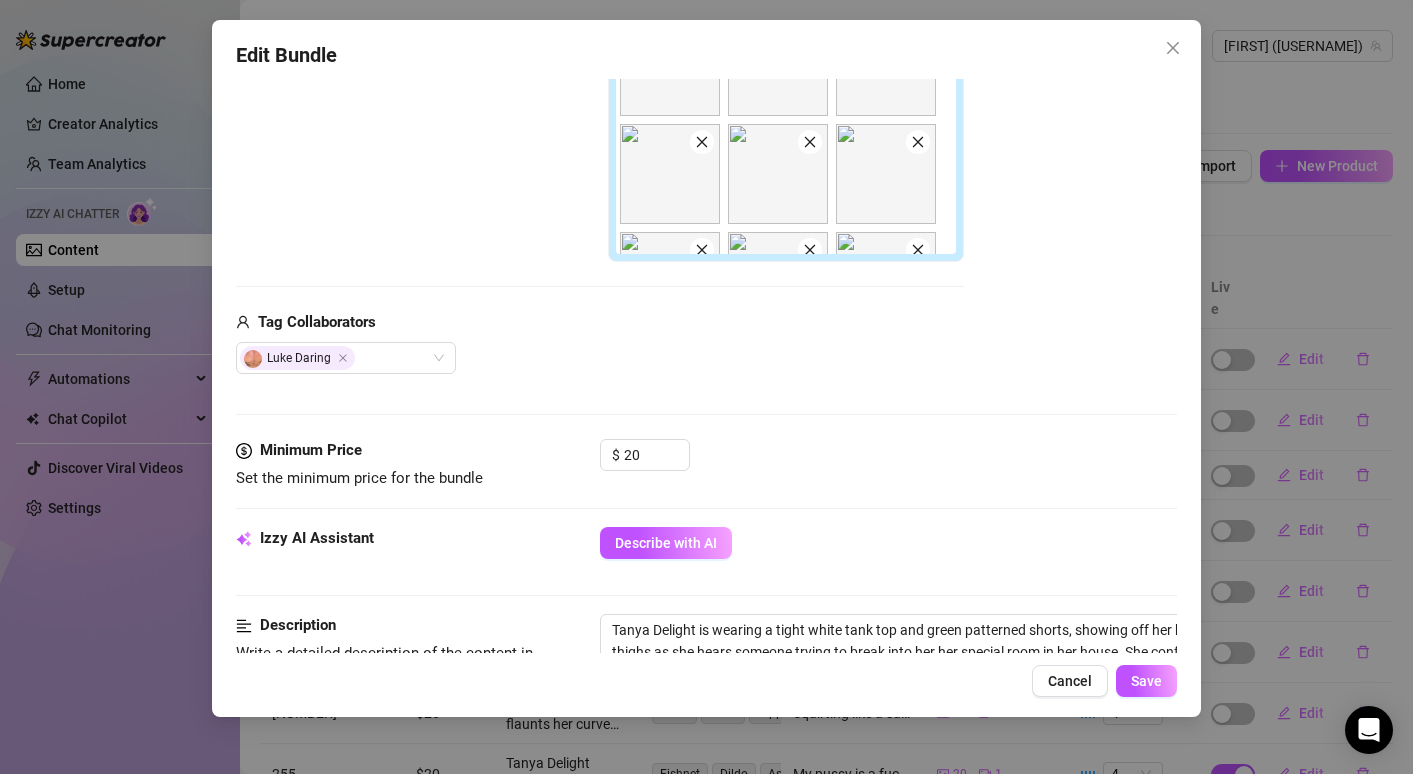 scroll, scrollTop: 522, scrollLeft: 0, axis: vertical 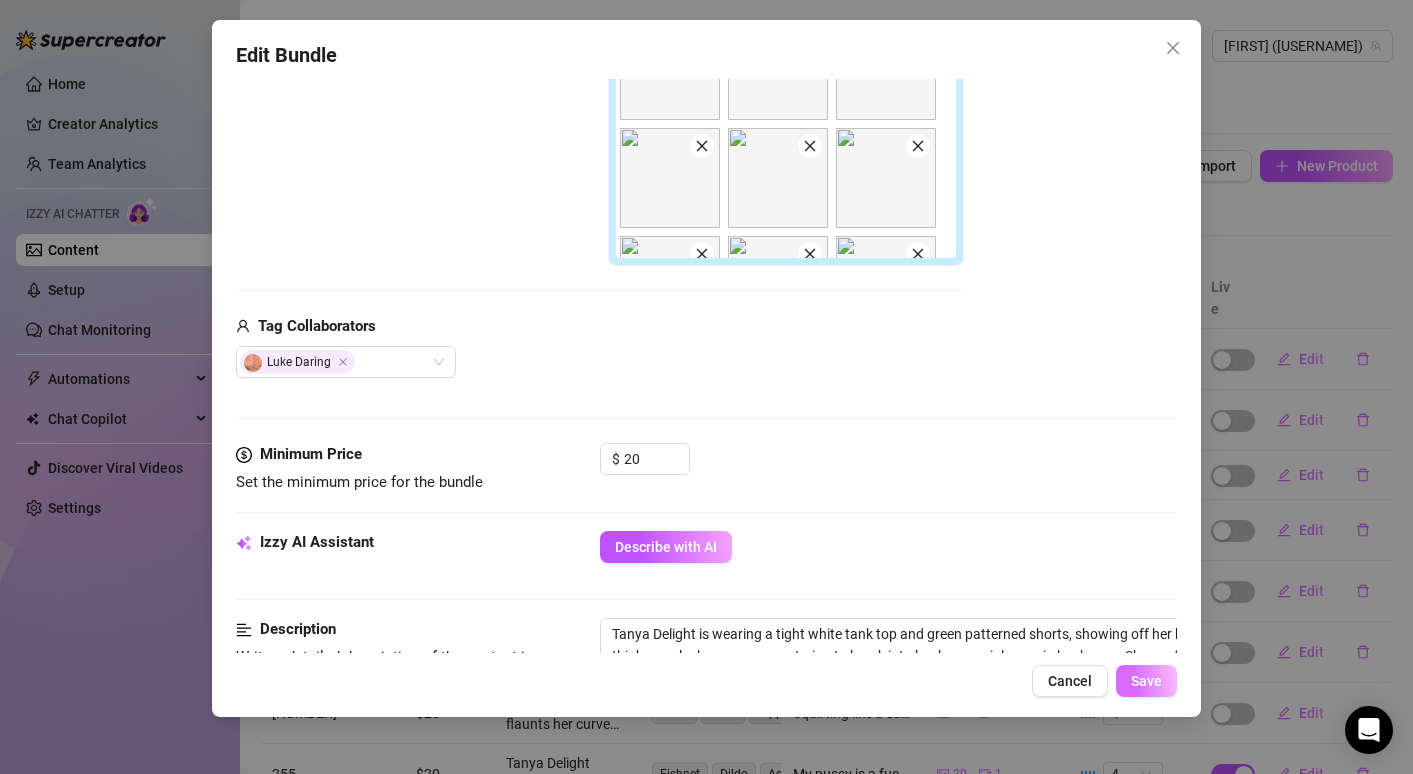 click on "Save" at bounding box center [1146, 681] 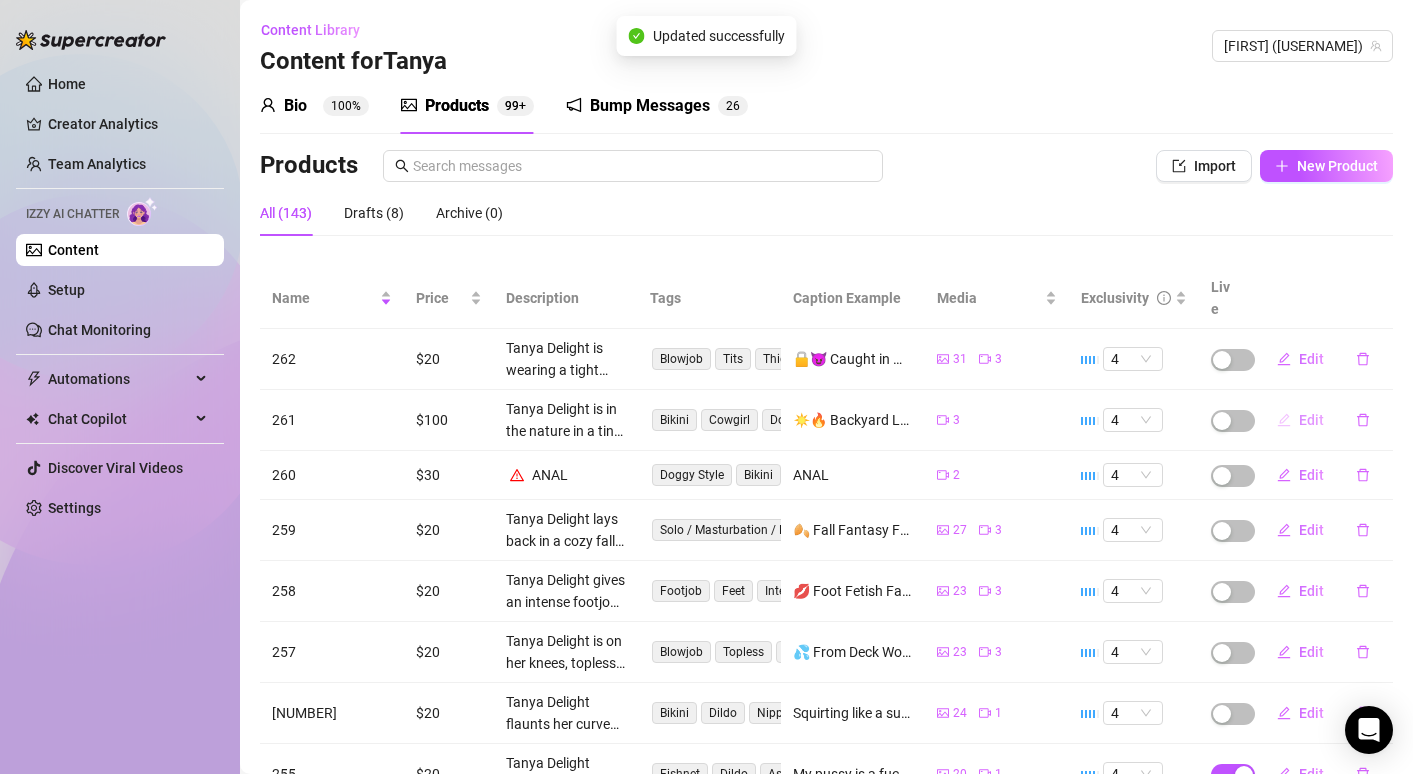 click on "Edit" at bounding box center [1311, 420] 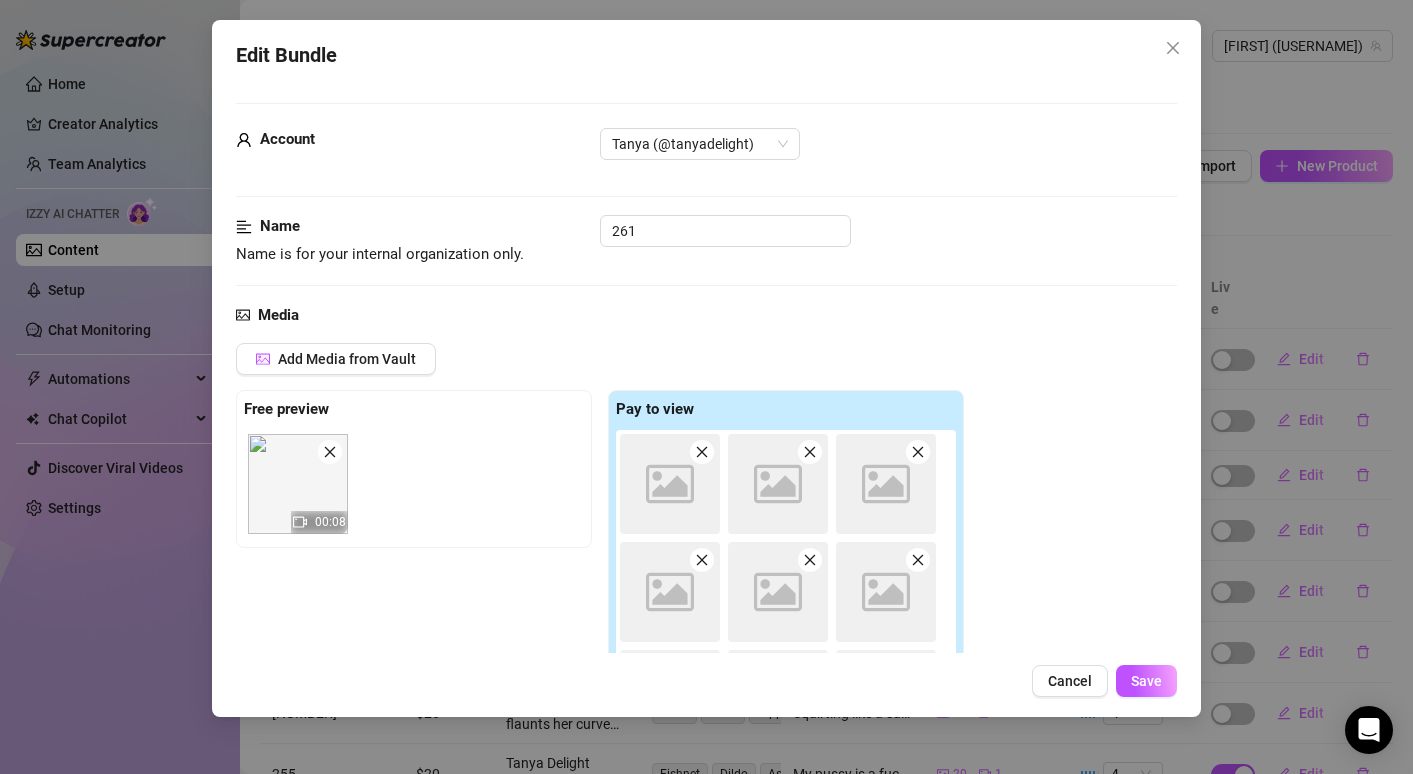 click on "Add Media from Vault" at bounding box center [600, 366] 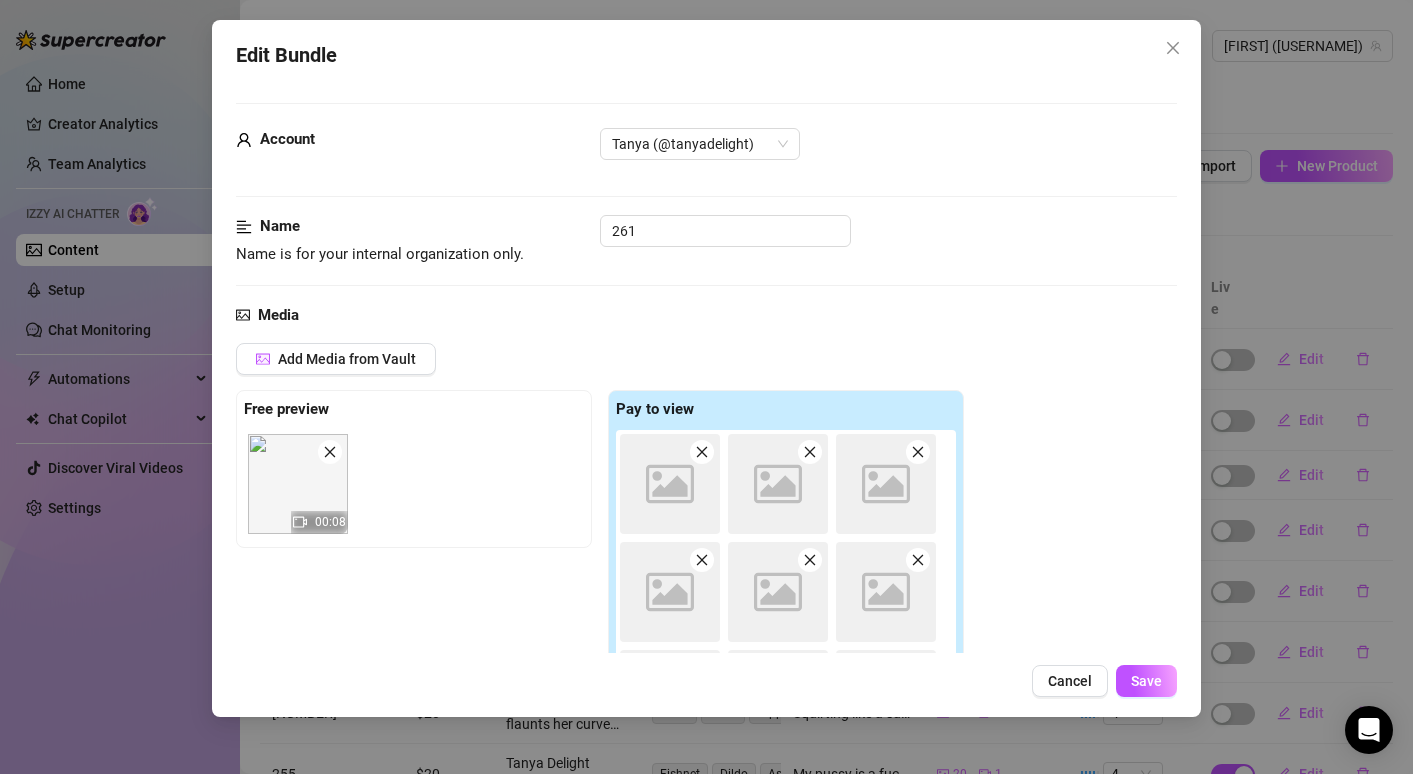 click on "Add Media from Vault" at bounding box center [600, 366] 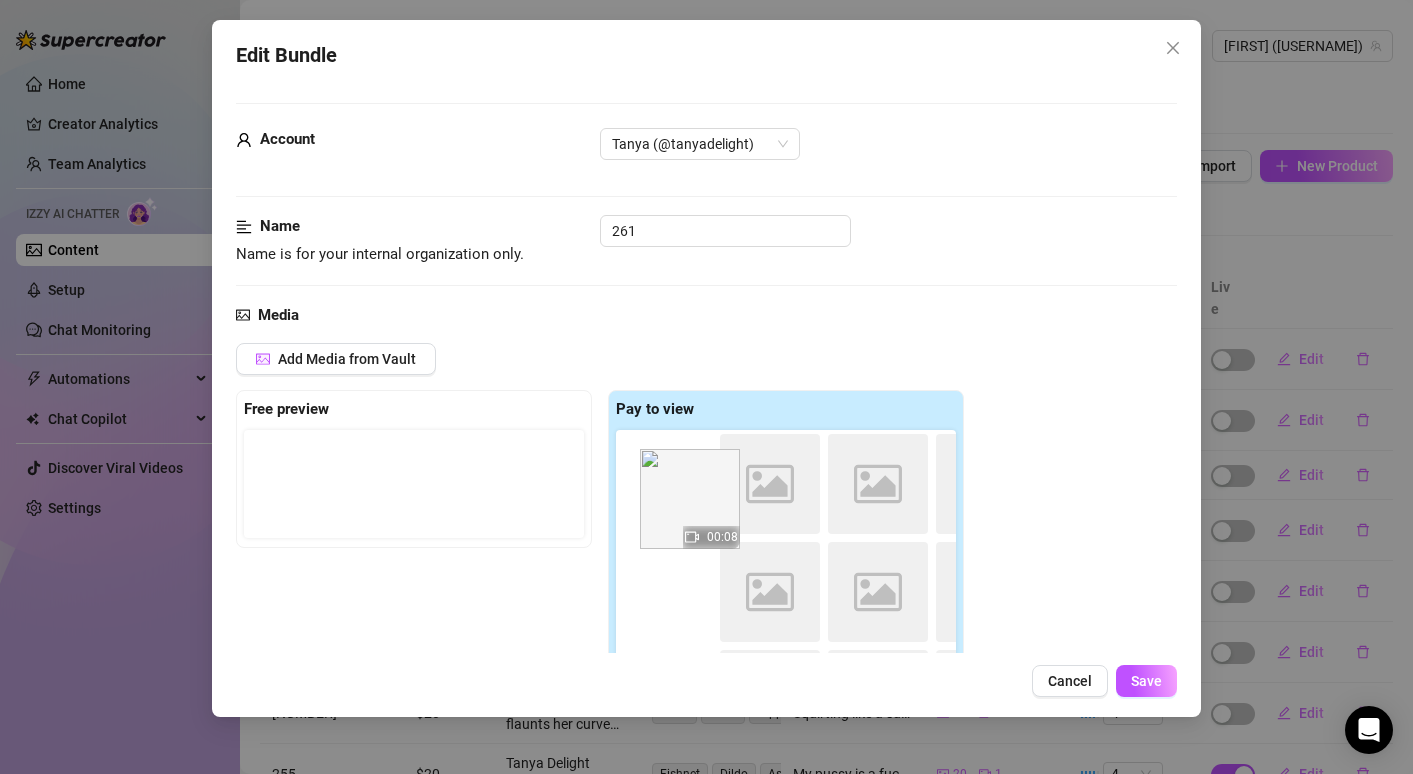 drag, startPoint x: 293, startPoint y: 488, endPoint x: 694, endPoint y: 503, distance: 401.28046 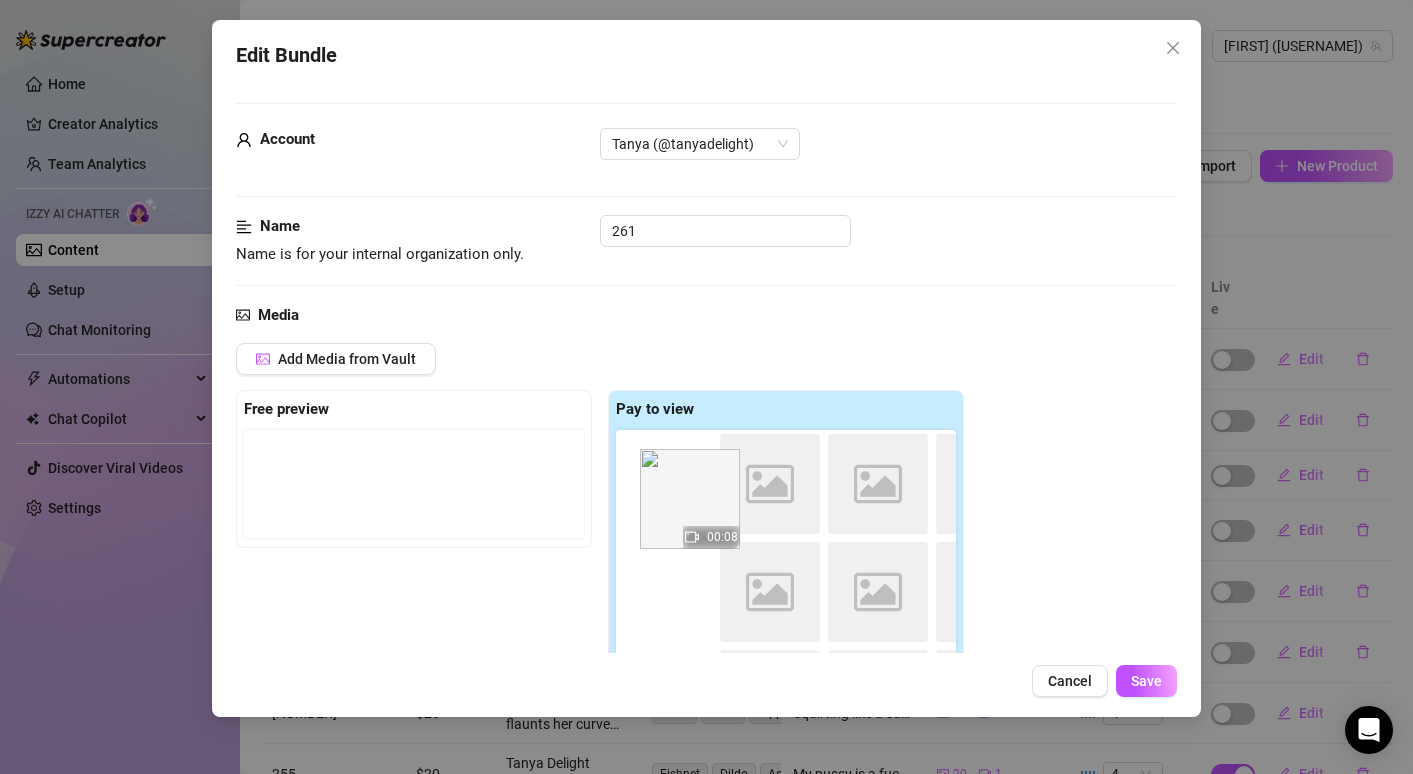 click on "Free preview 00:08 Pay to view Image placeholder Image placeholder Image placeholder Image placeholder Image placeholder Image placeholder Image placeholder Image placeholder Image placeholder Image placeholder Image placeholder Image placeholder Image placeholder Image placeholder Image placeholder Image placeholder Image placeholder Image placeholder Image placeholder Image placeholder Image placeholder Image placeholder Image placeholder Image placeholder Image placeholder Image placeholder Image placeholder Image placeholder Image placeholder Image placeholder Image placeholder Image placeholder Image placeholder Image placeholder Image placeholder 00:08 15:25" at bounding box center (600, 589) 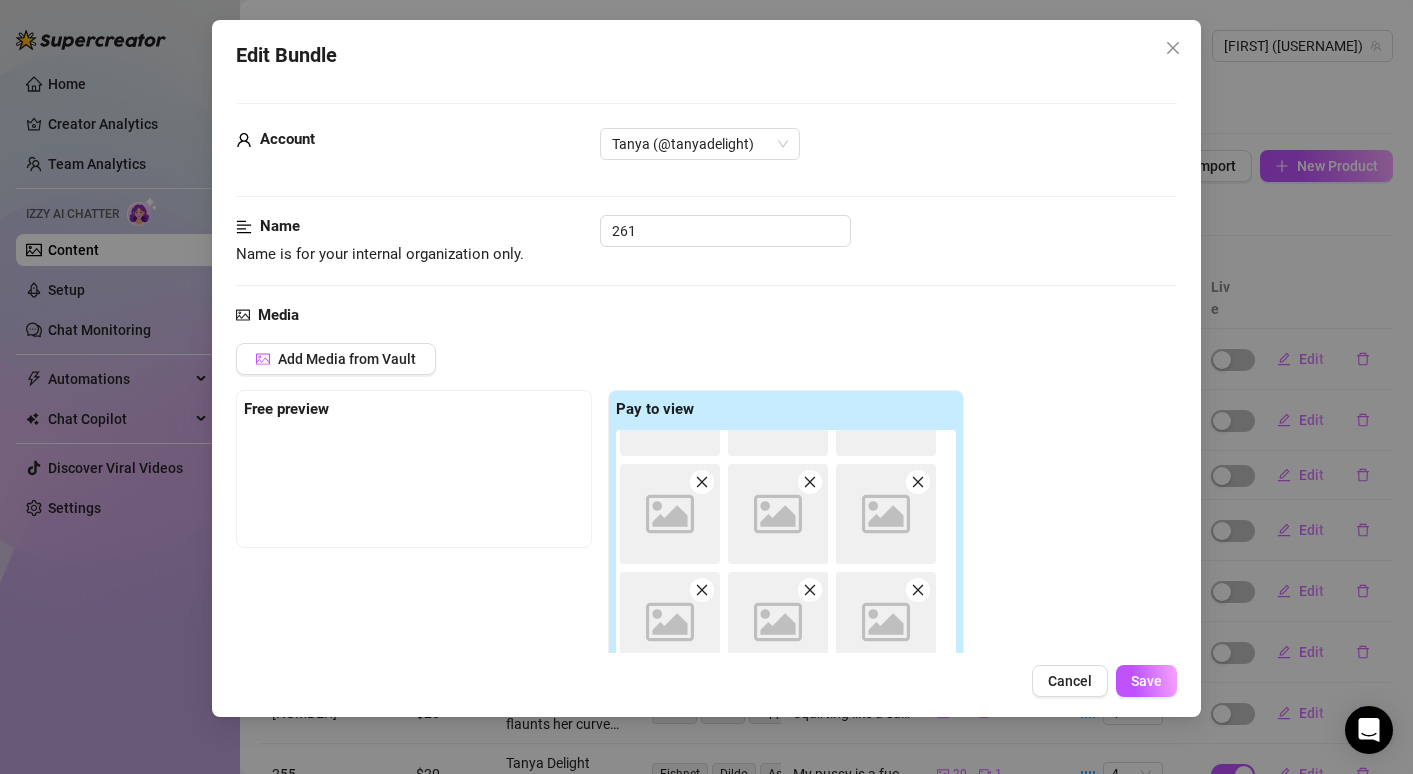 scroll, scrollTop: 1054, scrollLeft: 0, axis: vertical 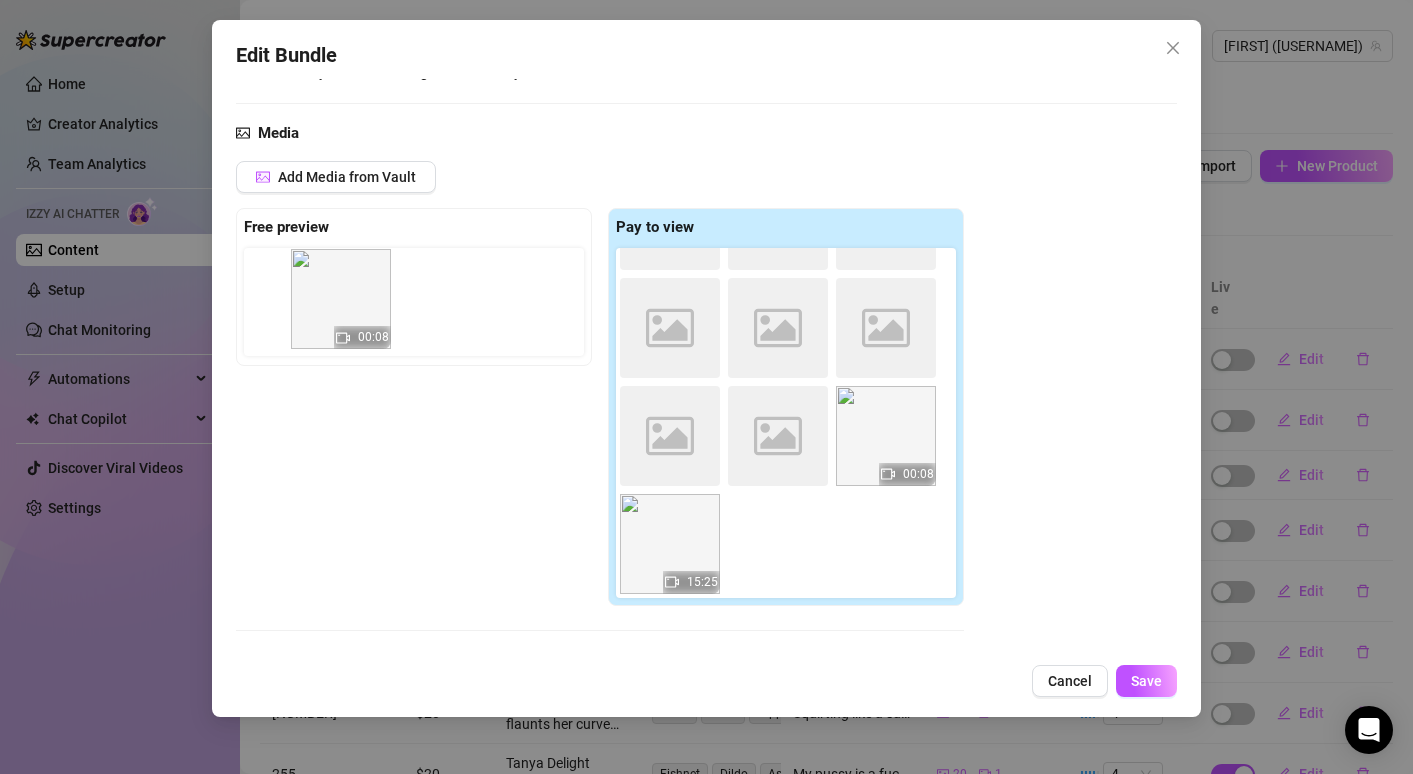 drag, startPoint x: 798, startPoint y: 550, endPoint x: 356, endPoint y: 305, distance: 505.36026 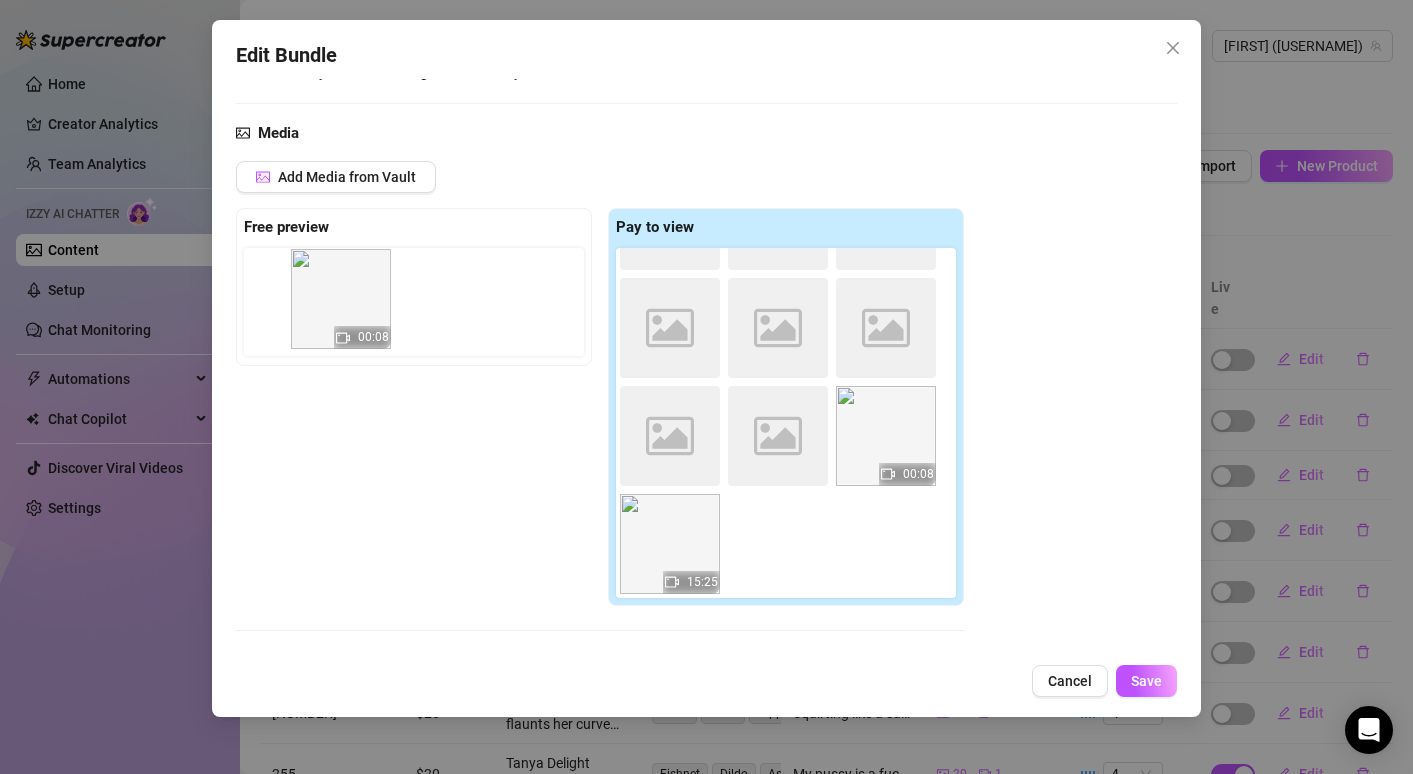 click on "Free preview Pay to view Image placeholder Image placeholder Image placeholder Image placeholder Image placeholder Image placeholder Image placeholder Image placeholder Image placeholder Image placeholder Image placeholder Image placeholder Image placeholder Image placeholder Image placeholder Image placeholder Image placeholder Image placeholder Image placeholder Image placeholder Image placeholder Image placeholder Image placeholder Image placeholder Image placeholder Image placeholder Image placeholder Image placeholder Image placeholder Image placeholder Image placeholder Image placeholder Image placeholder Image placeholder Image placeholder 00:08 15:25 00:08" at bounding box center [600, 407] 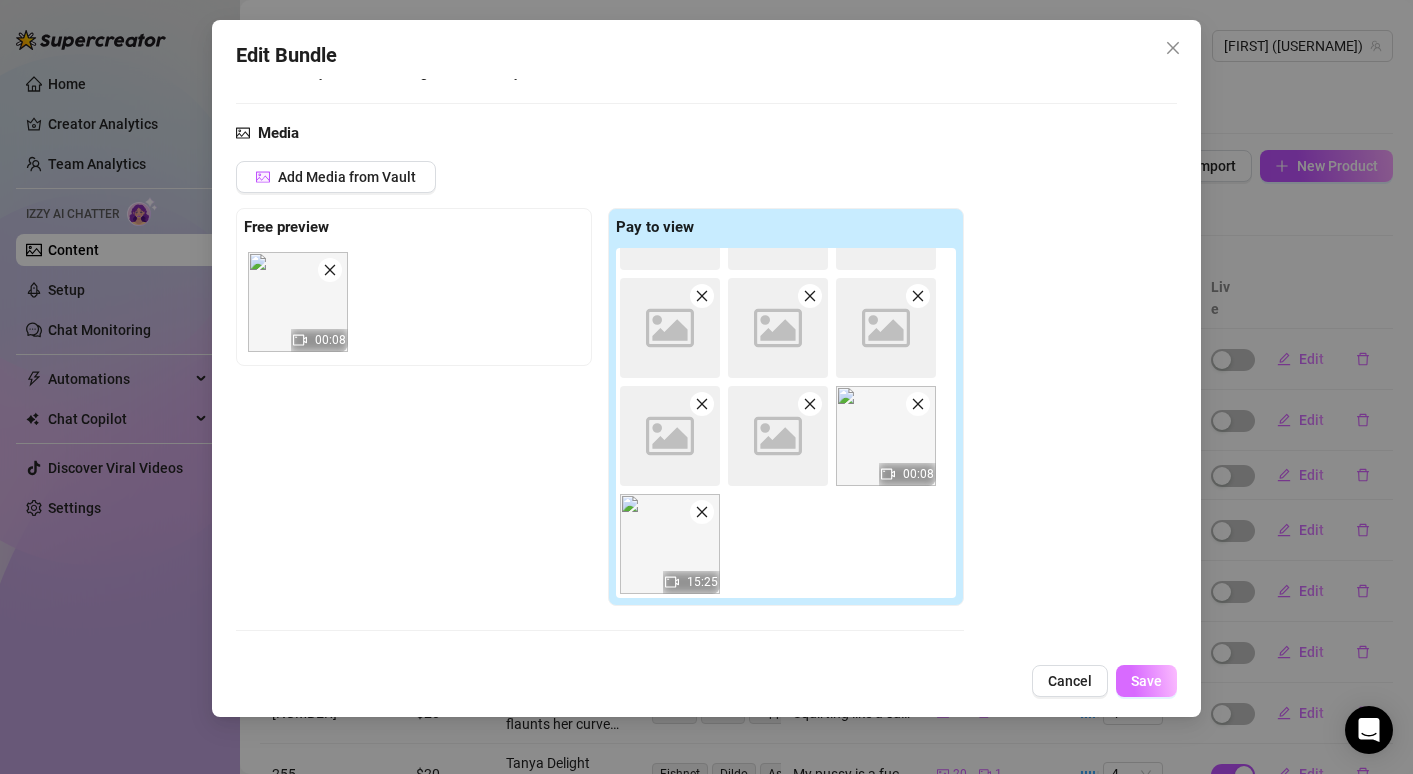 click on "Save" at bounding box center (1146, 681) 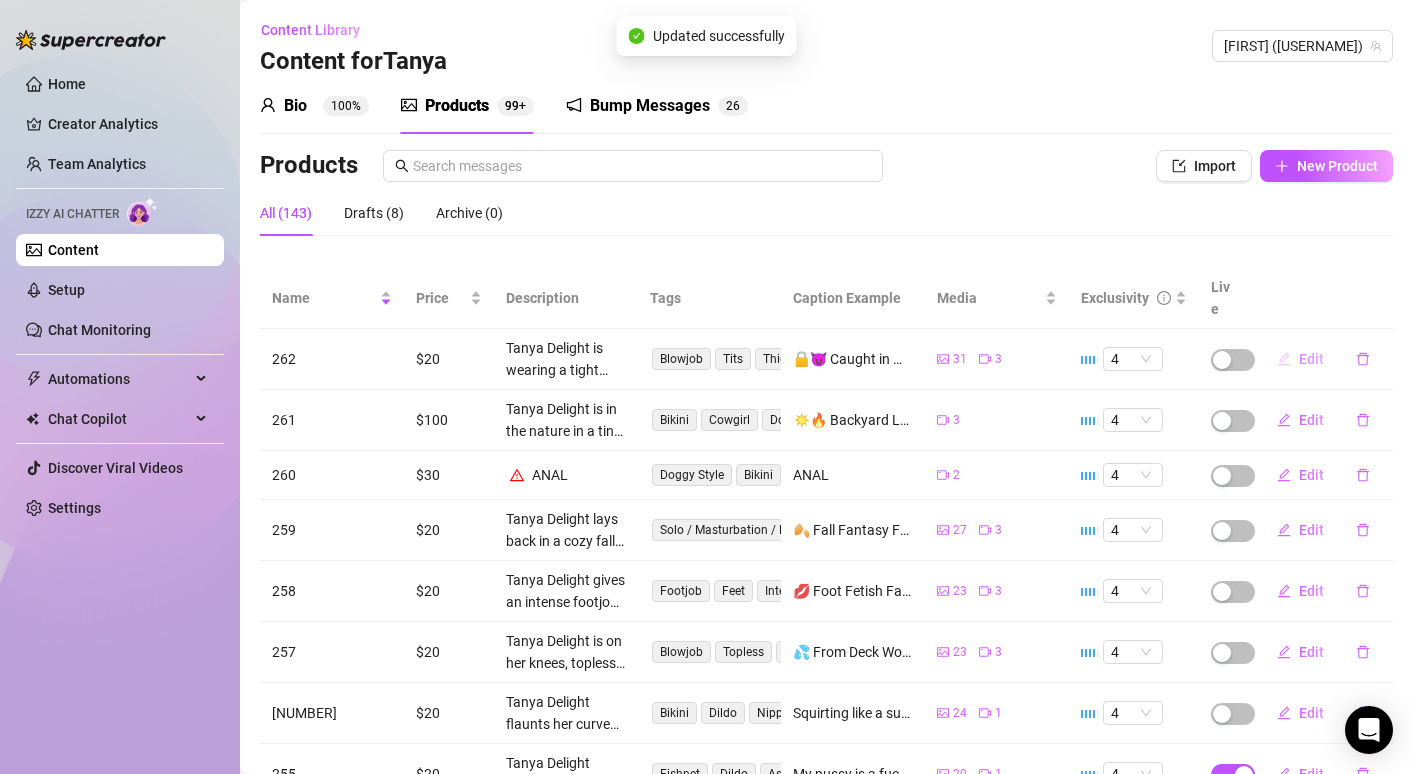 click on "Edit" at bounding box center [1300, 359] 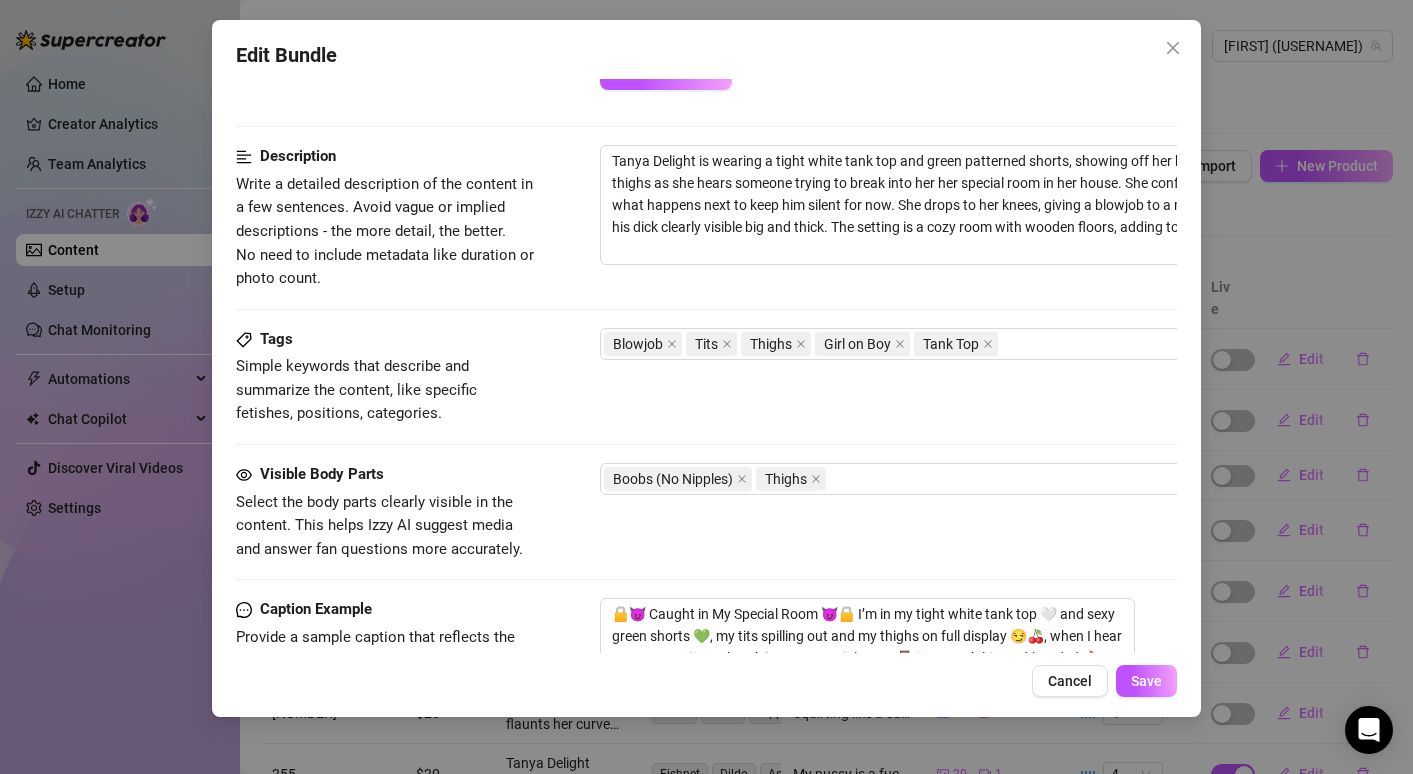 scroll, scrollTop: 1268, scrollLeft: 0, axis: vertical 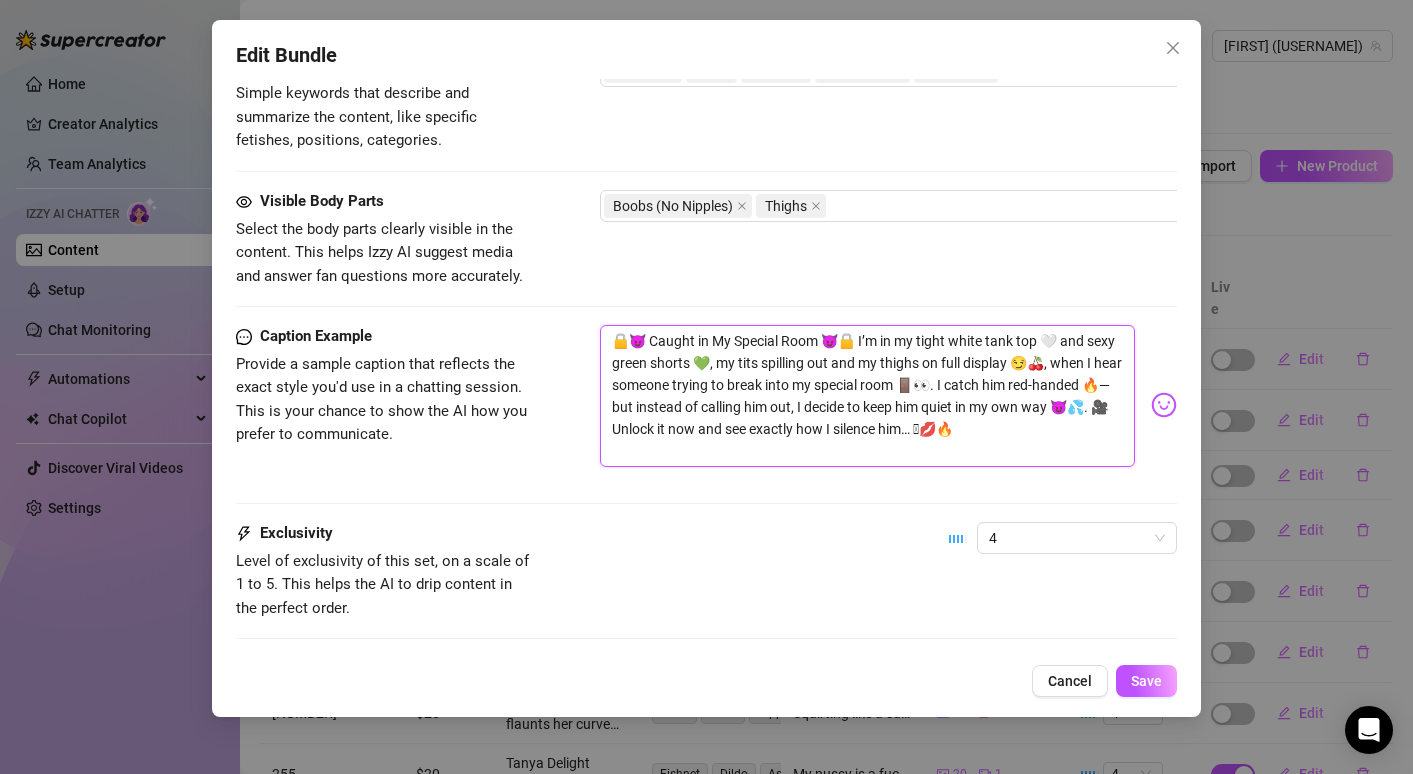 drag, startPoint x: 611, startPoint y: 339, endPoint x: 1078, endPoint y: 441, distance: 478.0094 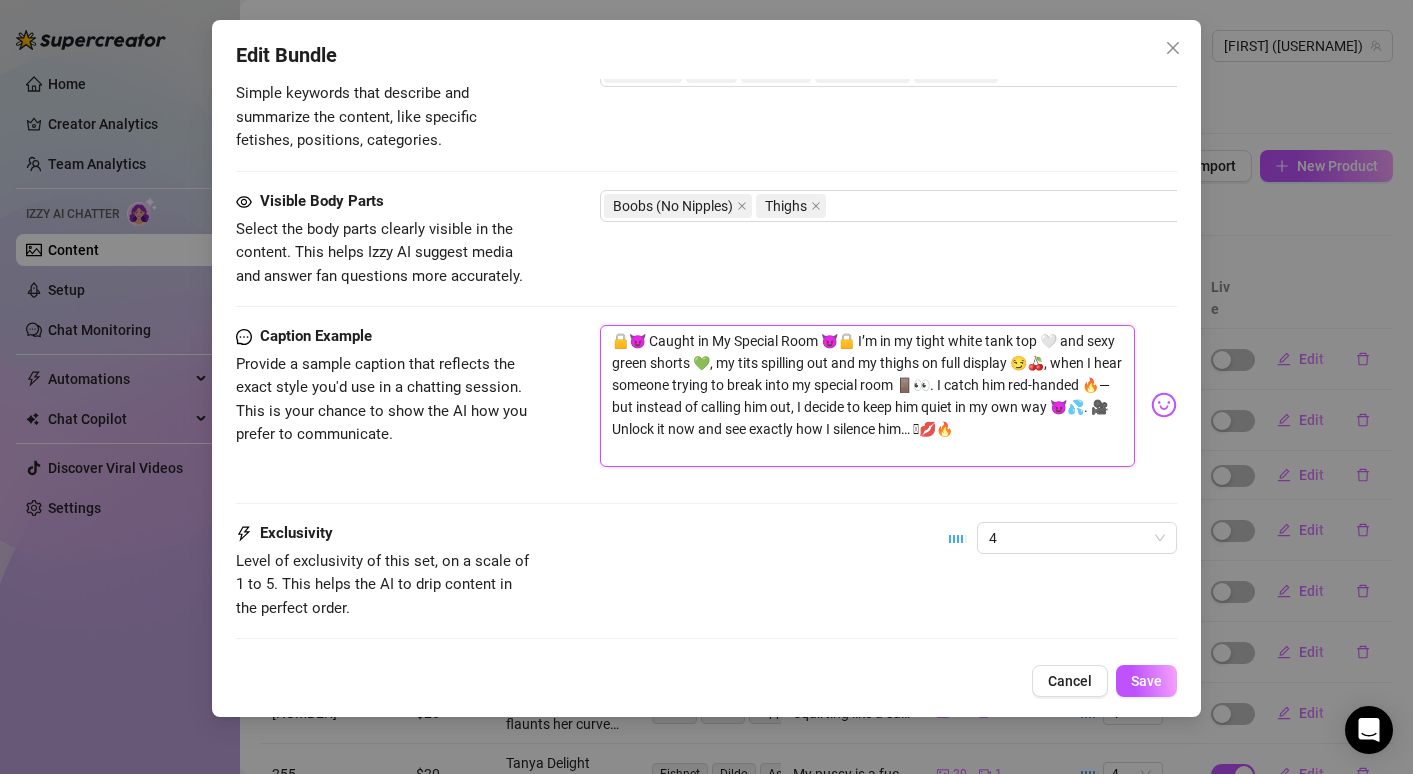 click on "🔒😈 Caught in My Special Room 😈🔒 I’m in my tight white tank top 🤍 and sexy green shorts 💚, my tits spilling out and my thighs on full display 😏🍒, when I hear someone trying to break into my special room 🚪👀. I catch him red-handed 🔥—but instead of calling him out, I decide to keep him quiet in my own way 😈💦. 🎥 Unlock it now and see exactly how I silence him… 🫦💋🔥" at bounding box center (867, 396) 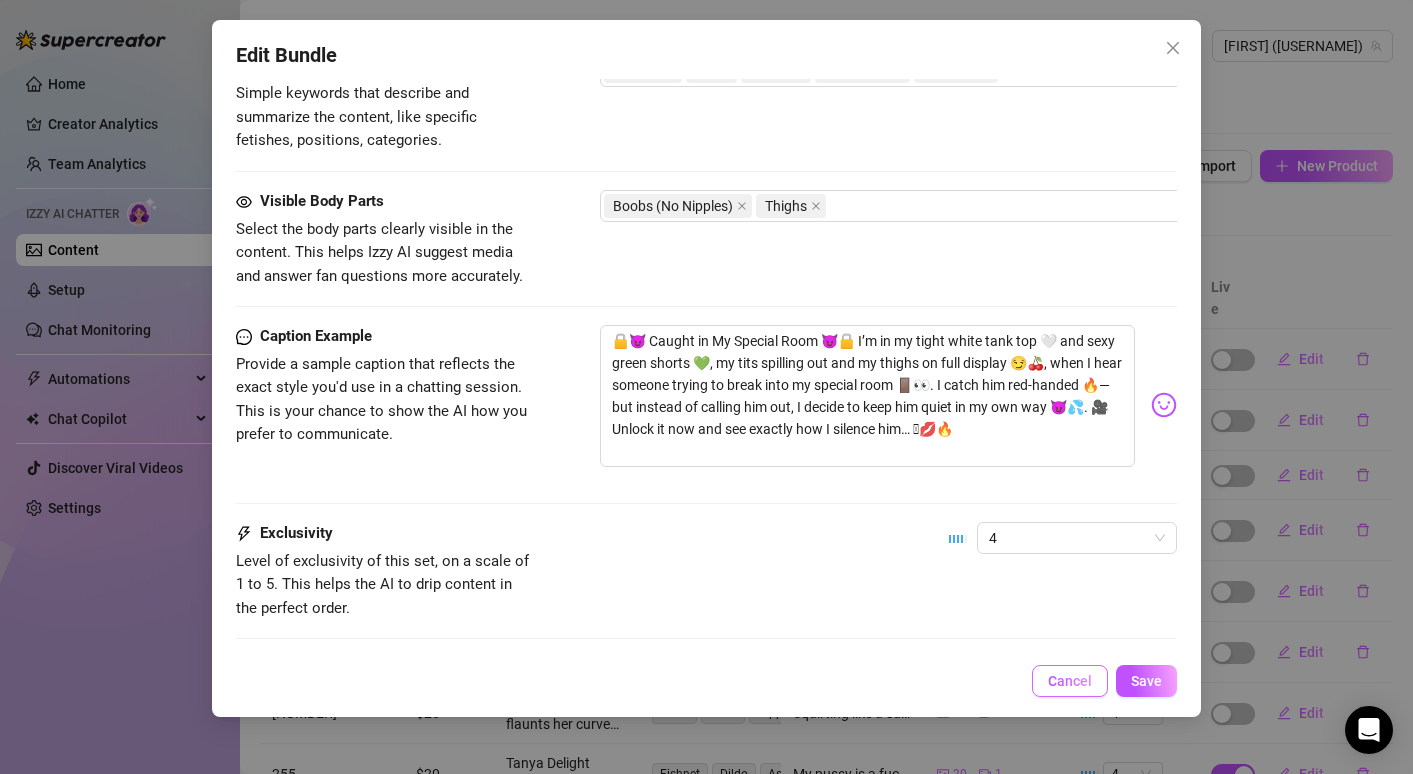 click on "Cancel" at bounding box center [1070, 681] 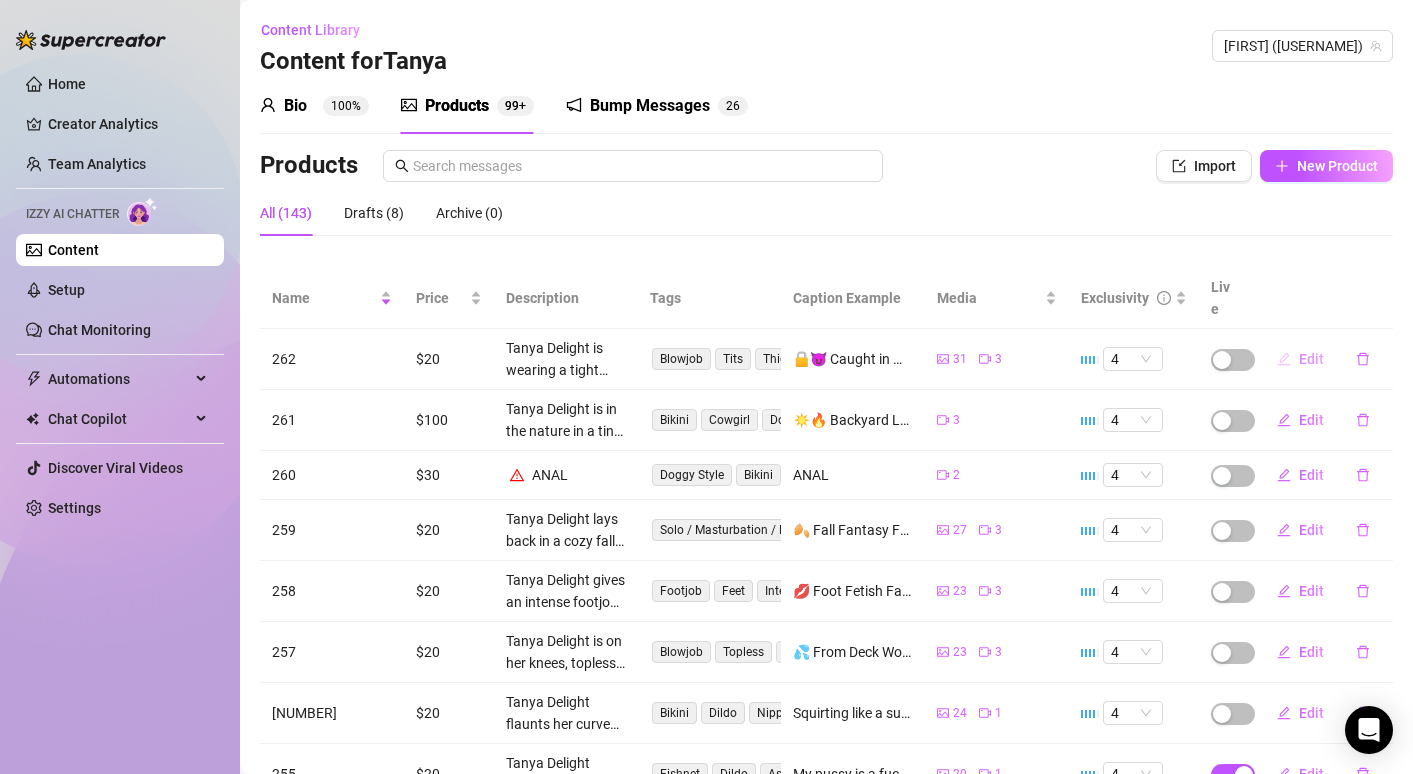 click 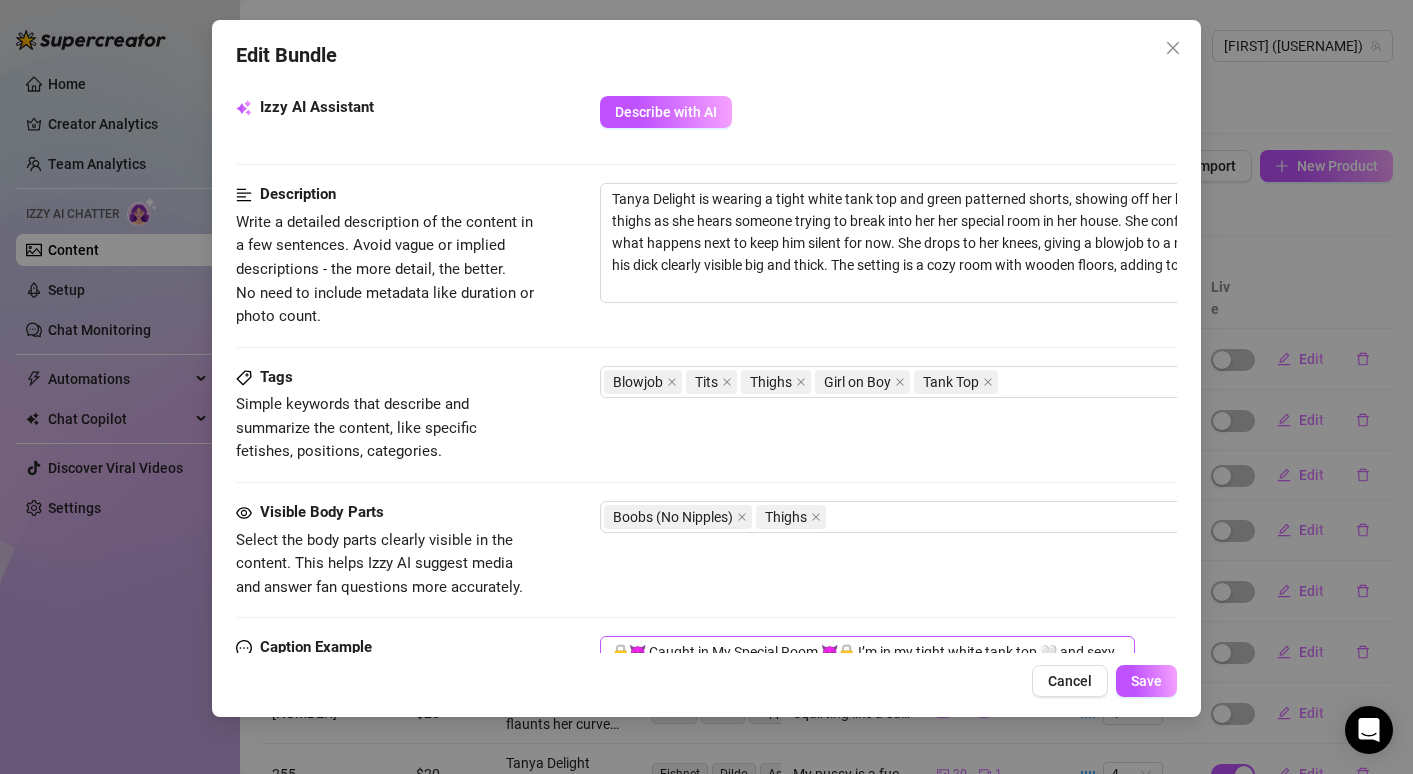 scroll, scrollTop: 1226, scrollLeft: 0, axis: vertical 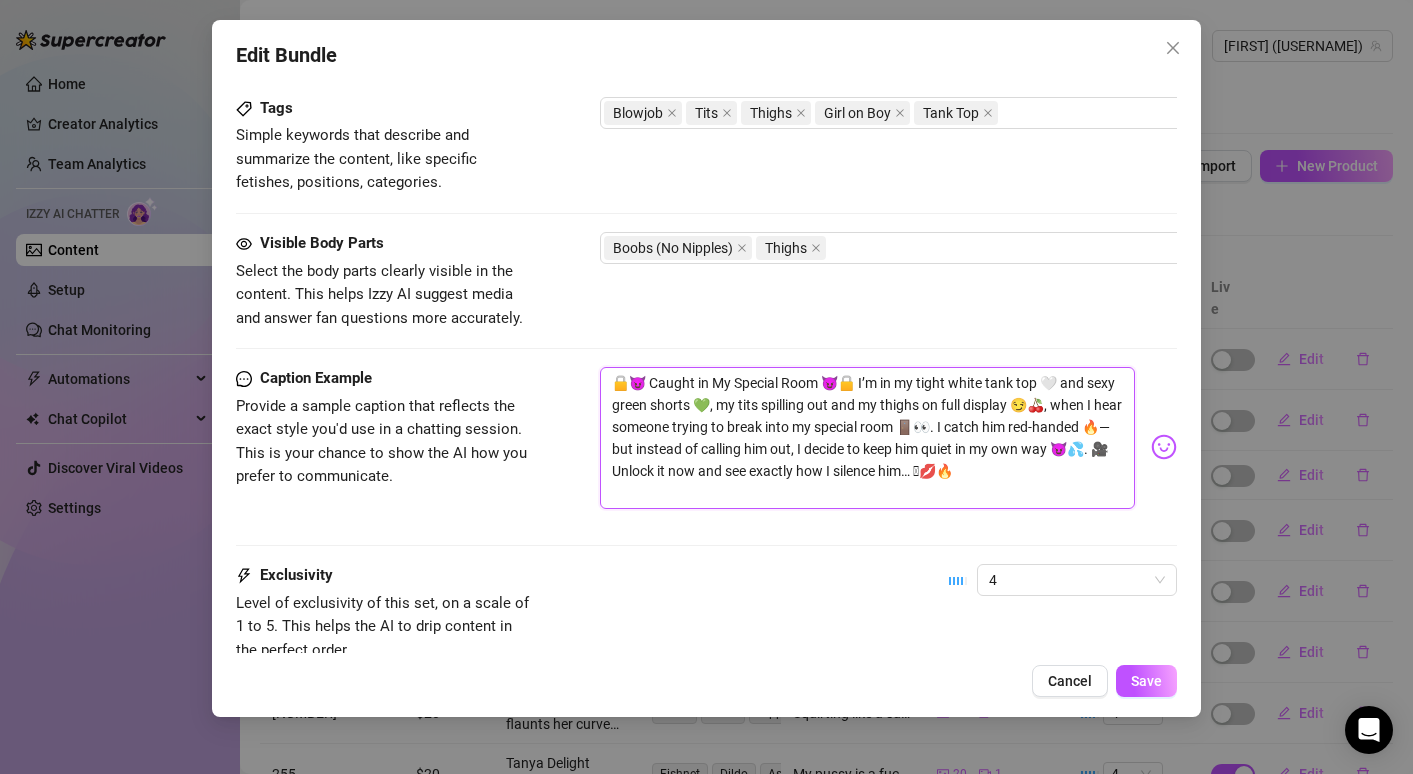 drag, startPoint x: 616, startPoint y: 379, endPoint x: 1056, endPoint y: 492, distance: 454.27853 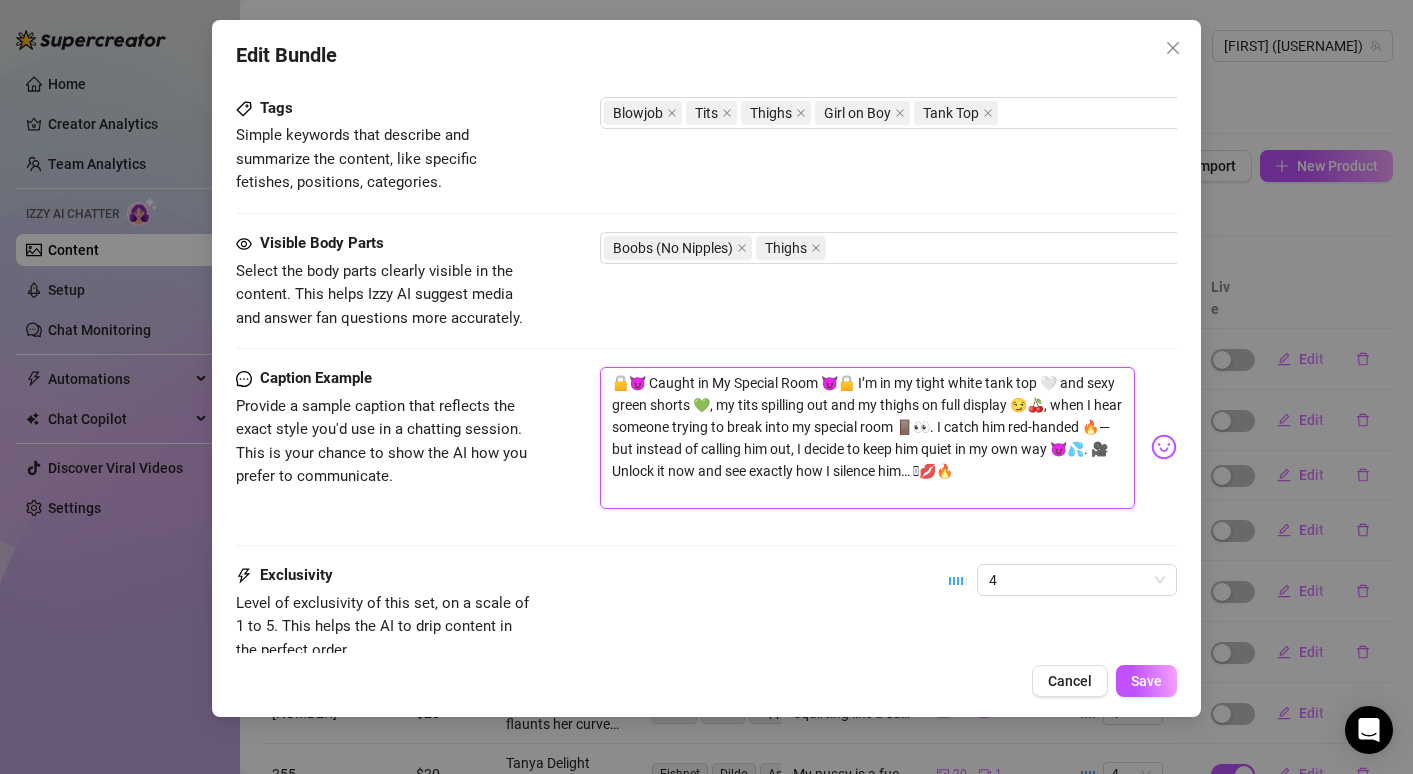 click on "🔒😈 Caught in My Special Room 😈🔒 I’m in my tight white tank top 🤍 and sexy green shorts 💚, my tits spilling out and my thighs on full display 😏🍒, when I hear someone trying to break into my special room 🚪👀. I catch him red-handed 🔥—but instead of calling him out, I decide to keep him quiet in my own way 😈💦. 🎥 Unlock it now and see exactly how I silence him… 🫦💋🔥" at bounding box center [867, 438] 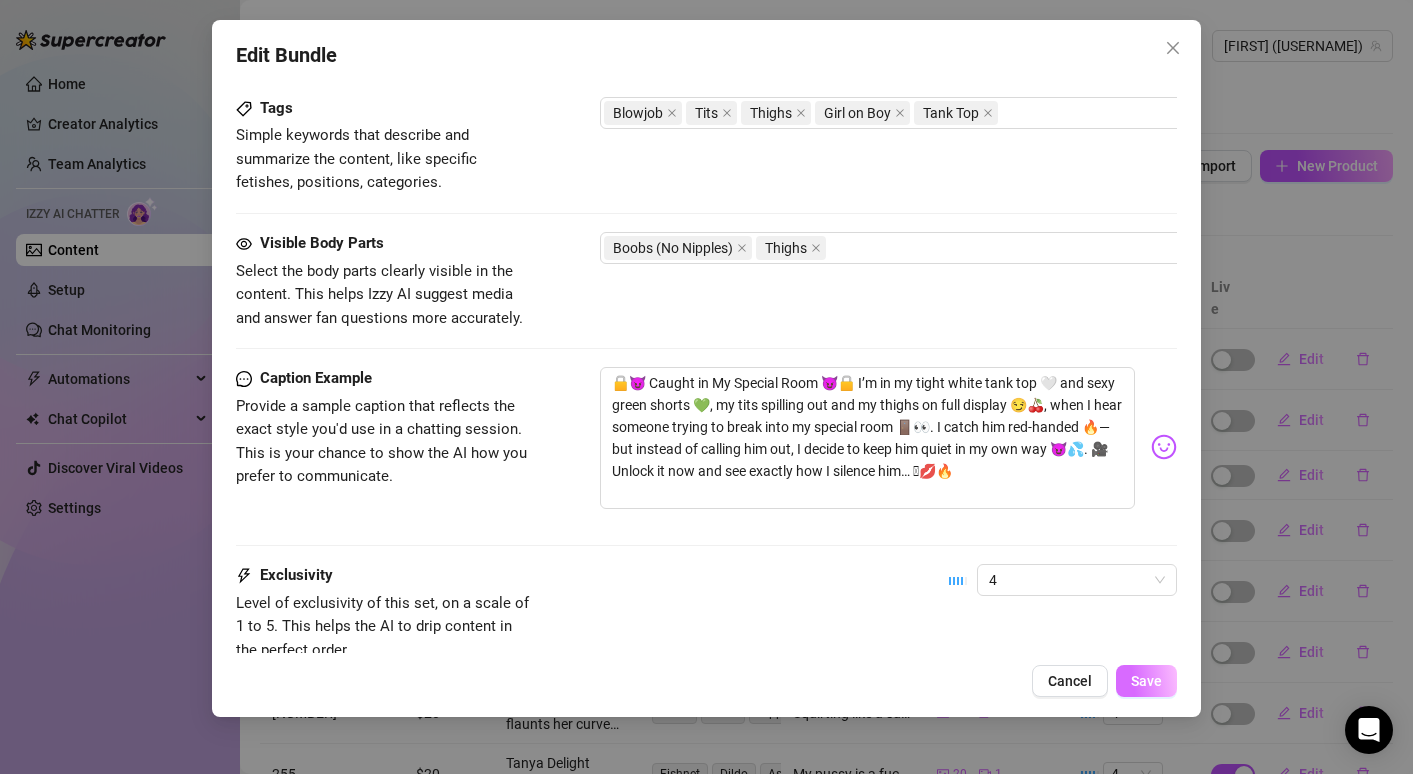 click on "Save" at bounding box center [1146, 681] 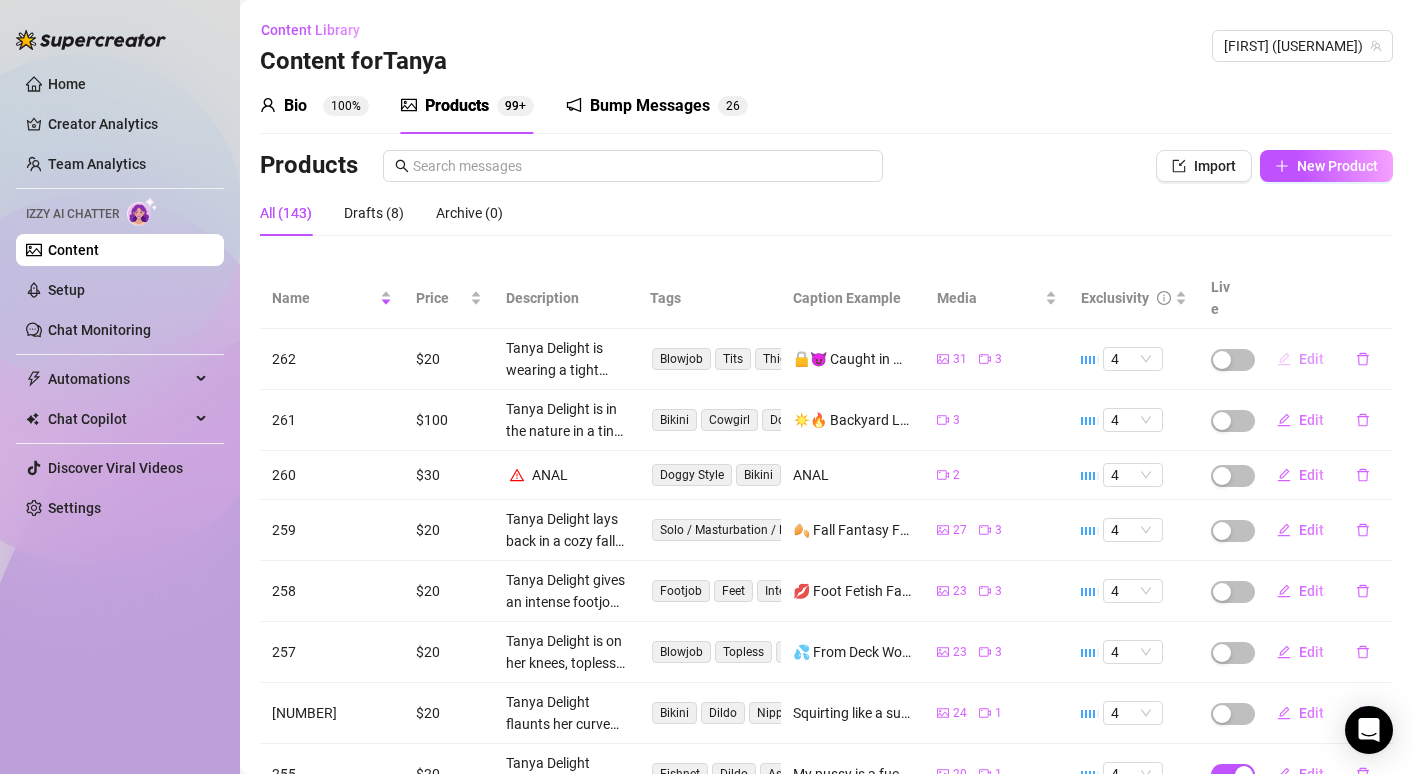 click on "Edit" at bounding box center [1311, 359] 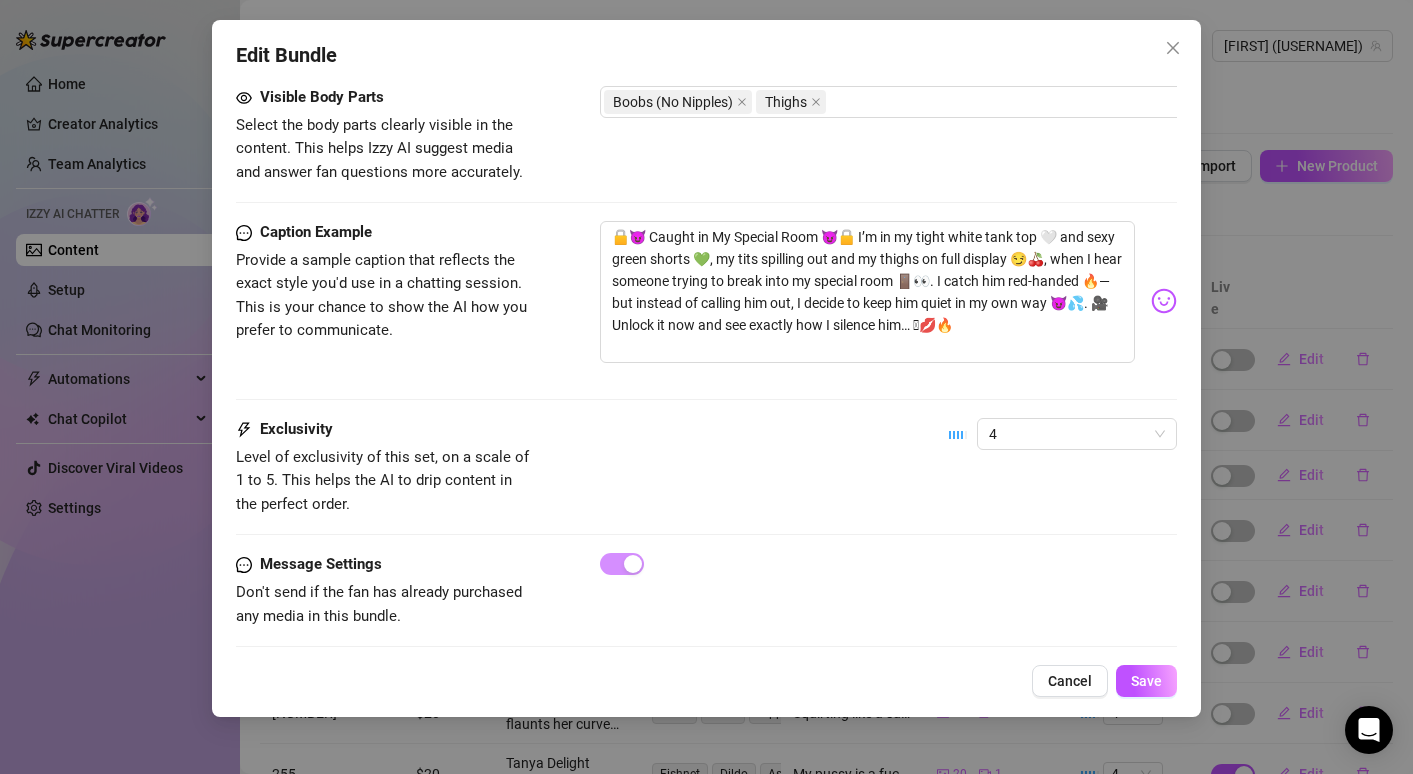 scroll, scrollTop: 1379, scrollLeft: 0, axis: vertical 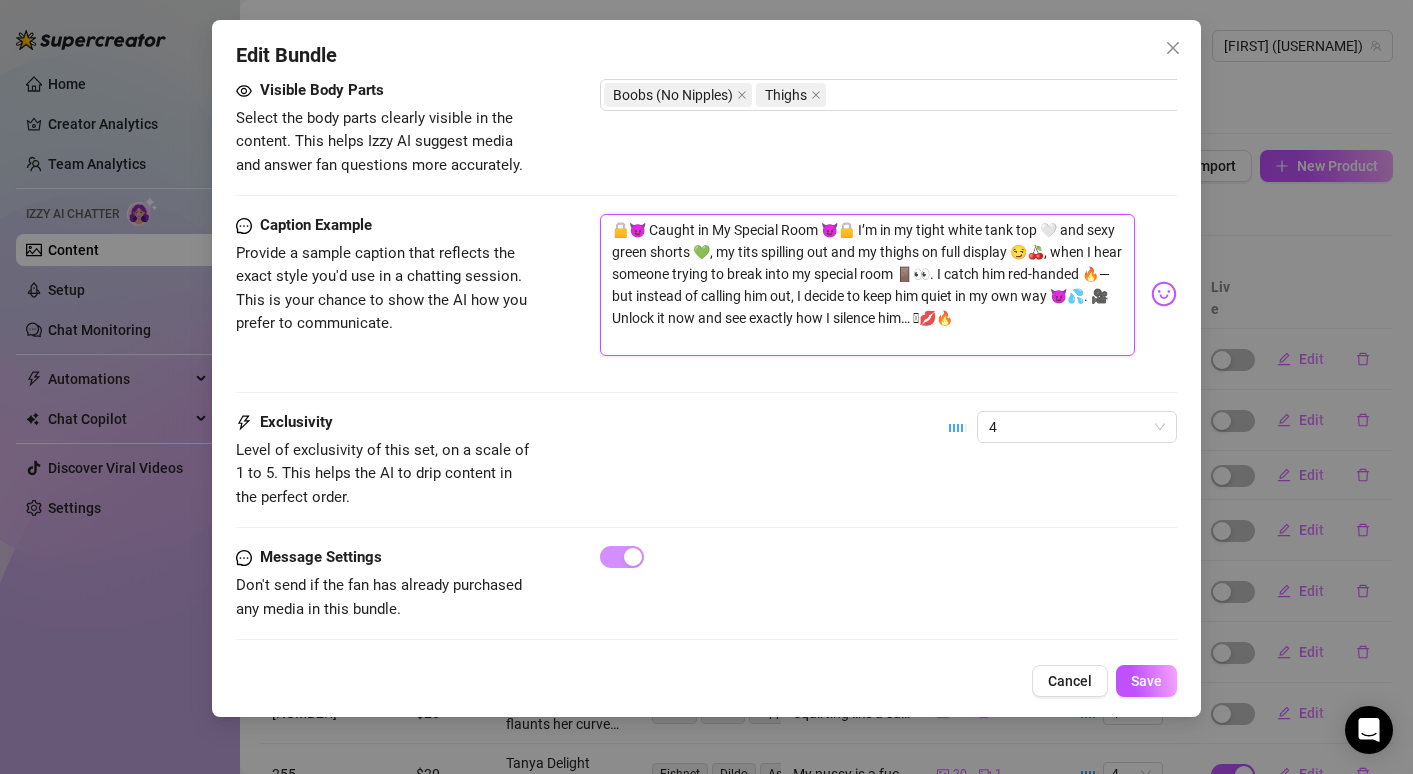 drag, startPoint x: 611, startPoint y: 224, endPoint x: 999, endPoint y: 322, distance: 400.18497 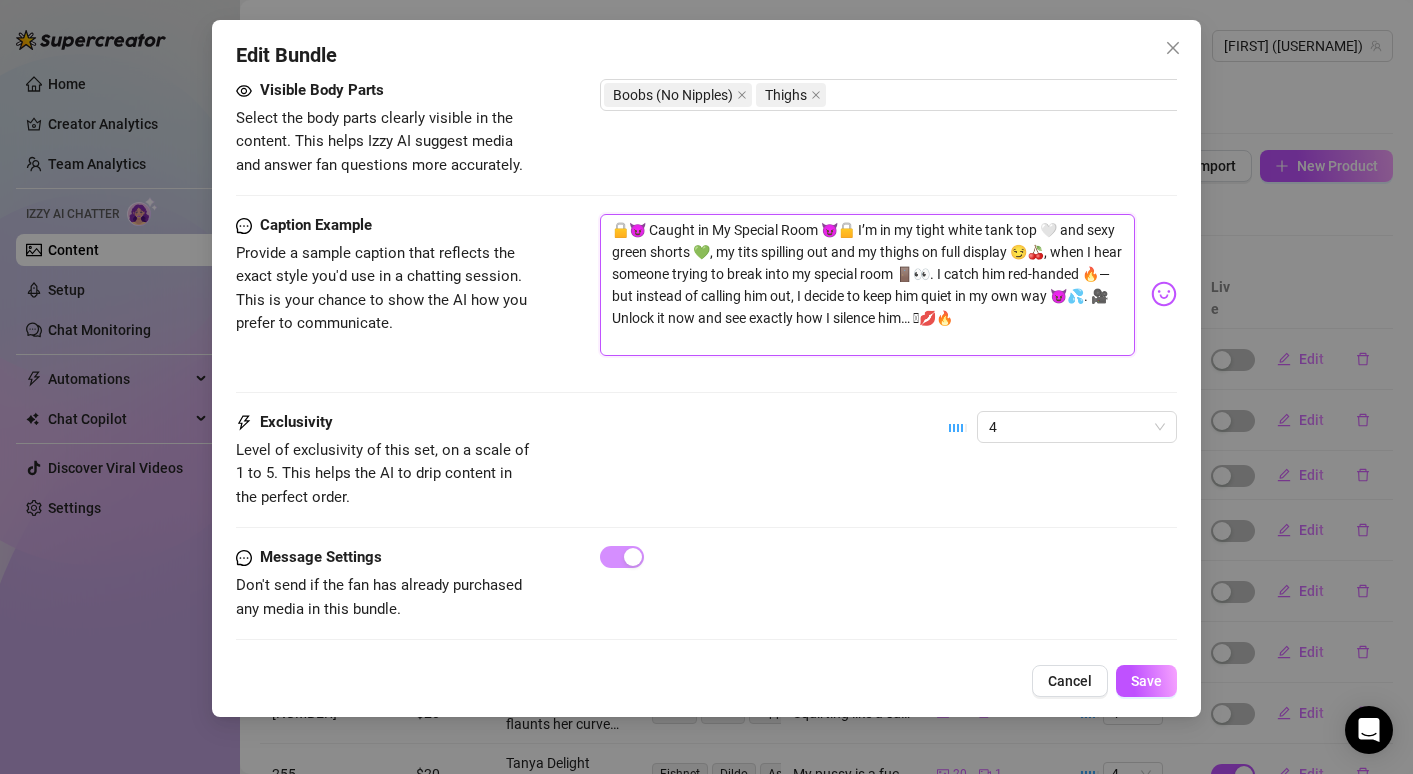 click on "🔒😈 Caught in My Special Room 😈🔒 I’m in my tight white tank top 🤍 and sexy green shorts 💚, my tits spilling out and my thighs on full display 😏🍒, when I hear someone trying to break into my special room 🚪👀. I catch him red-handed 🔥—but instead of calling him out, I decide to keep him quiet in my own way 😈💦. 🎥 Unlock it now and see exactly how I silence him… 🫦💋🔥" at bounding box center (867, 285) 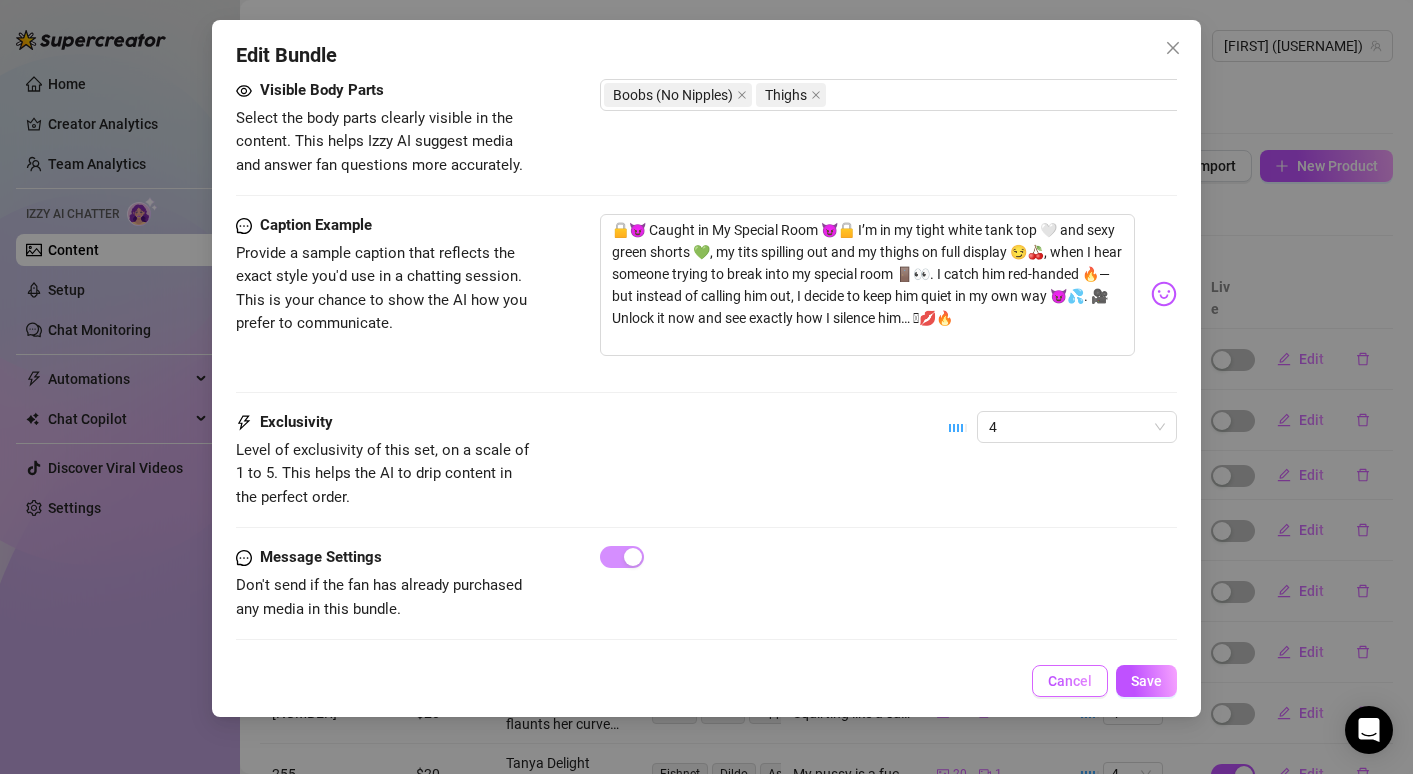 click on "Cancel" at bounding box center [1070, 681] 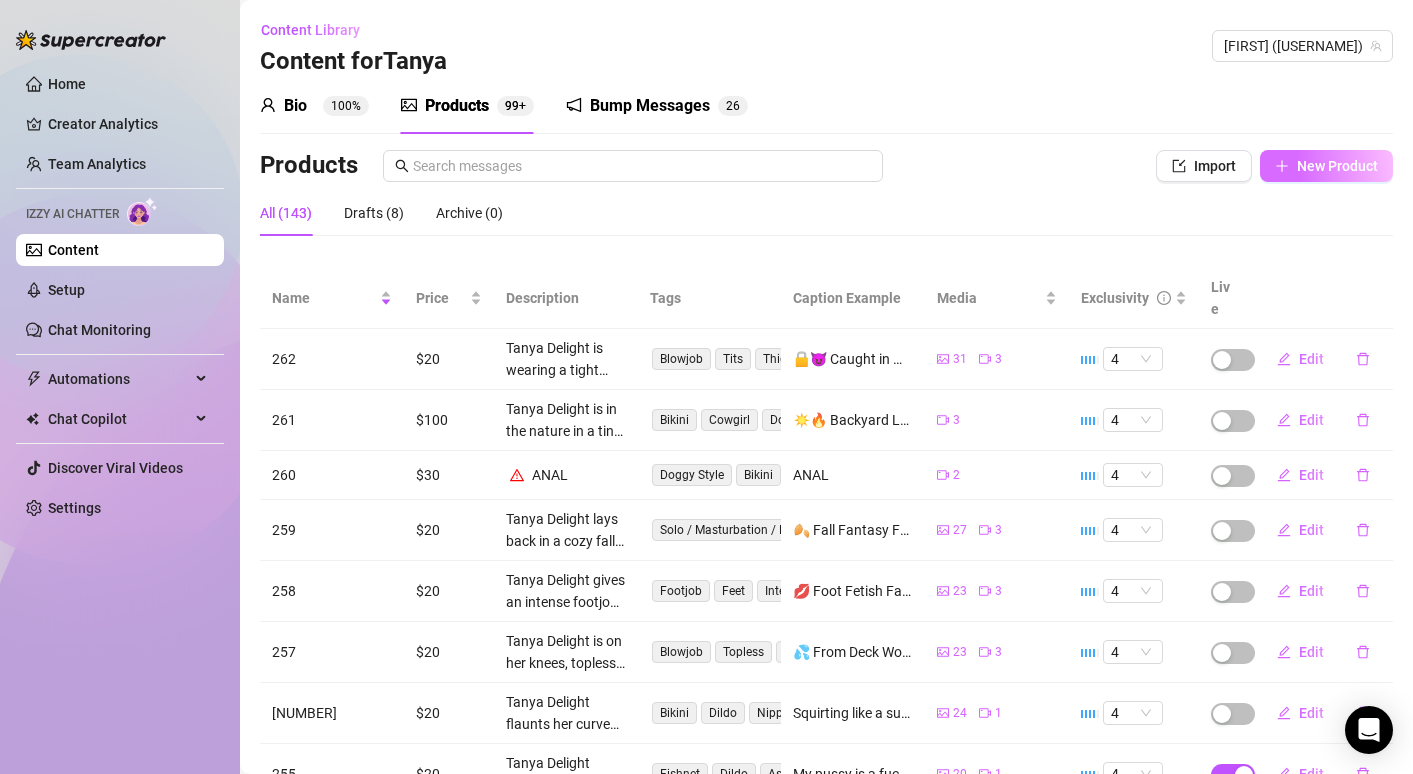 click on "New Product" at bounding box center (1337, 166) 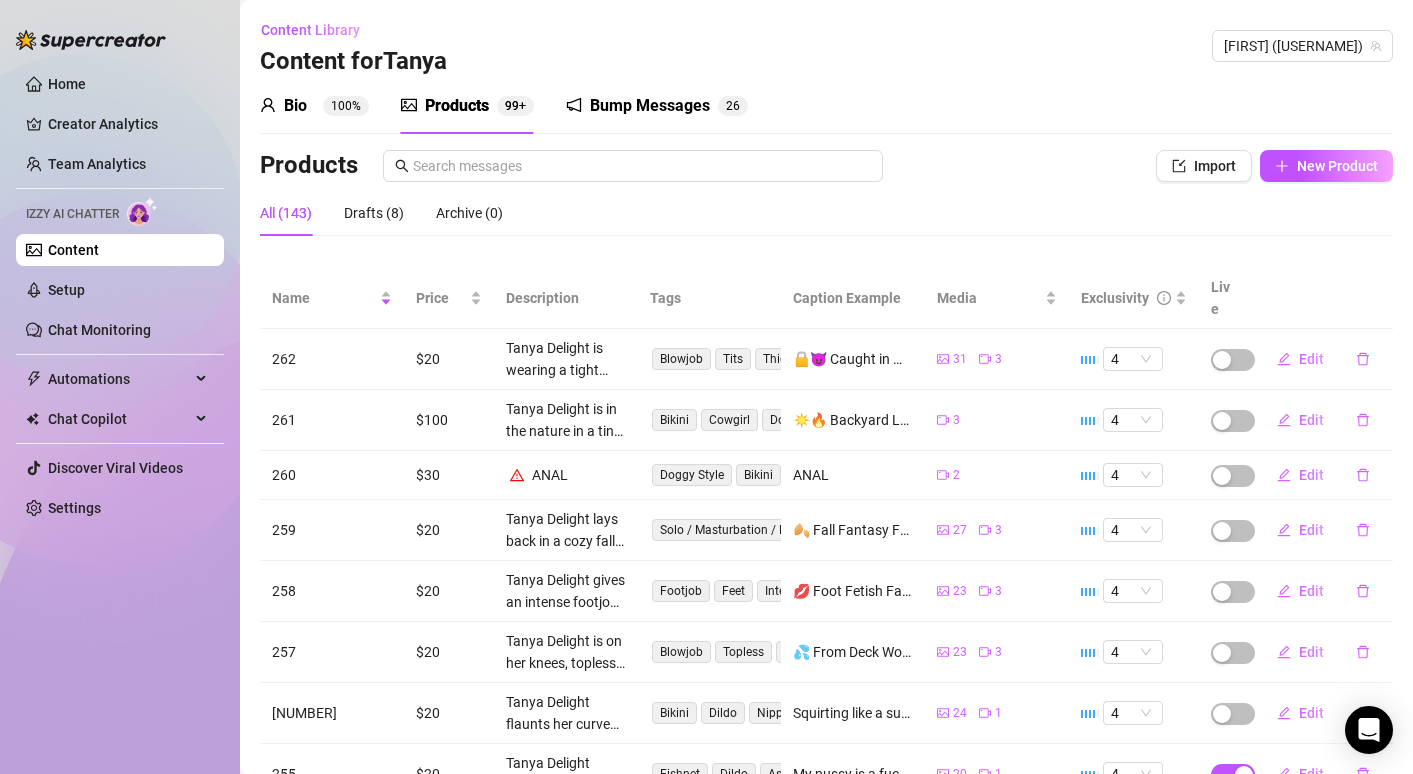 type on "Type your message here..." 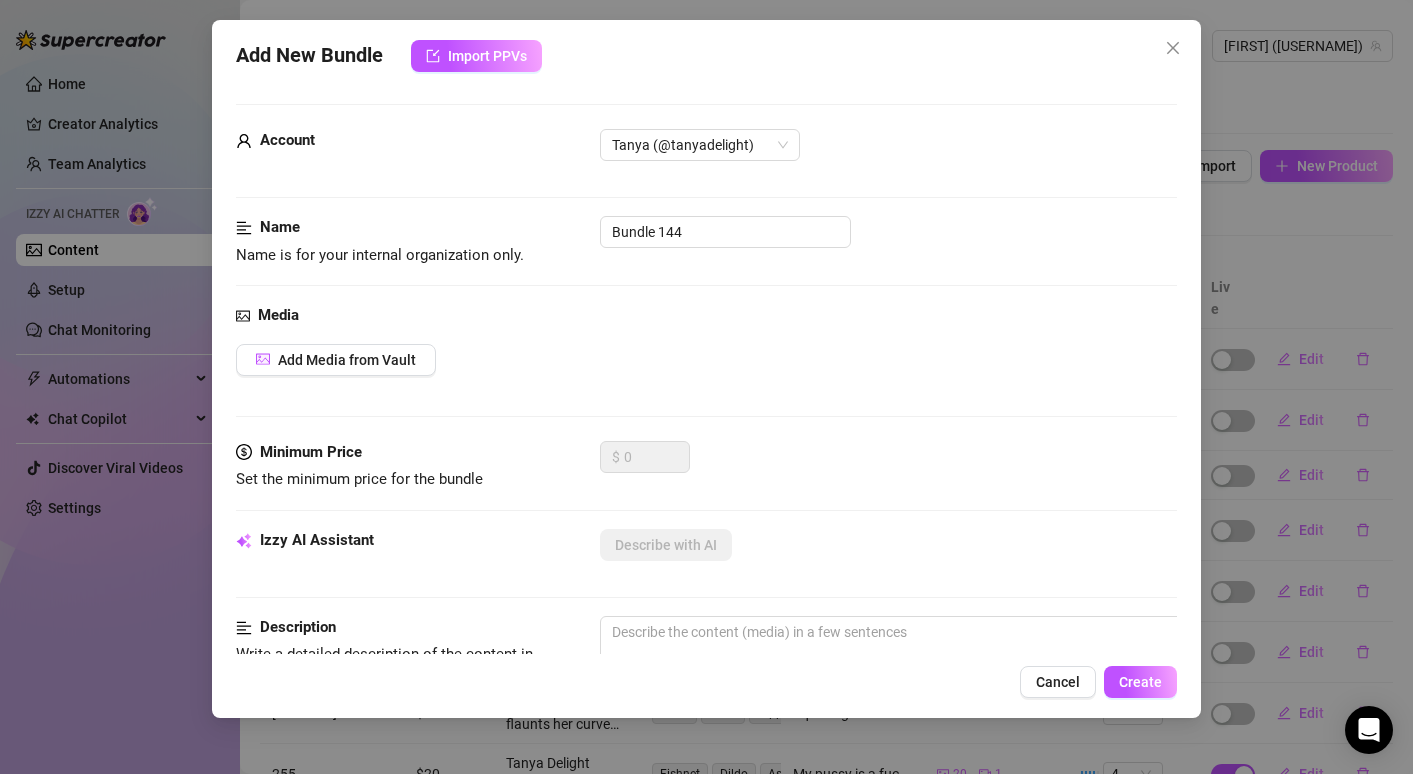 click on "Media" at bounding box center (706, 316) 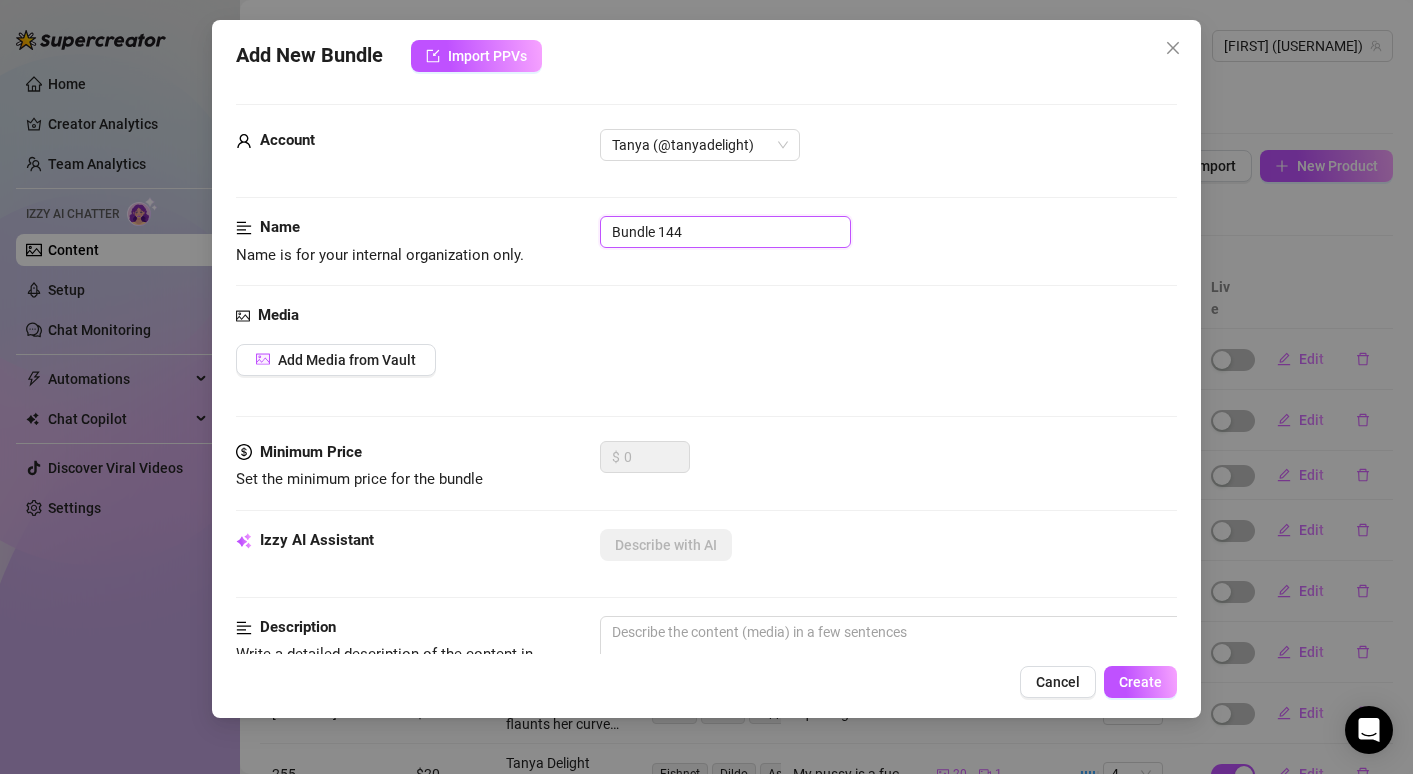 click on "Bundle 144" at bounding box center [725, 232] 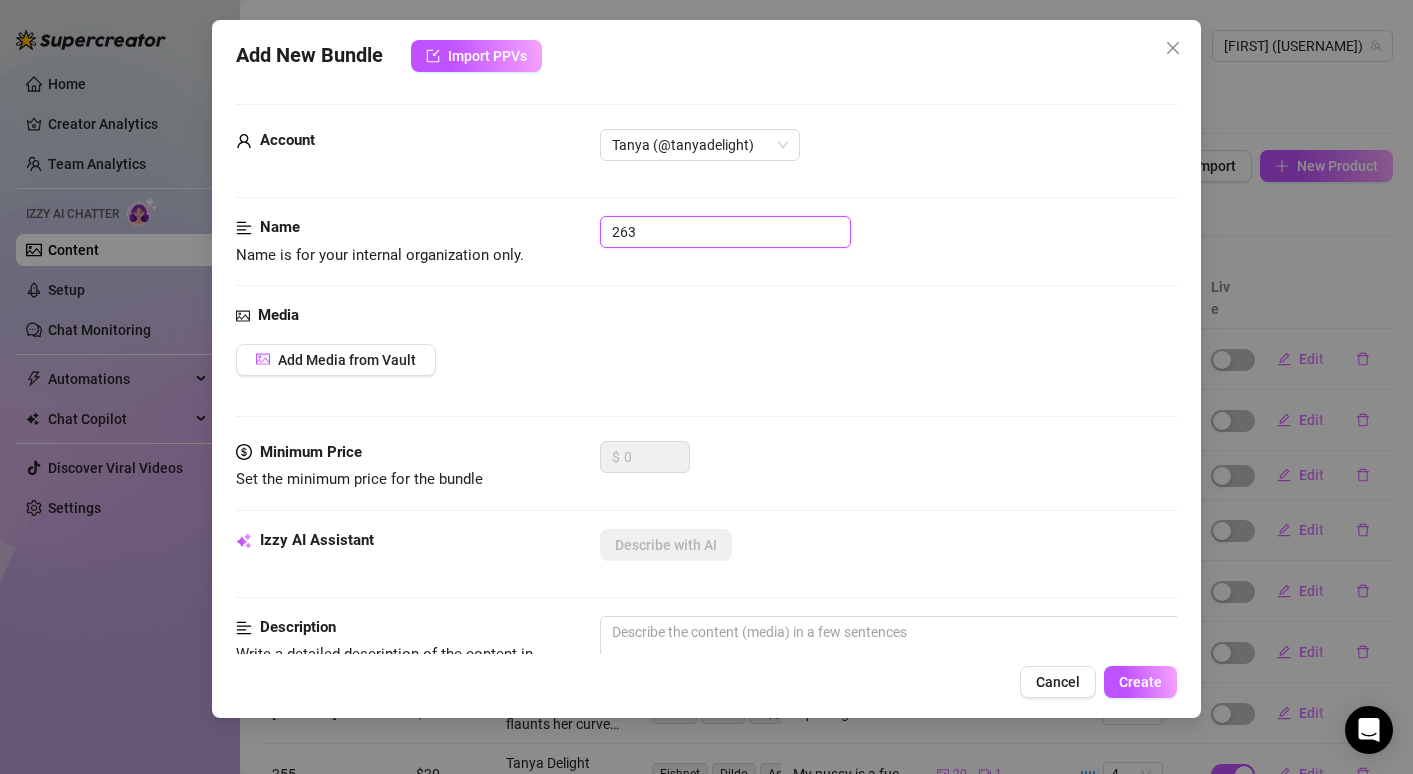 type on "263" 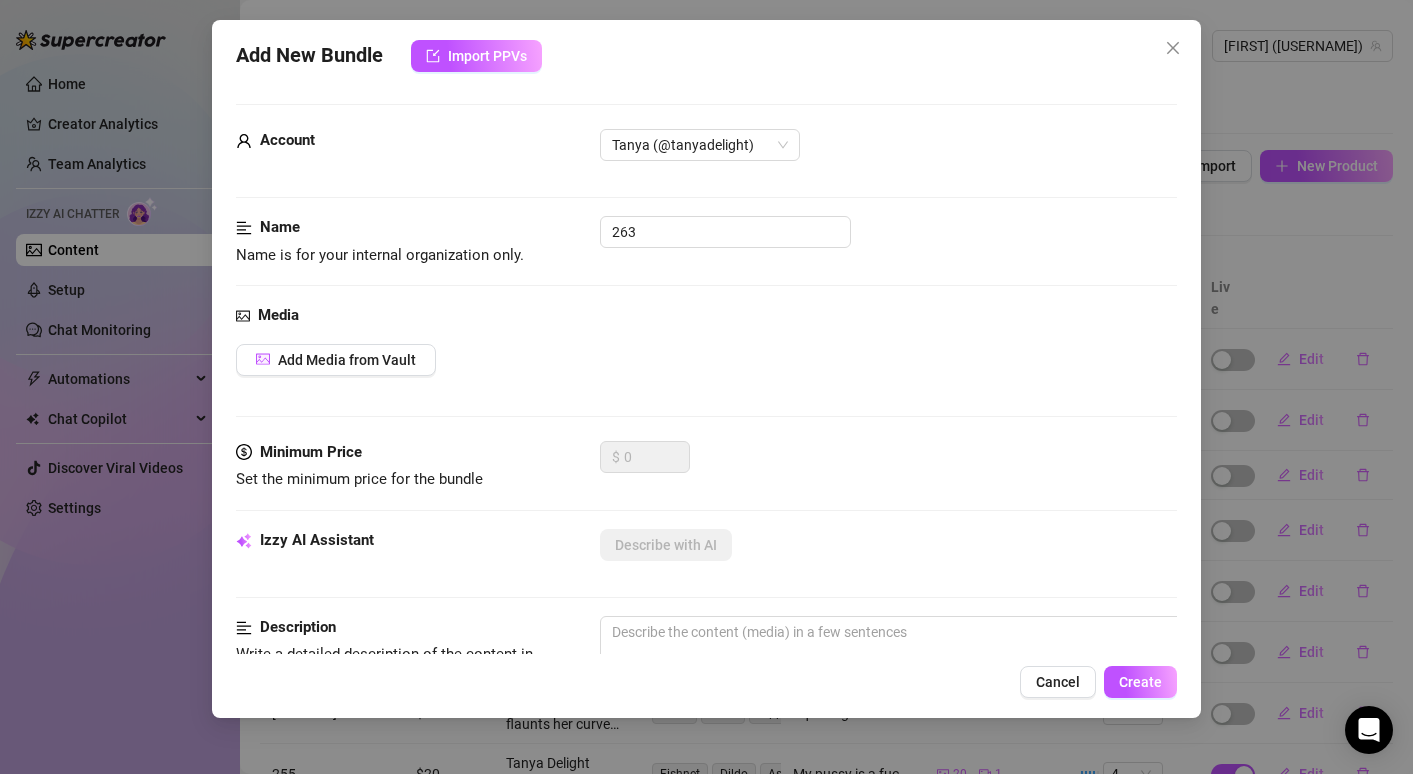 click on "Media Add Media from Vault" at bounding box center [706, 372] 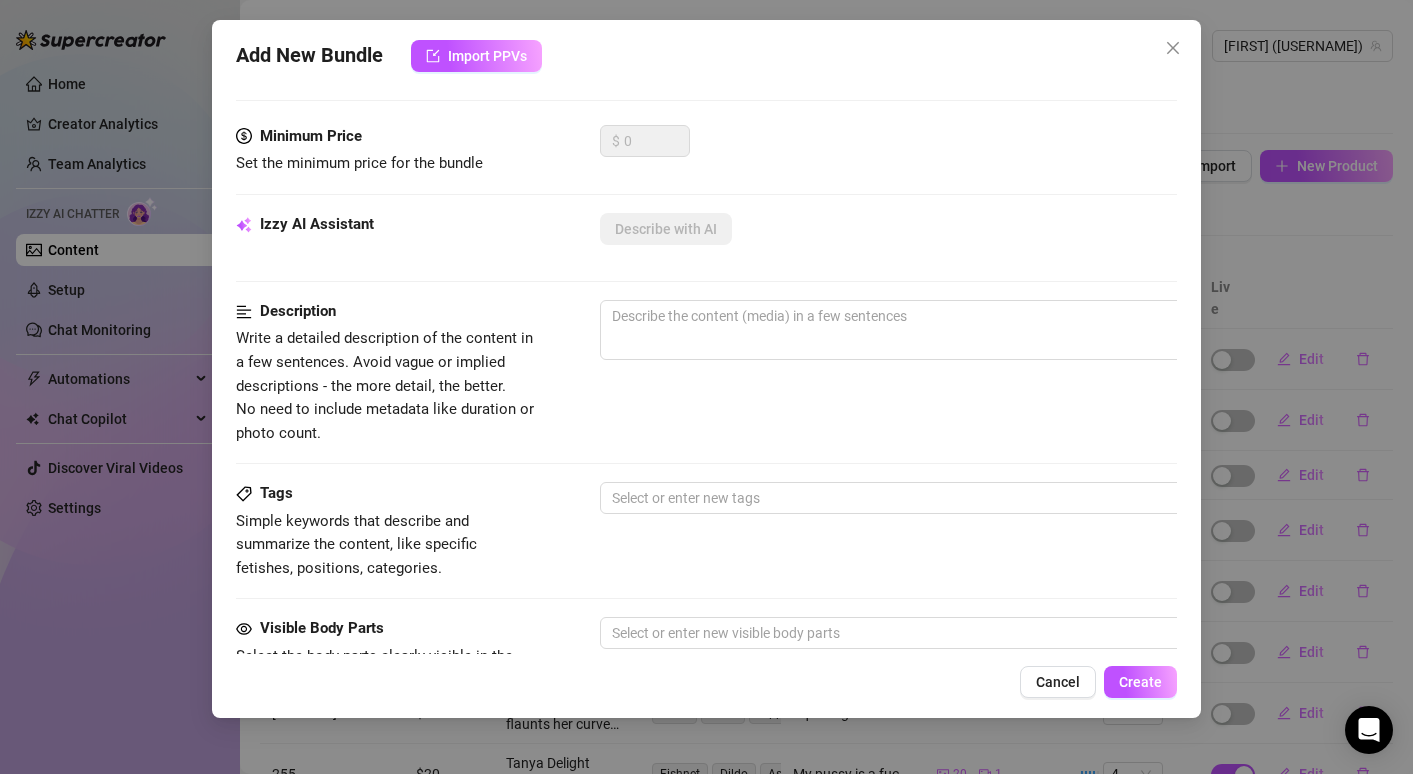 scroll, scrollTop: 0, scrollLeft: 0, axis: both 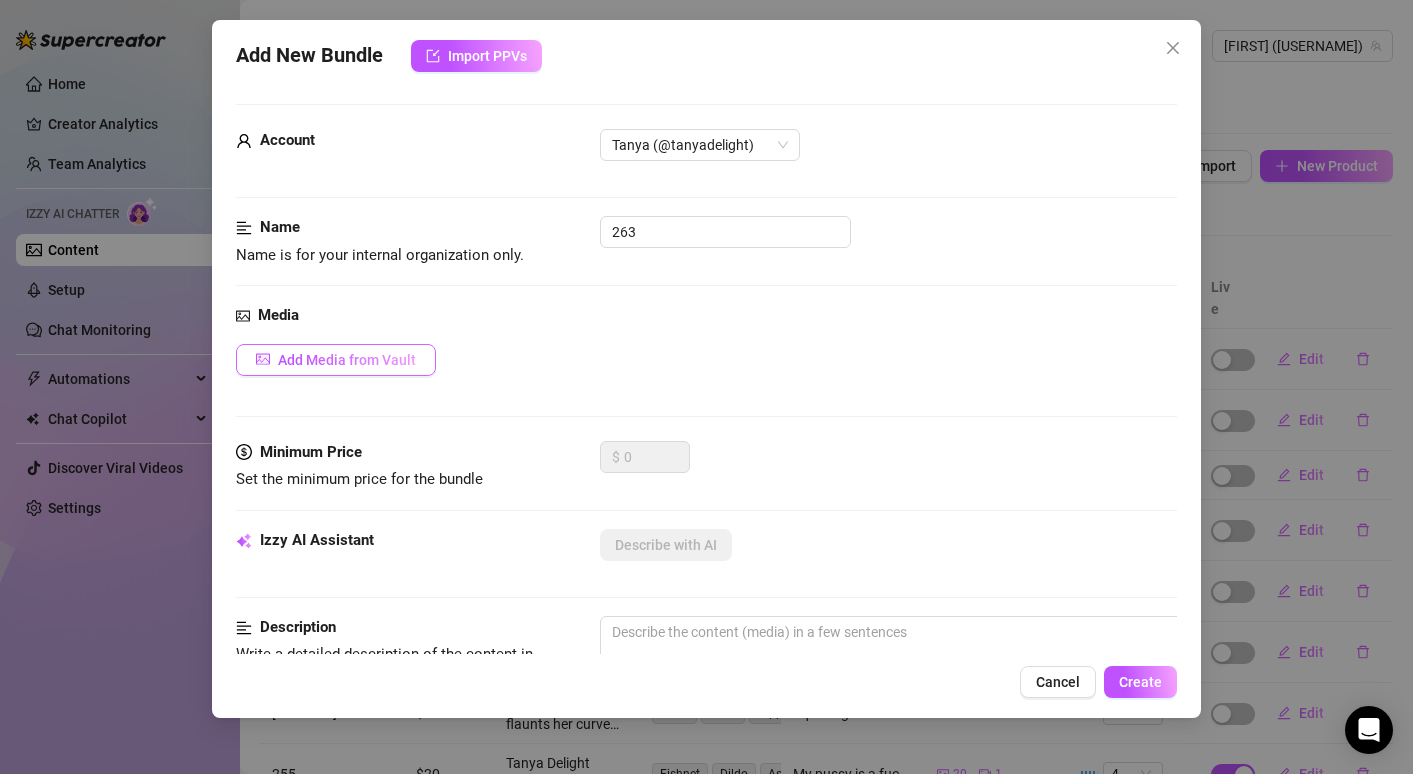 click on "Add Media from Vault" at bounding box center [336, 360] 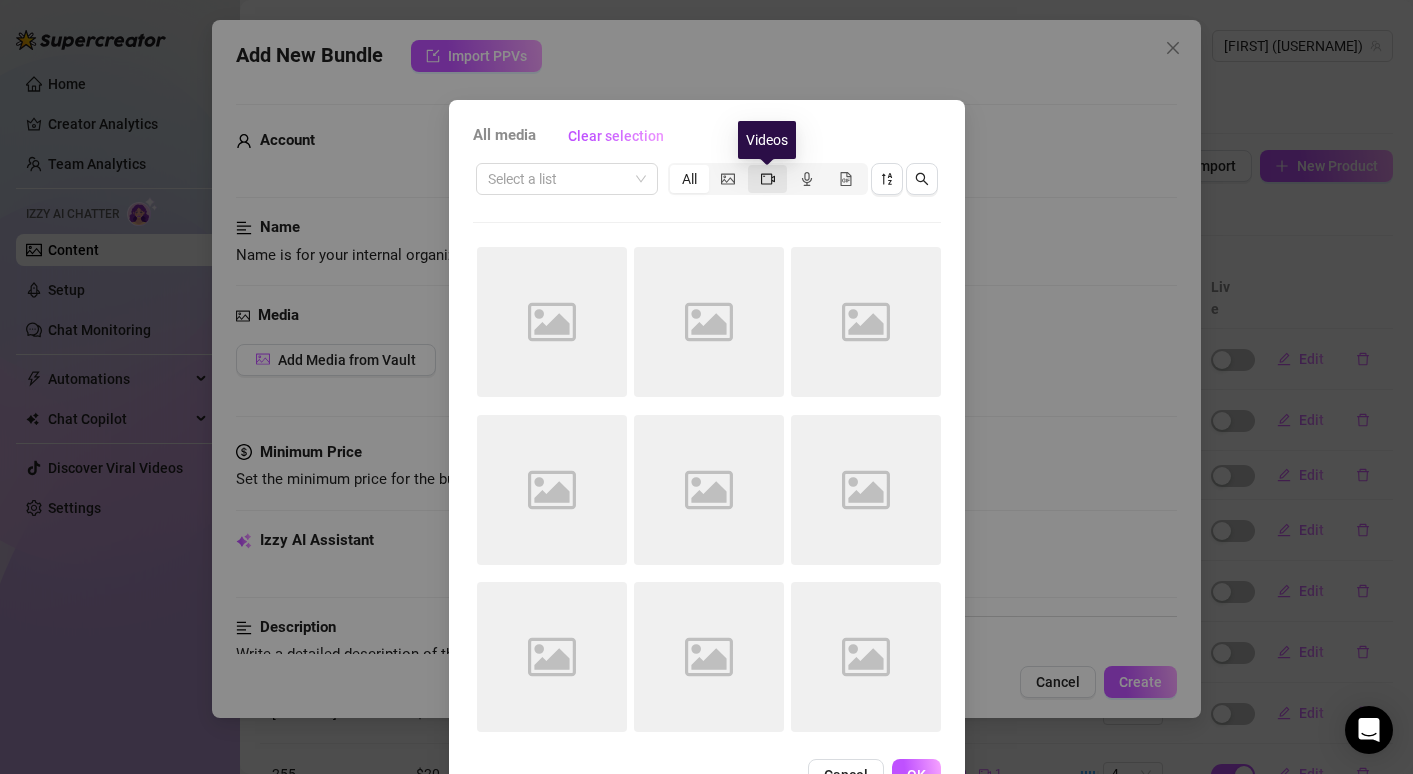 click 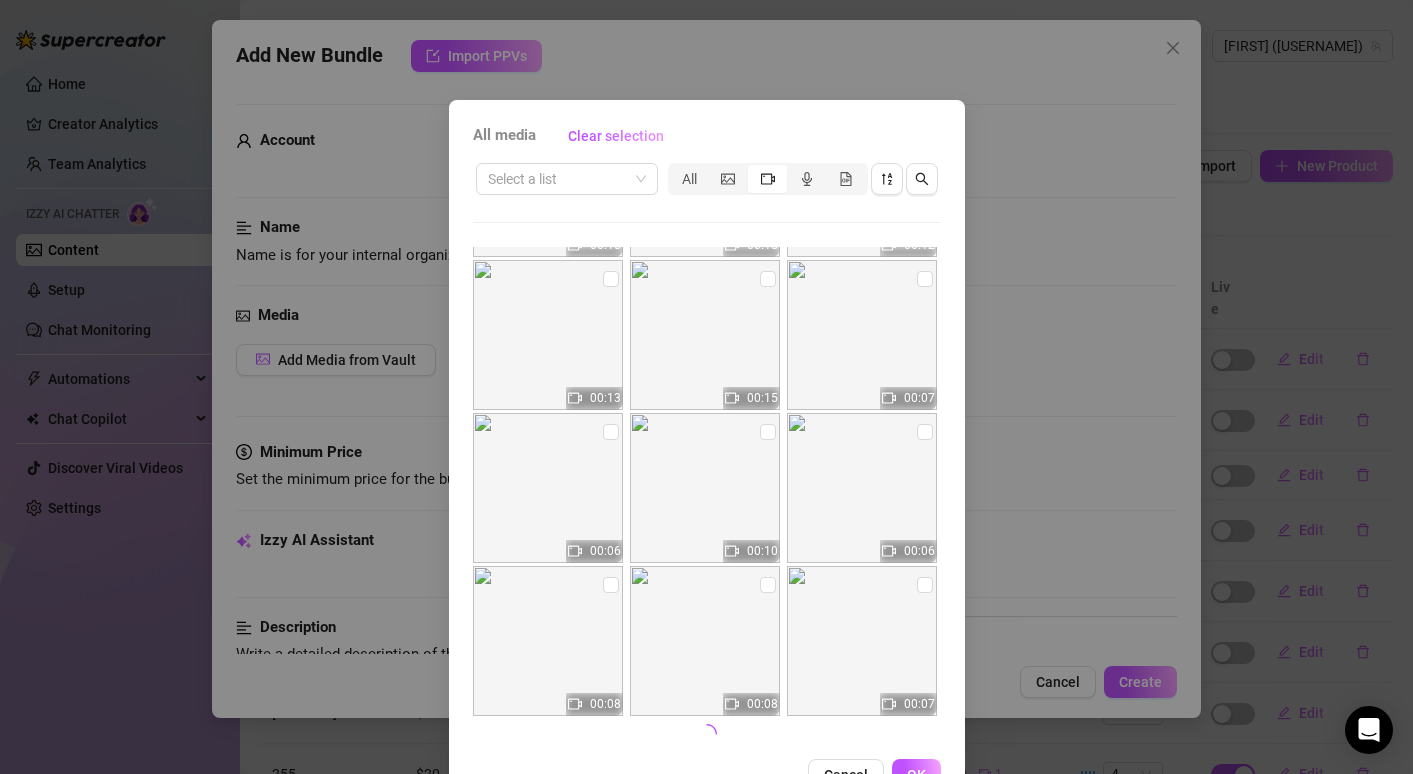 scroll, scrollTop: 754, scrollLeft: 0, axis: vertical 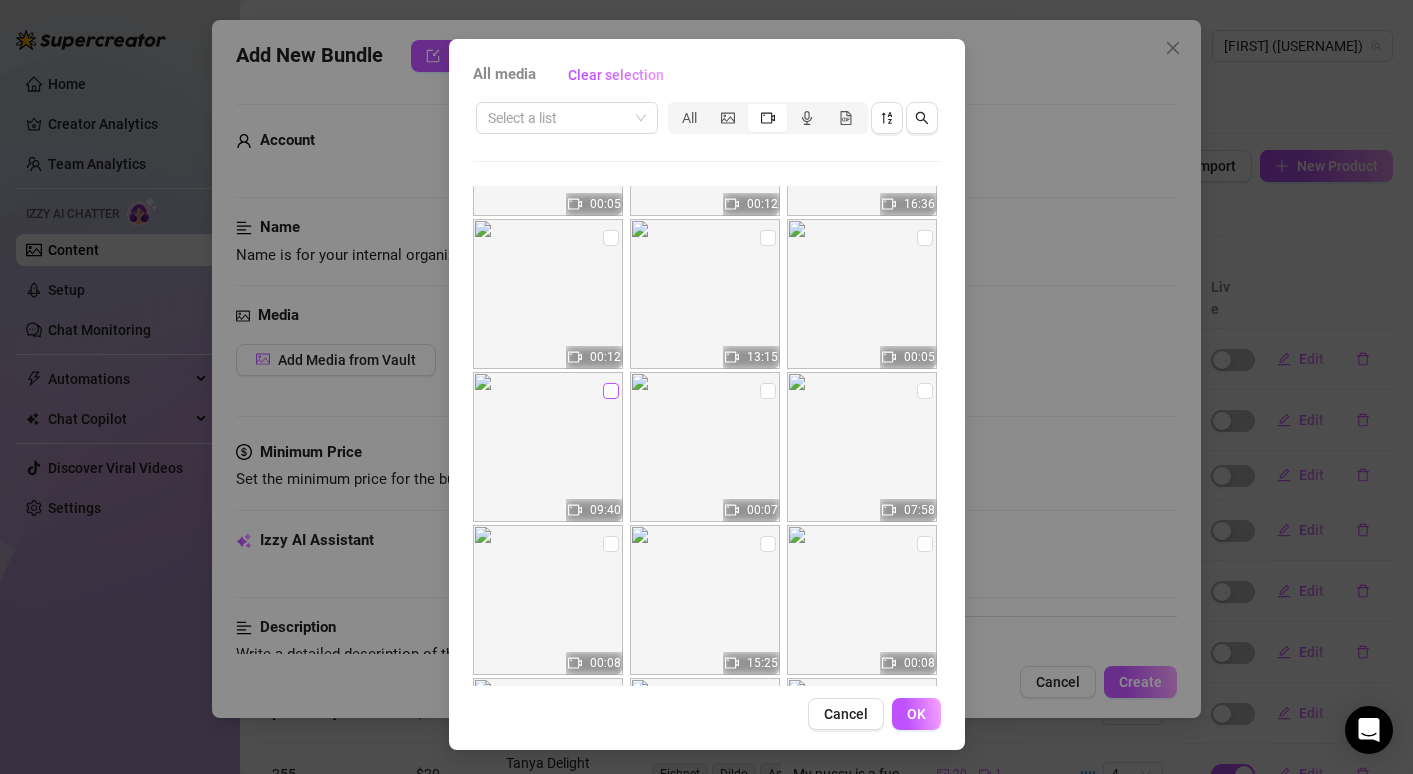 click at bounding box center (611, 391) 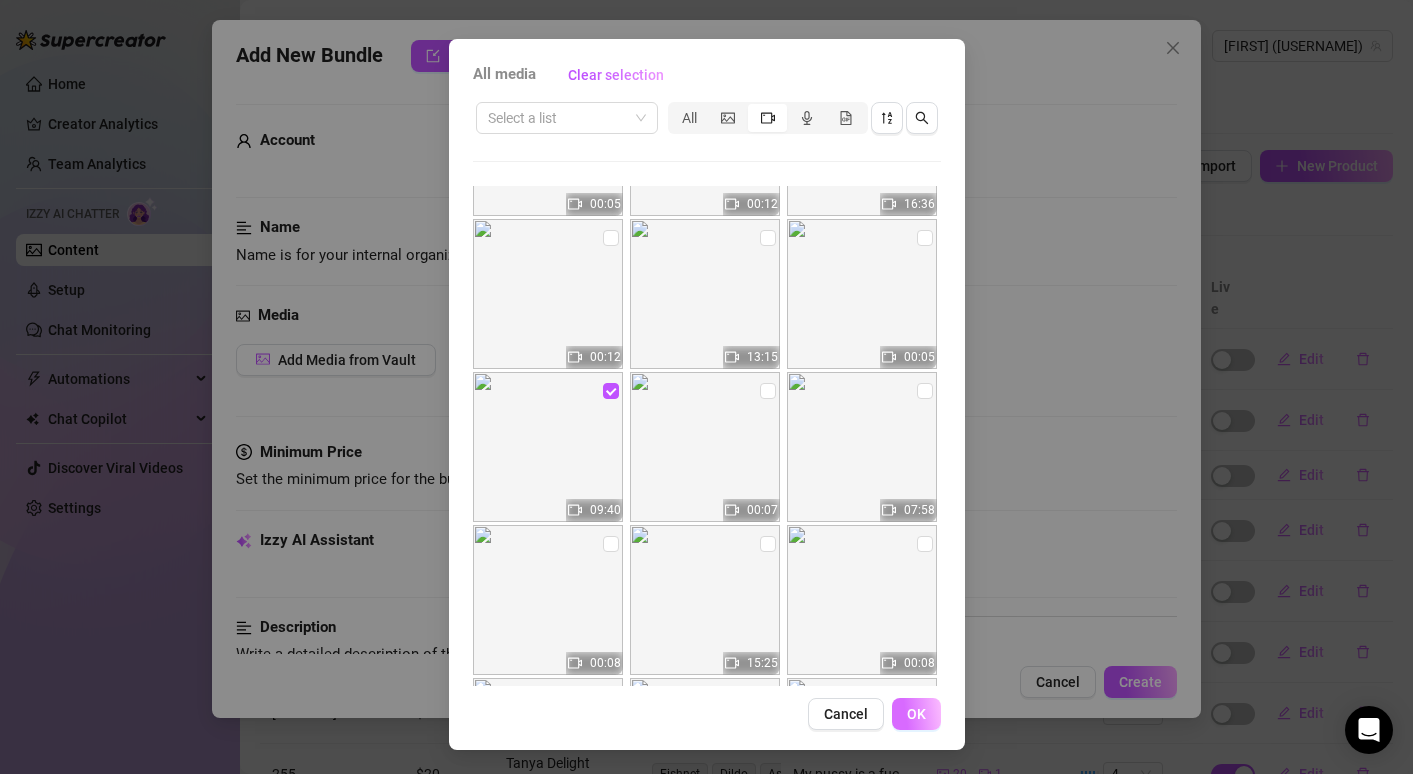 click on "OK" at bounding box center [916, 714] 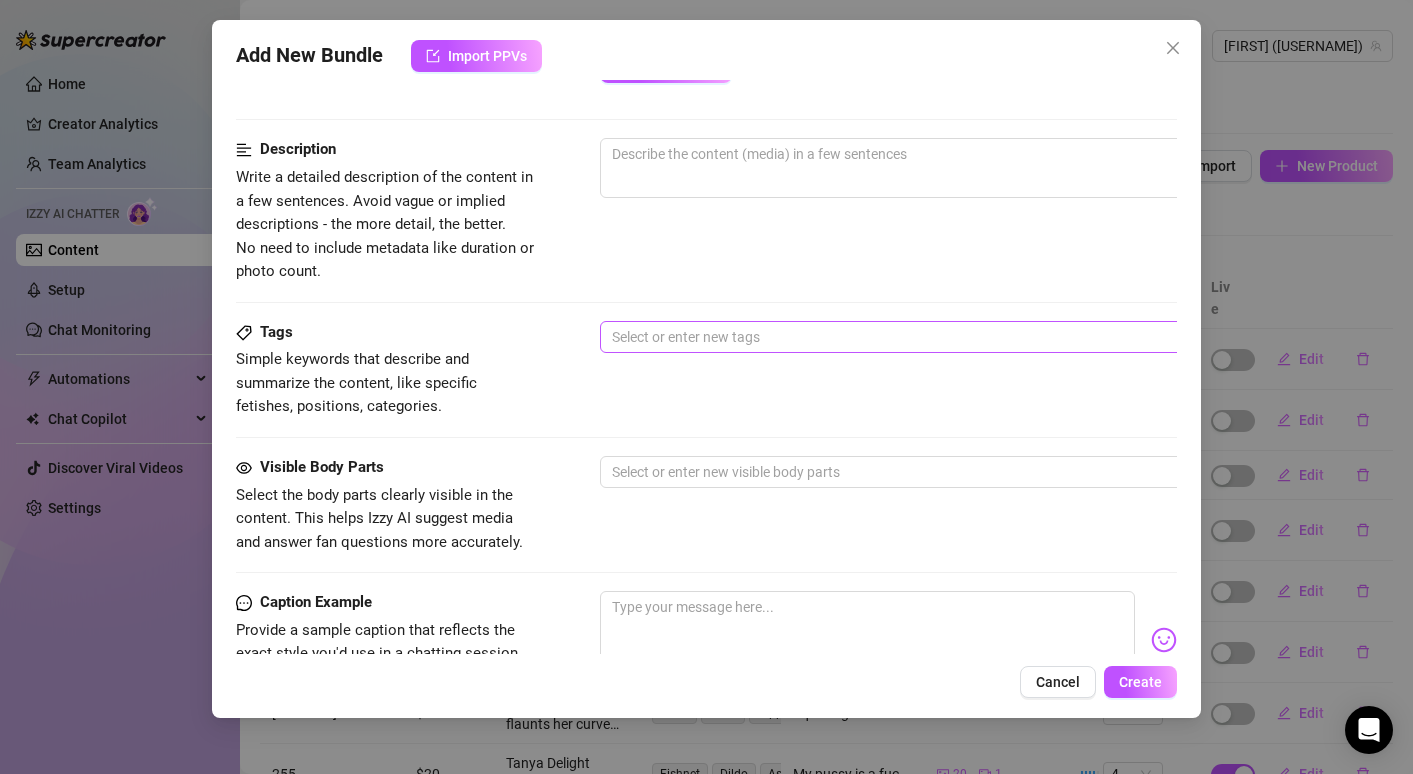 scroll, scrollTop: 448, scrollLeft: 0, axis: vertical 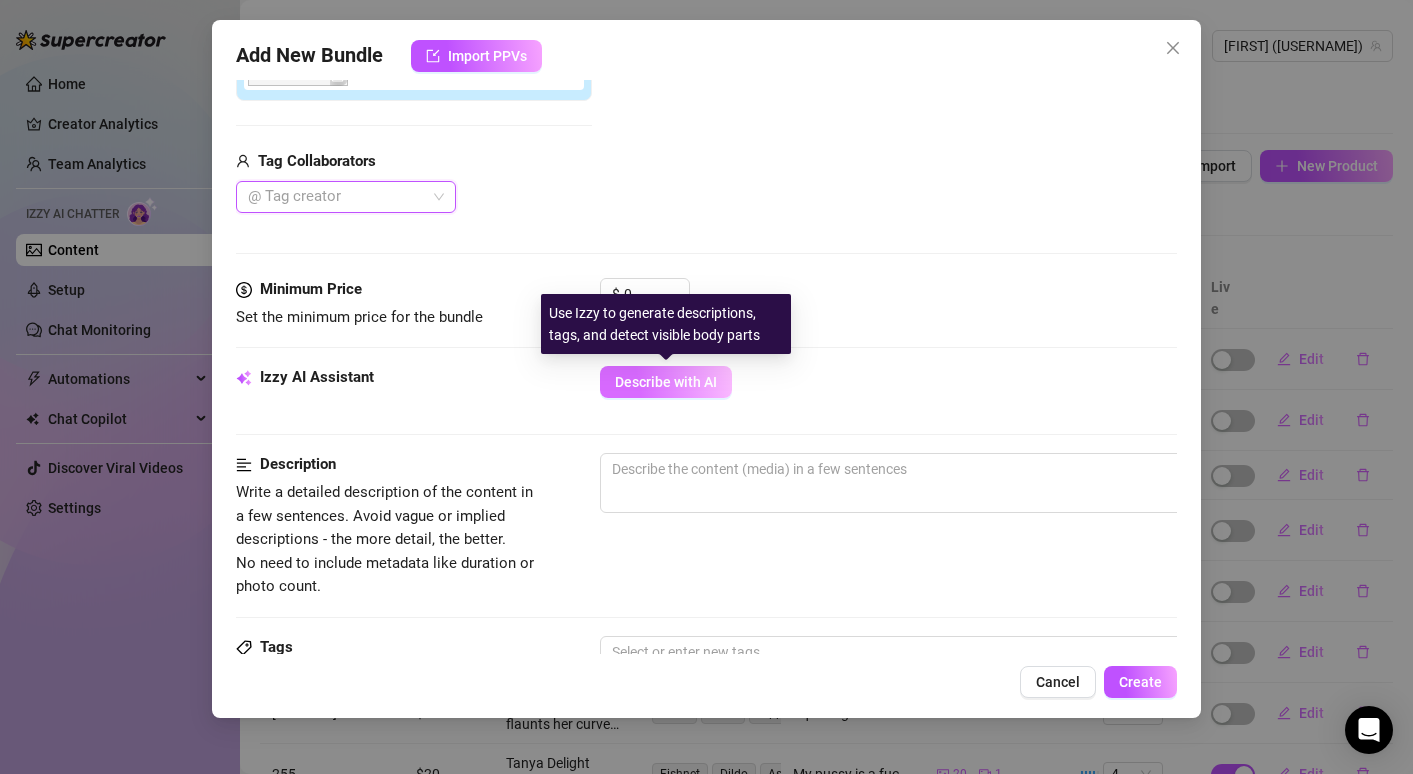 click on "Describe with AI" at bounding box center [666, 382] 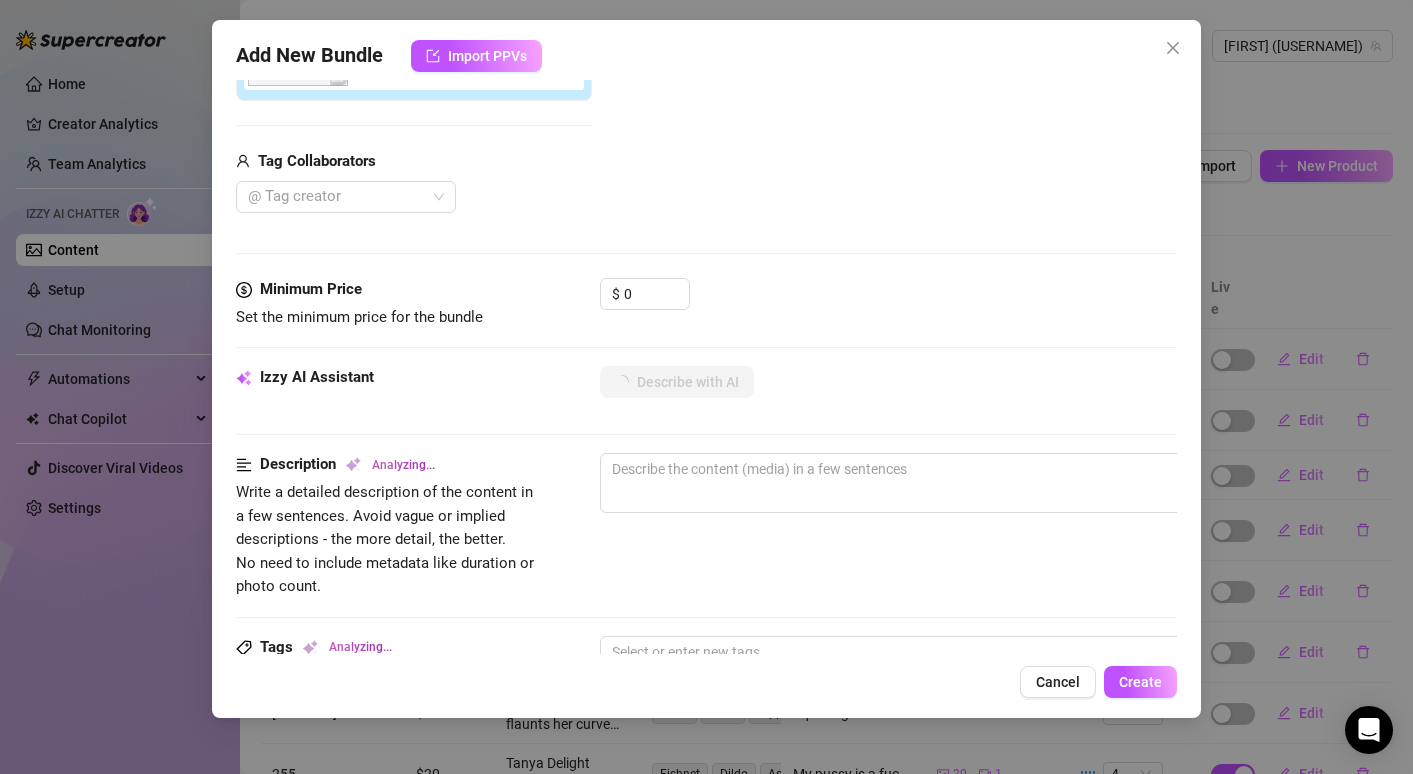 type on "Tanya" 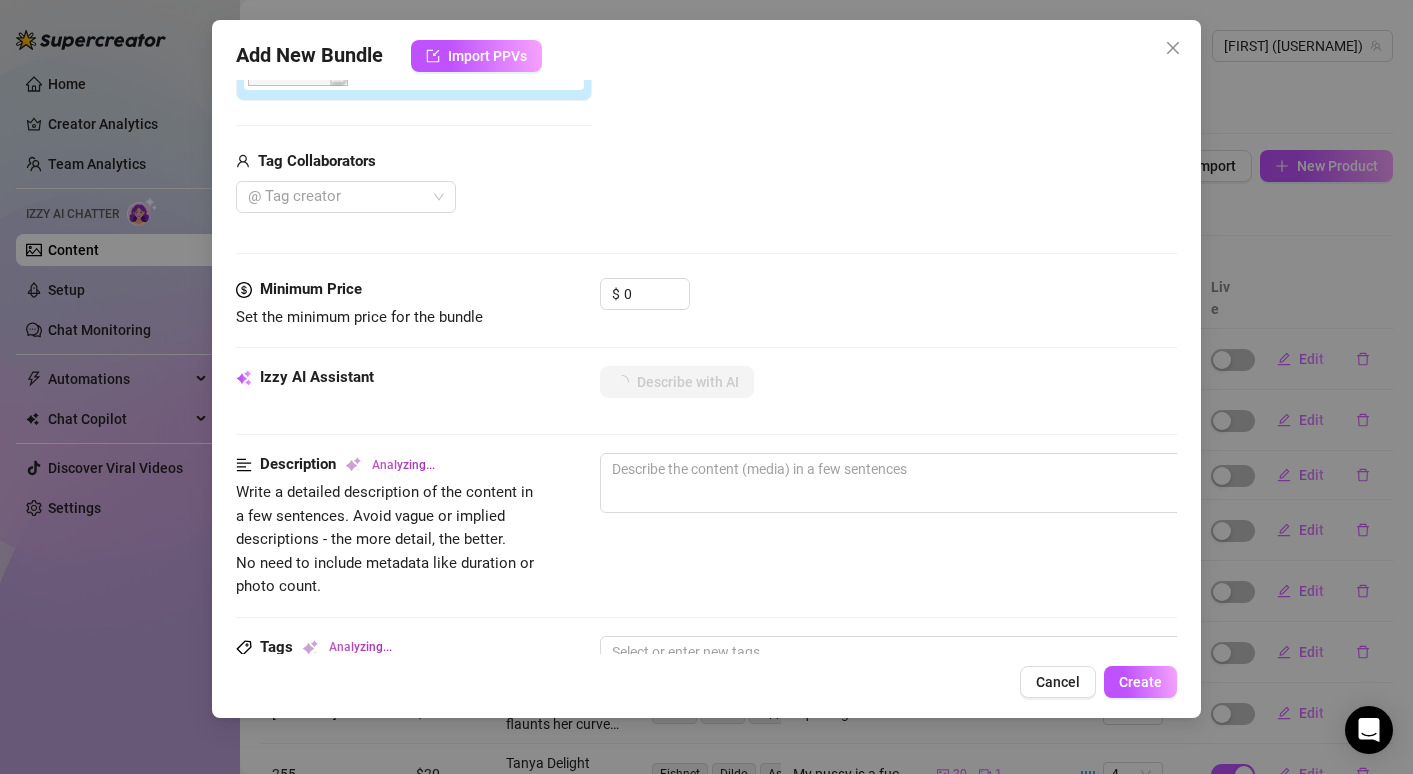 type on "Tanya" 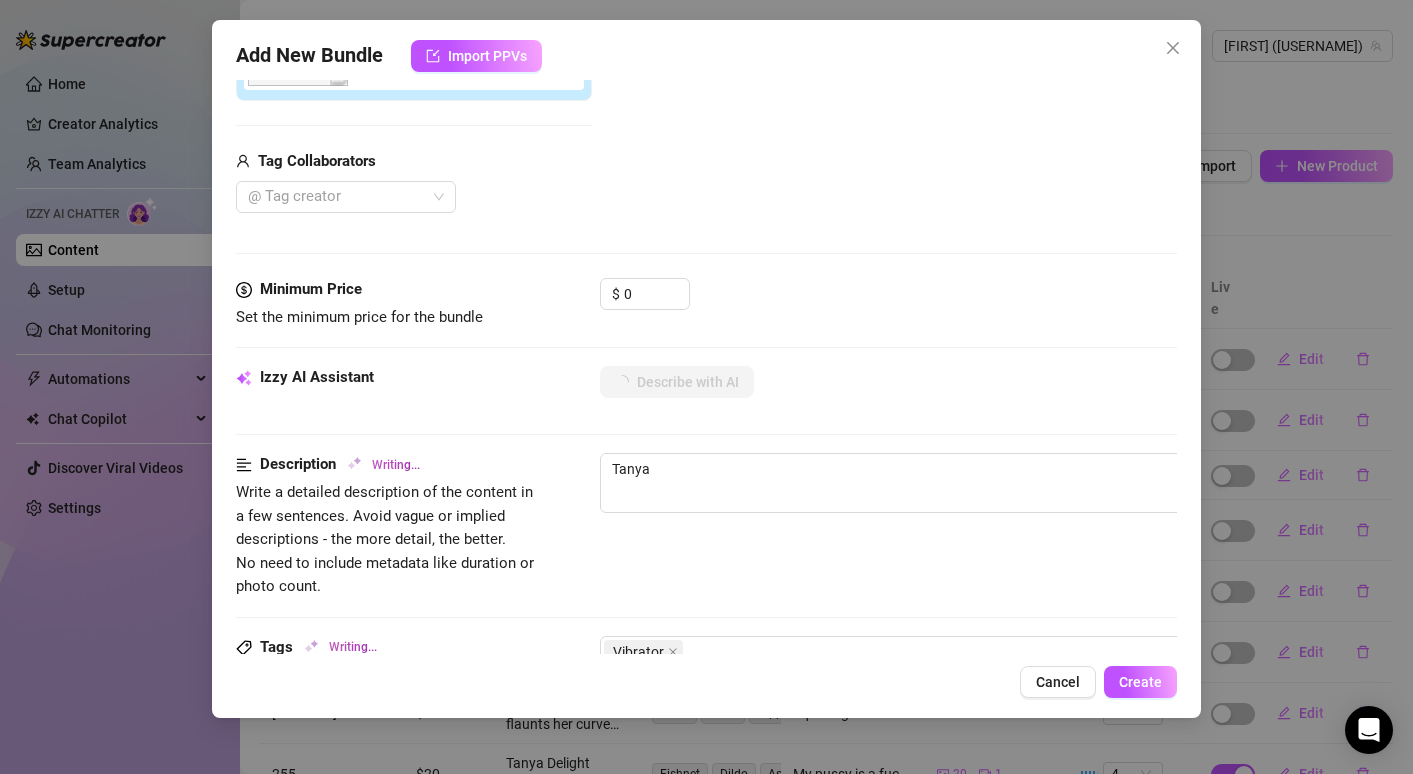 type on "Tanya Delight" 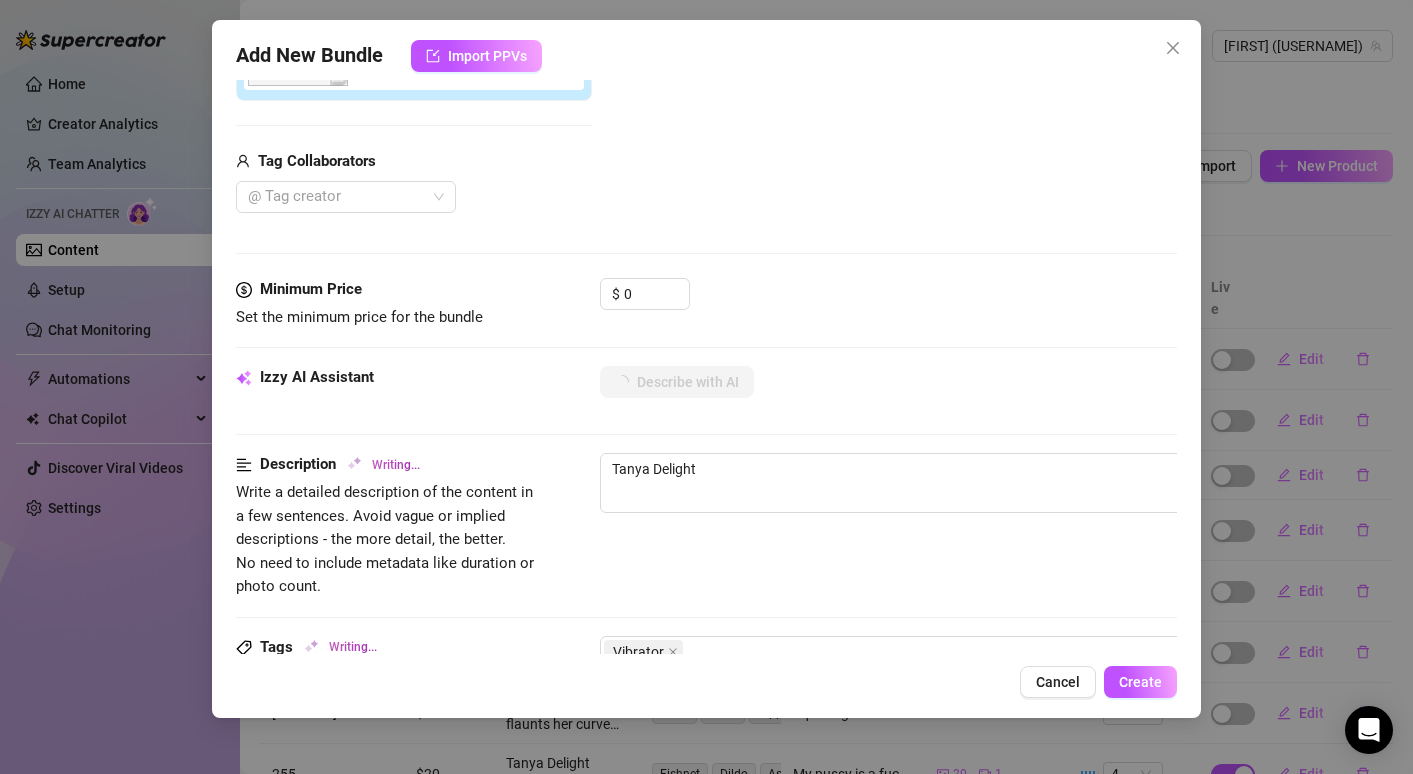 type on "[FIRST] [LAST] is" 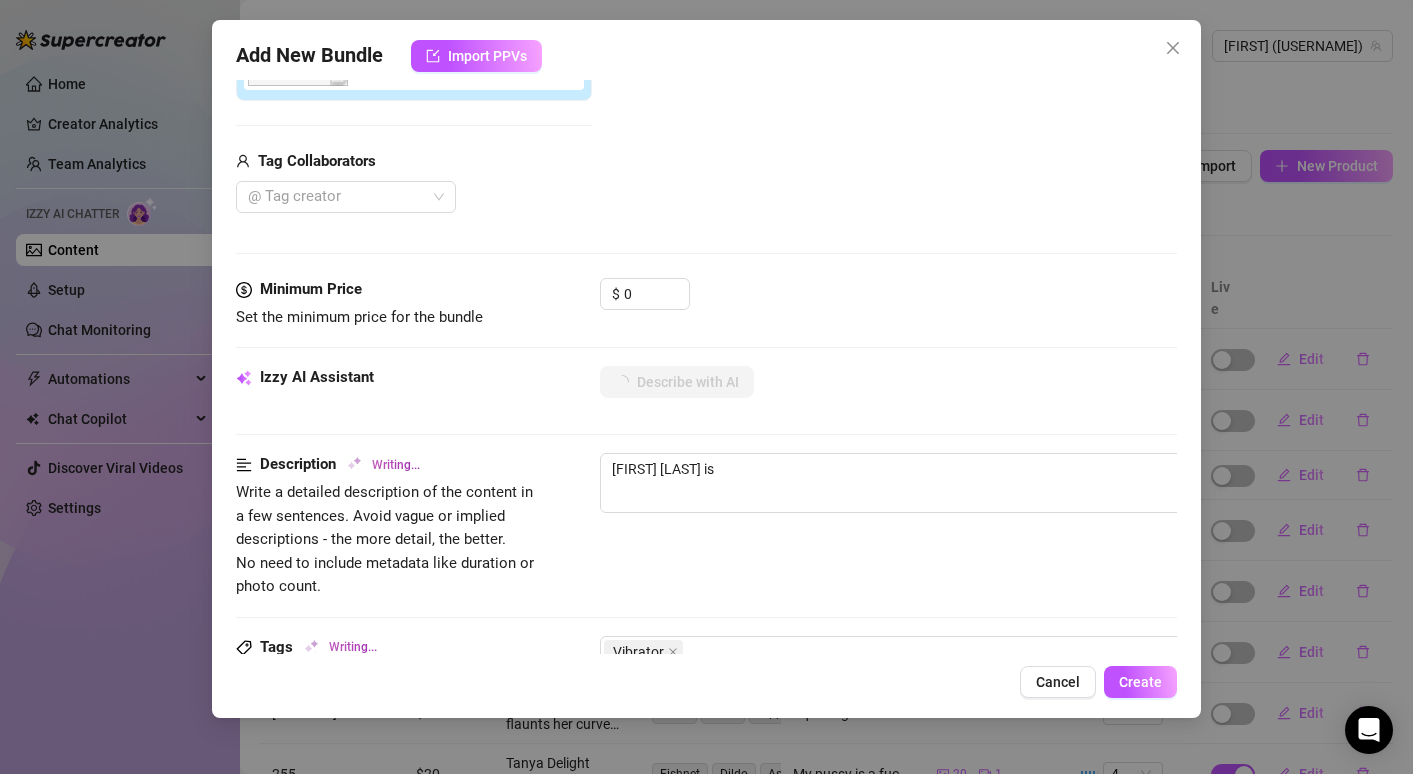 type on "[FIRST] [LAST] is lounging" 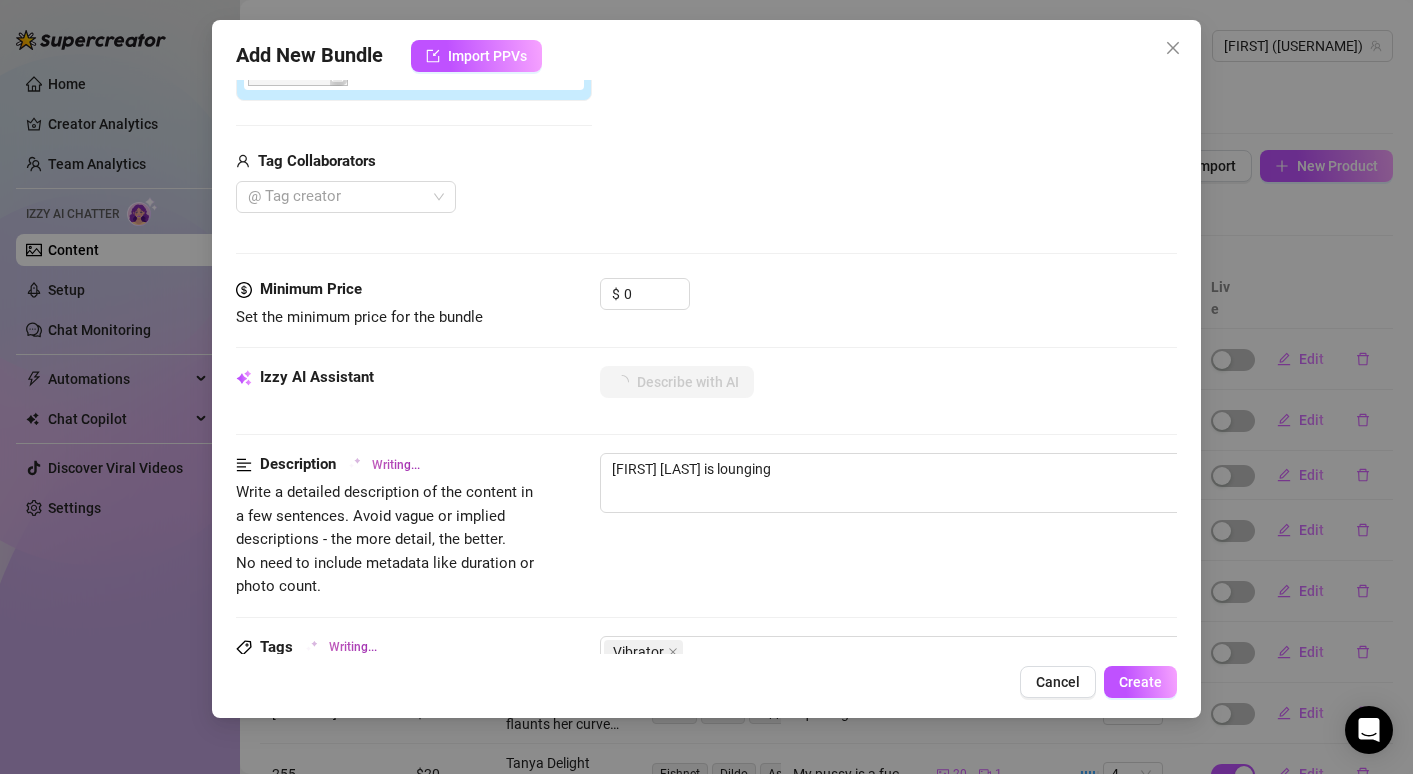 type on "[FIRST] [LAST] is lounging in" 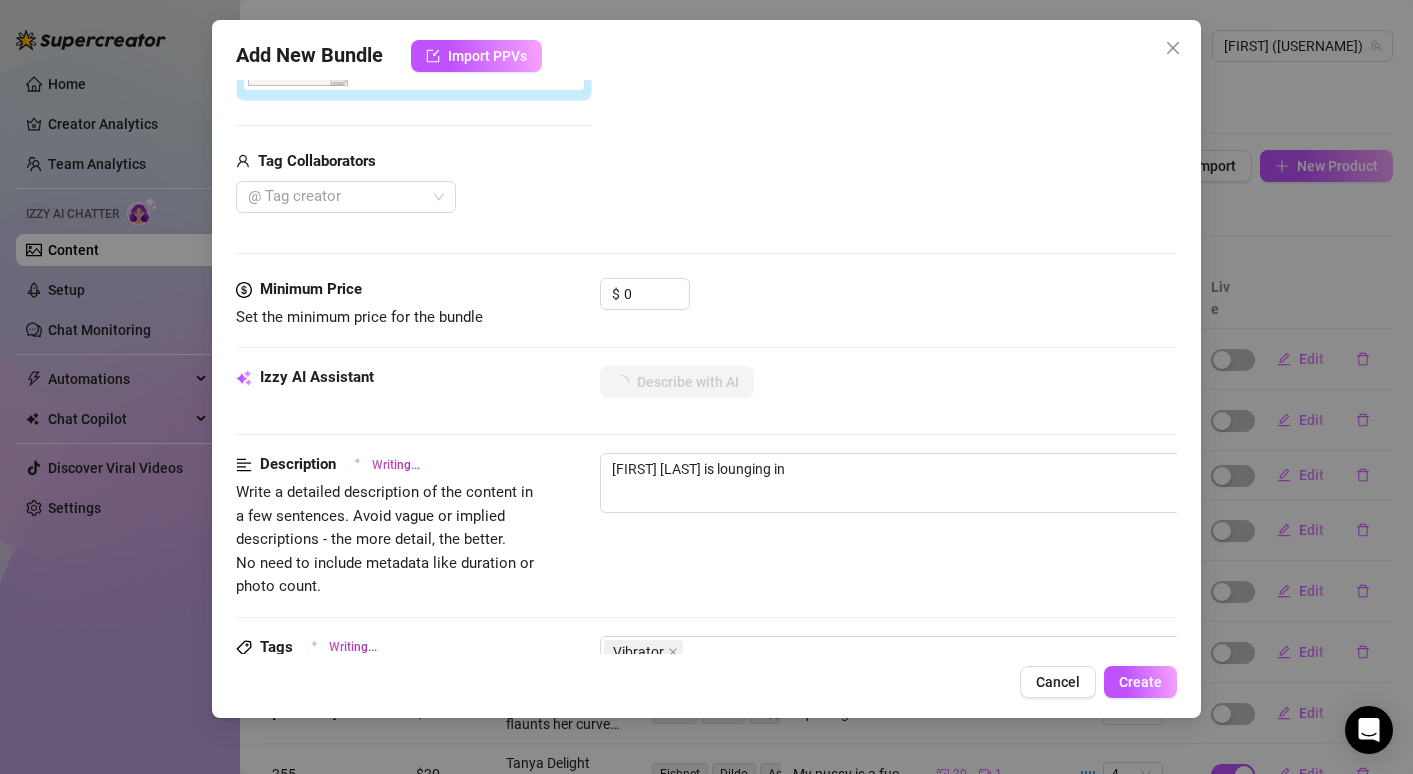 type on "[FIRST] [LAST] is lounging in bed" 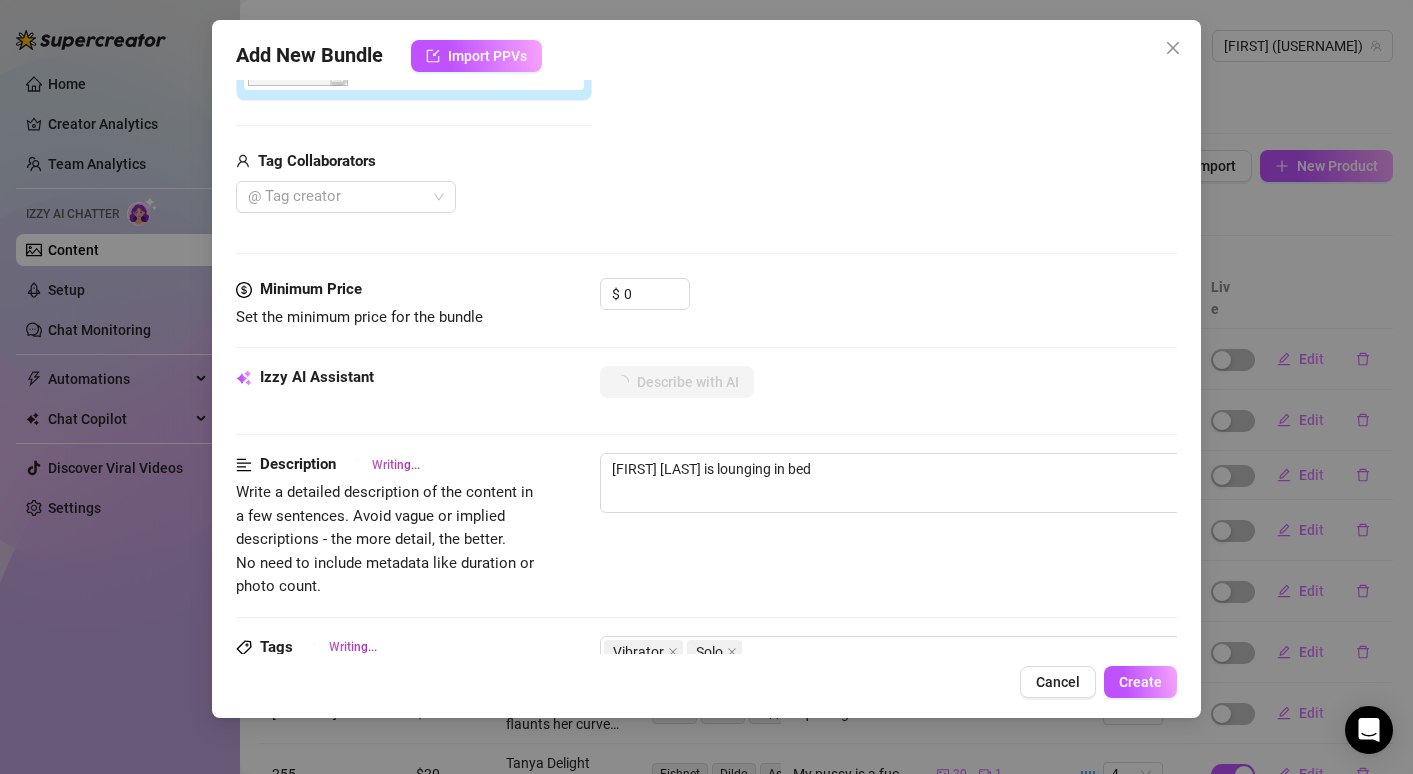 type on "[FIRST] [LAST] is lounging in bed wearing" 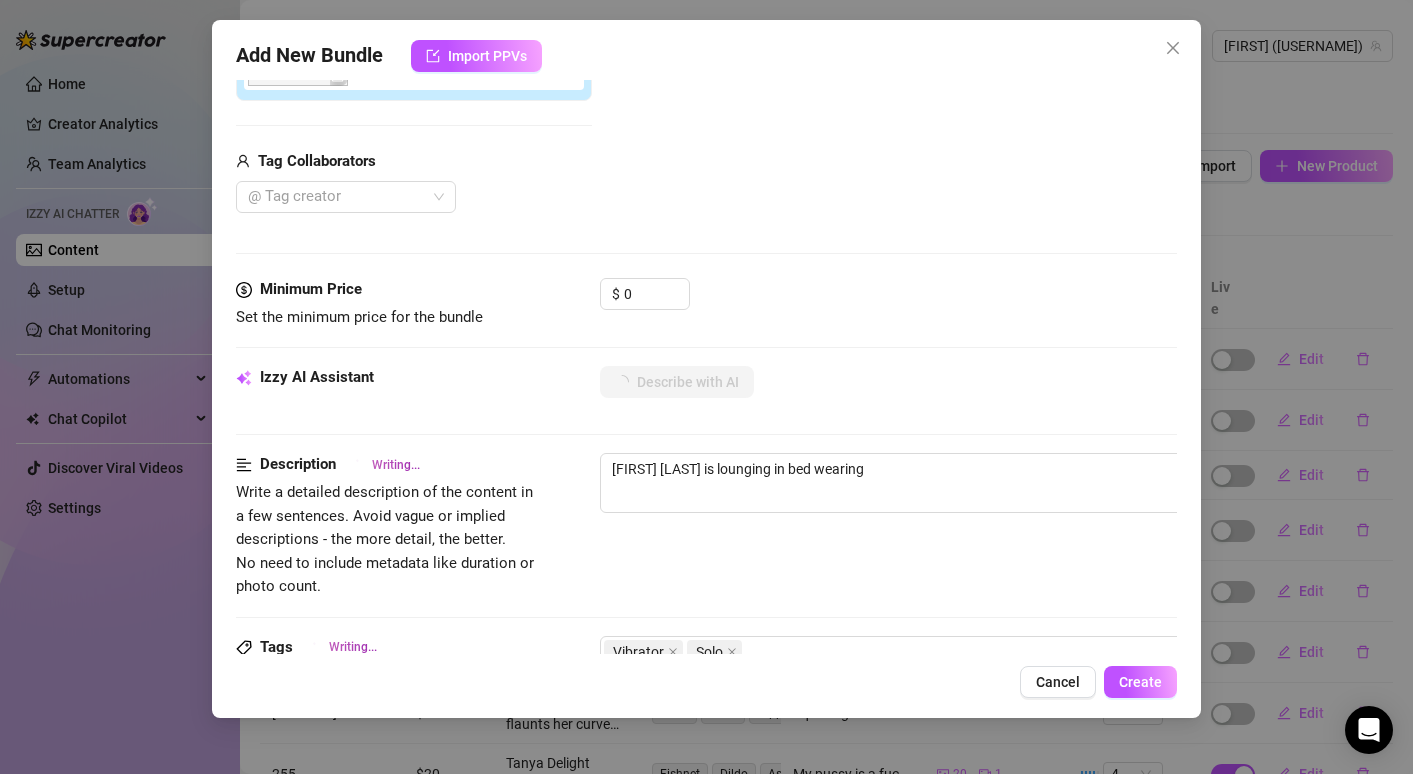 type on "[FIRST] [LAST] is lounging in bed wearing a" 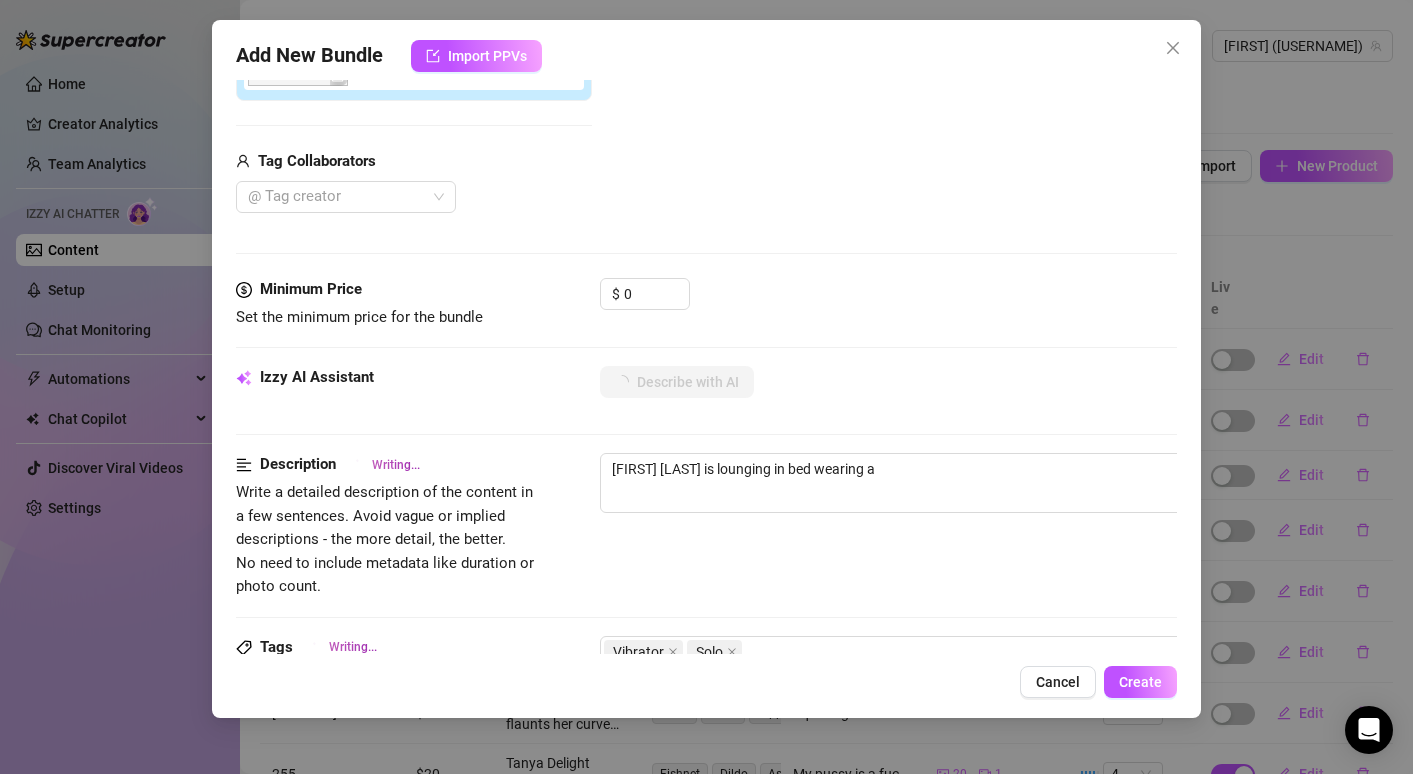 type on "[FIRST] [LAST] is lounging in bed wearing a silky" 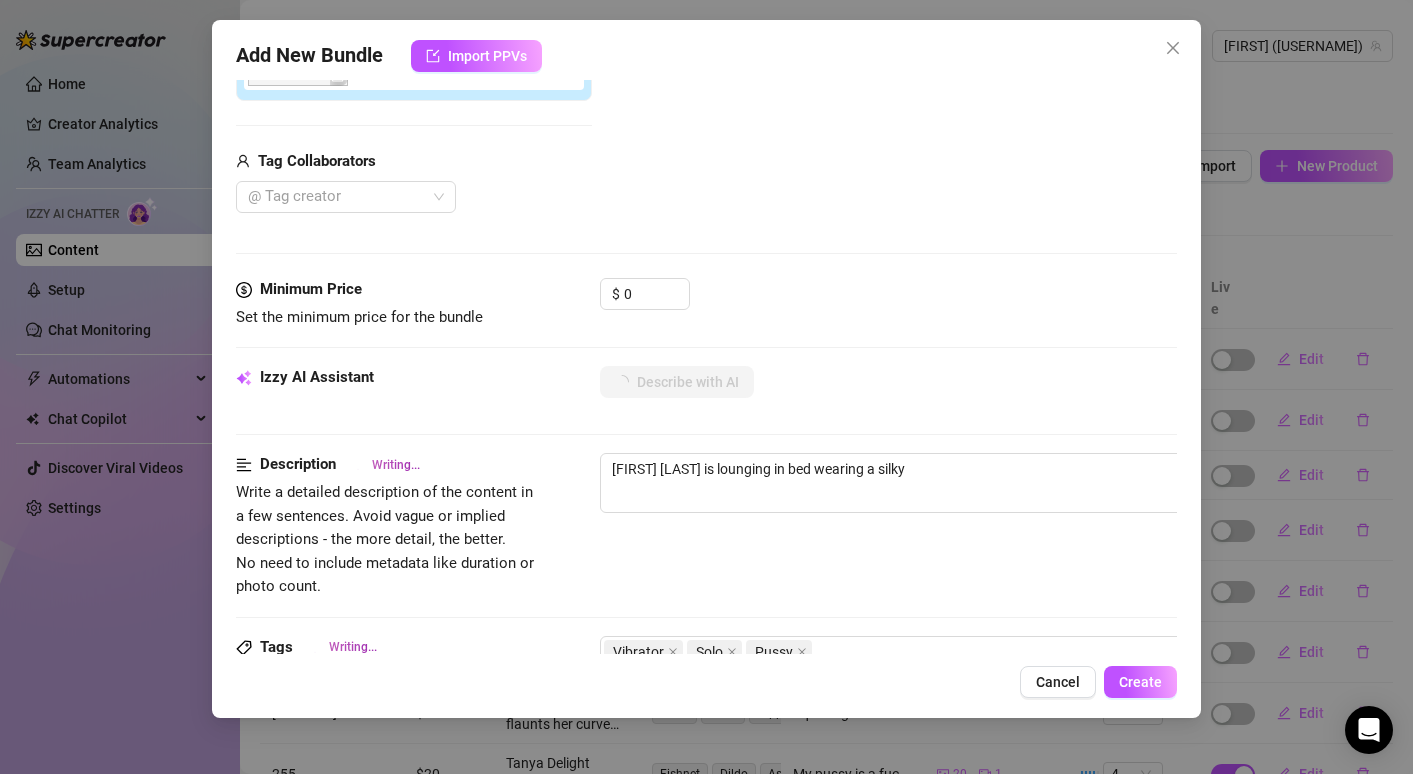type on "[FIRST] [LAST] is lounging in bed wearing a silky purple" 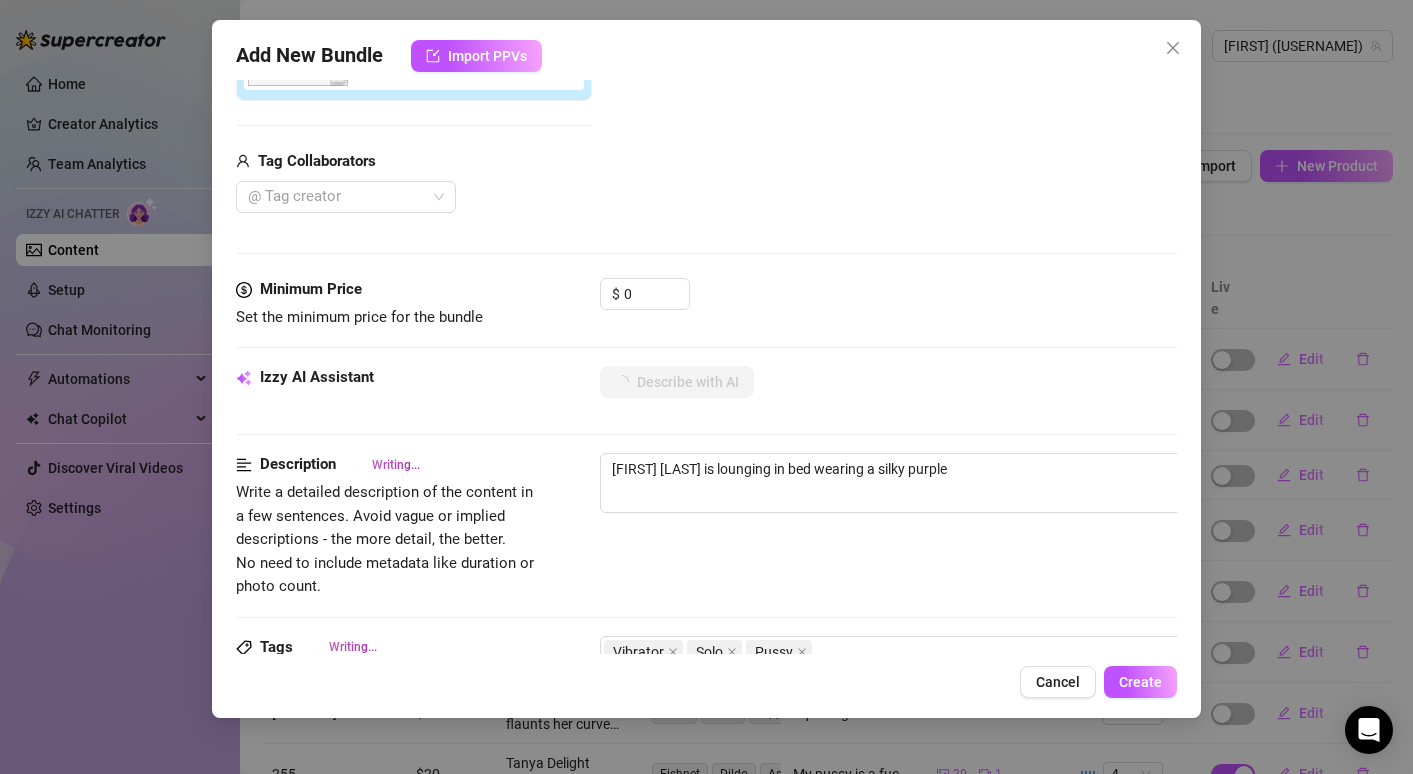 type on "[FIRST] [LAST] is lounging in bed wearing a silky purple dress," 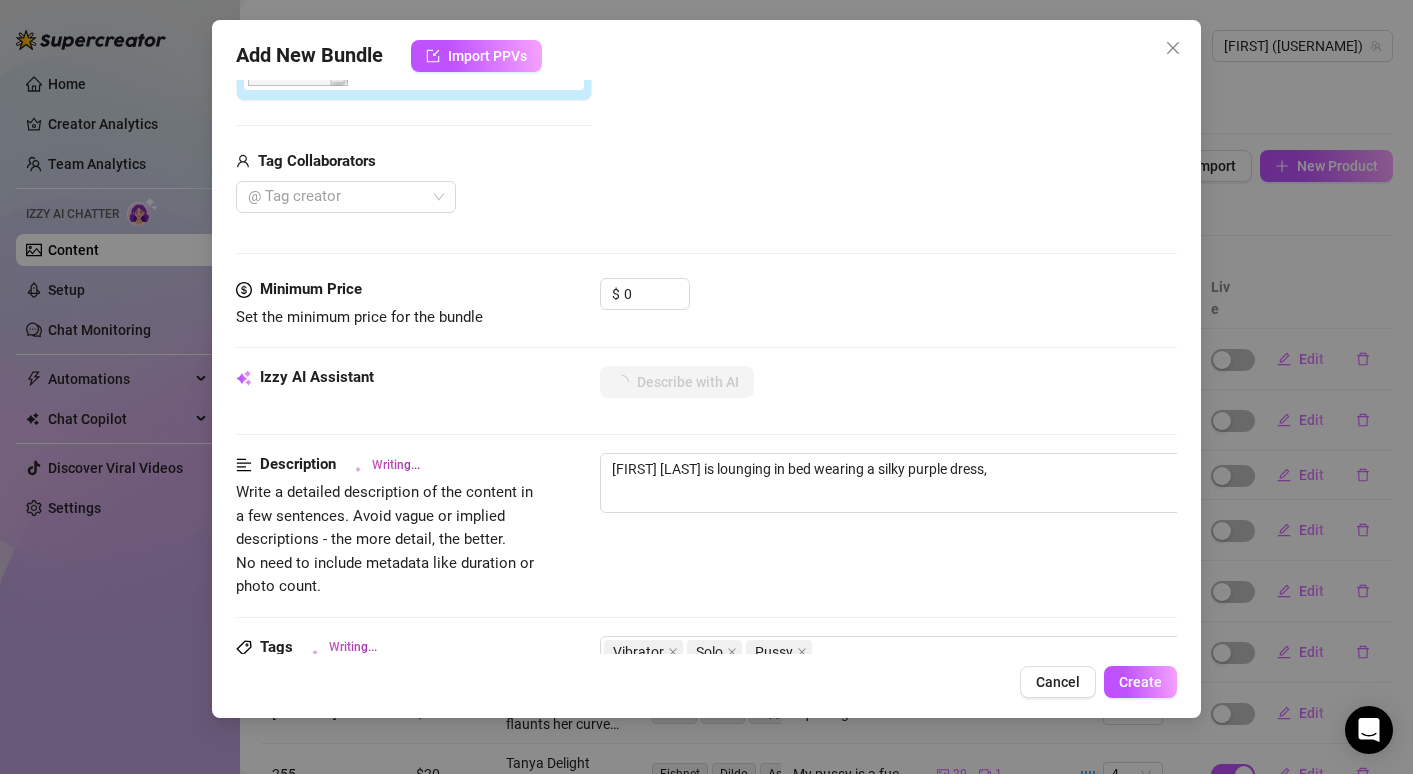 type on "[FIRST] [LAST] is lounging in bed wearing a silky purple dress, teasing" 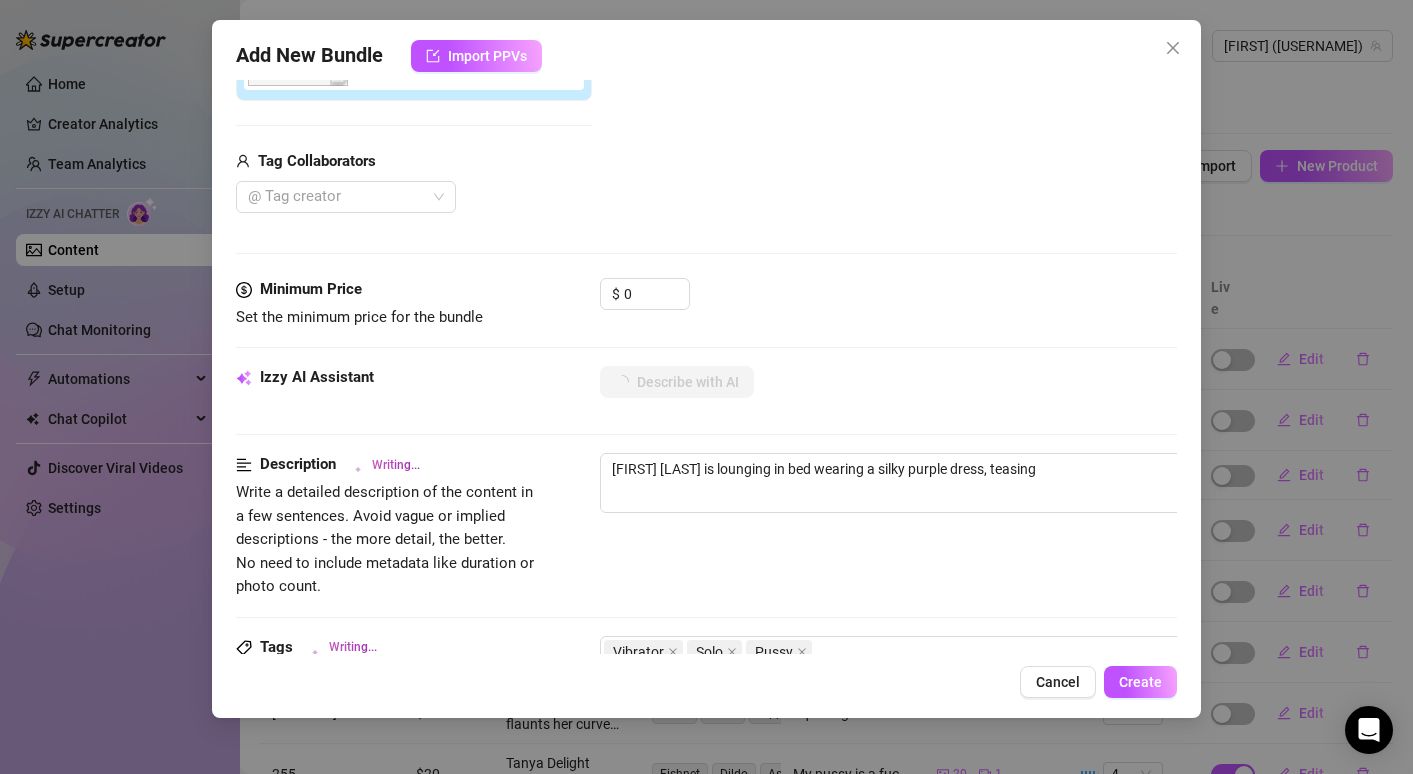 type on "[NAME] is lounging in bed wearing a silky purple dress, teasing with" 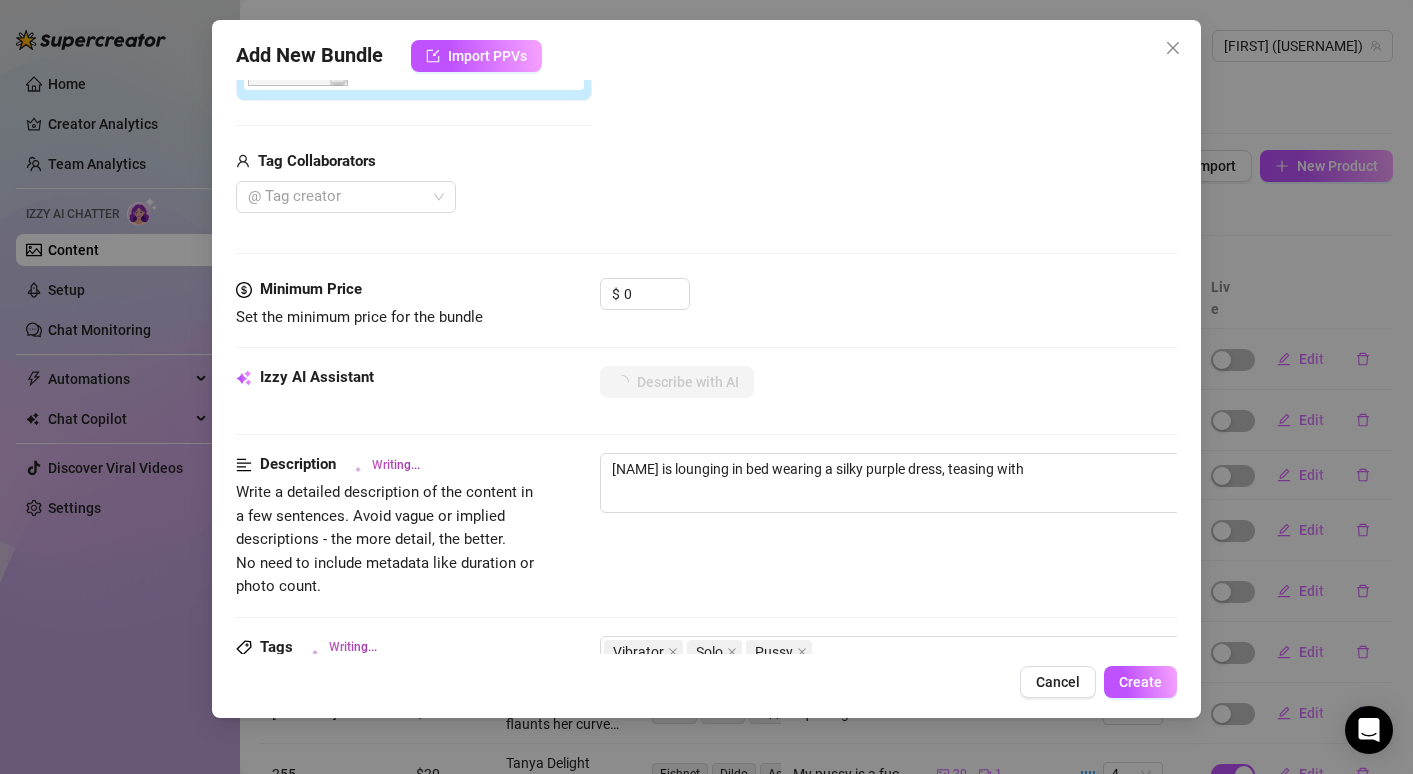 type on "[FIRST] [LAST] is lounging in bed wearing a silky purple dress, teasing with her" 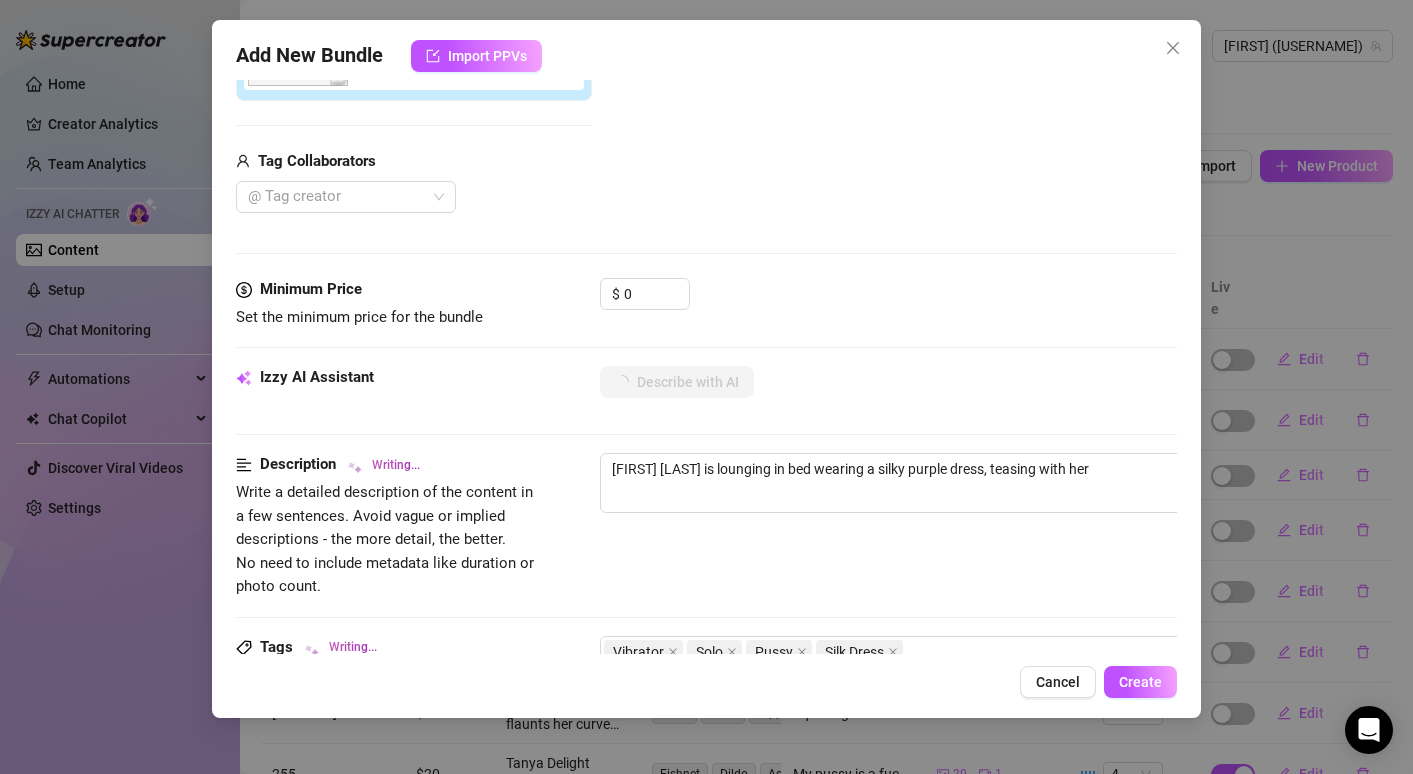 type on "[NAME] is lounging in bed wearing a silky purple dress, teasing with her legs" 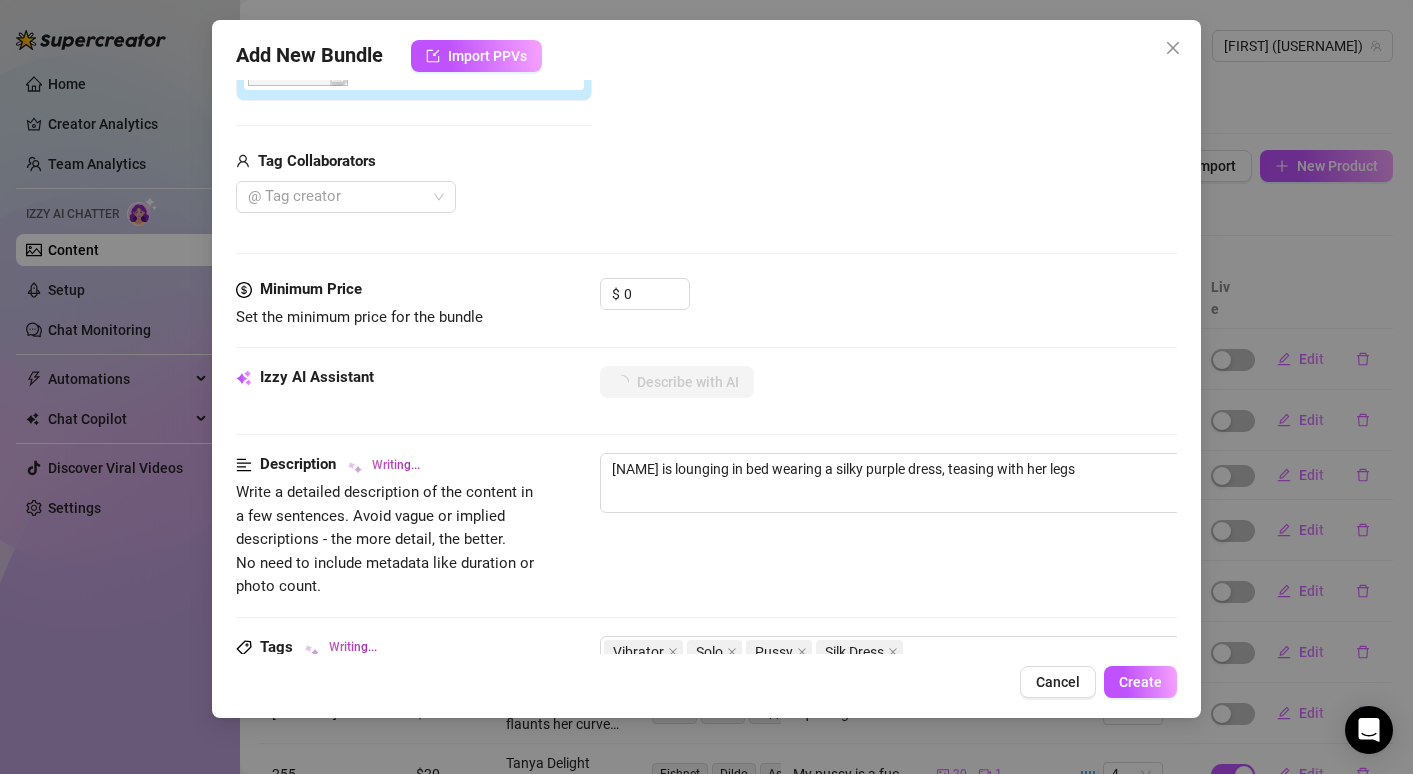 type on "[FIRST] [LAST] is lounging in bed wearing a silky purple dress, teasing with her legs spread" 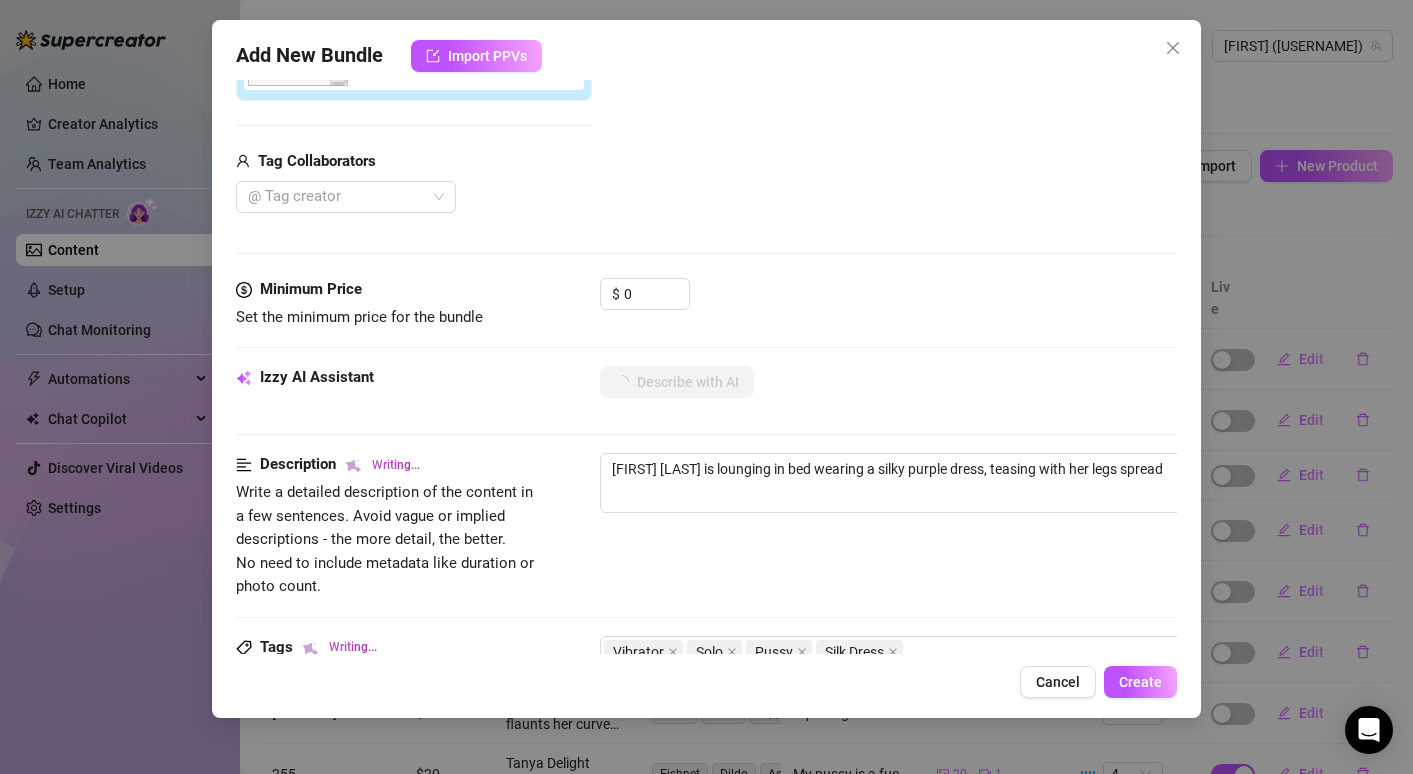 type on "[NAME] is lounging in bed wearing a silky purple dress, teasing with her legs spread wide." 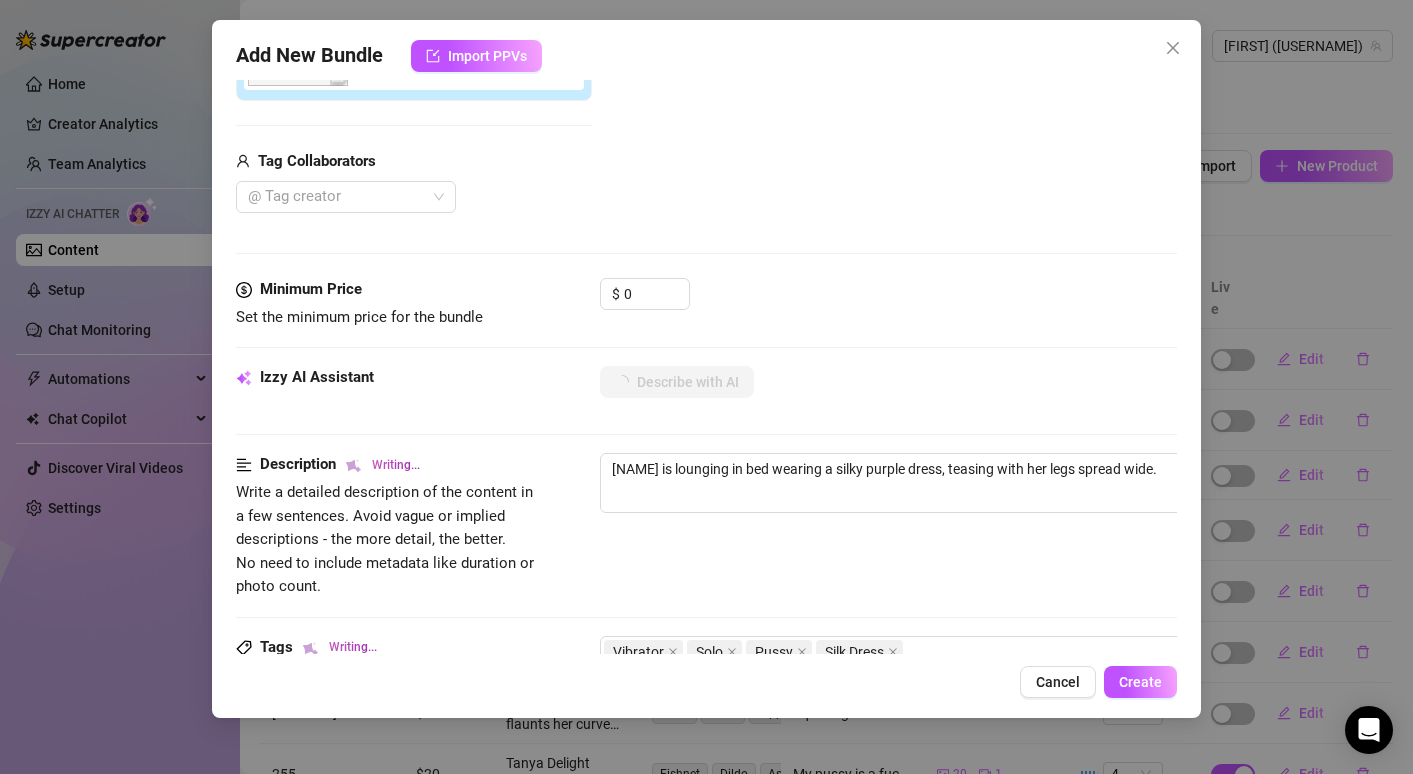 type on "[FIRST] [LAST] is lounging in bed wearing a silky purple dress, teasing with her legs spread wide. Her" 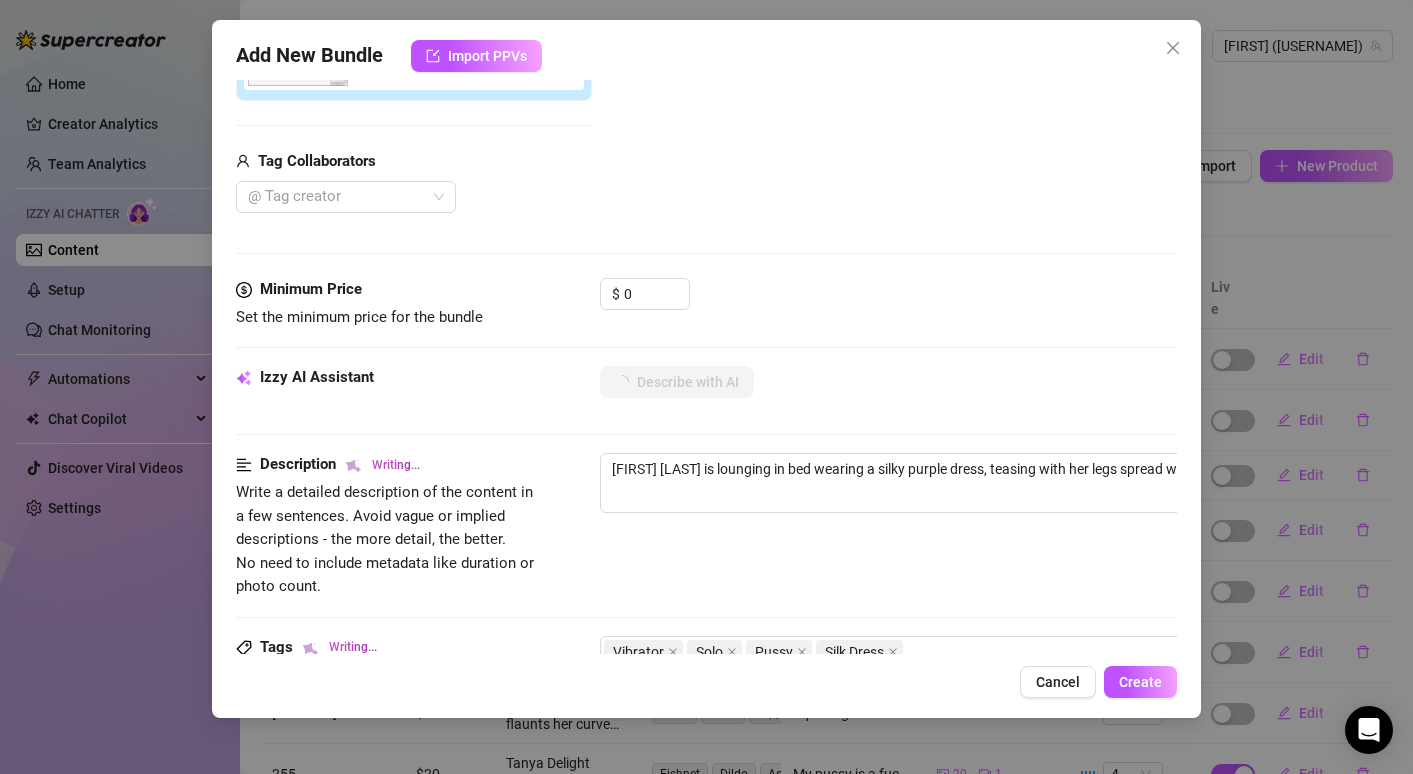 type on "[NAME] is lounging in bed wearing a silky purple dress, teasing with her legs spread wide. Her pussy" 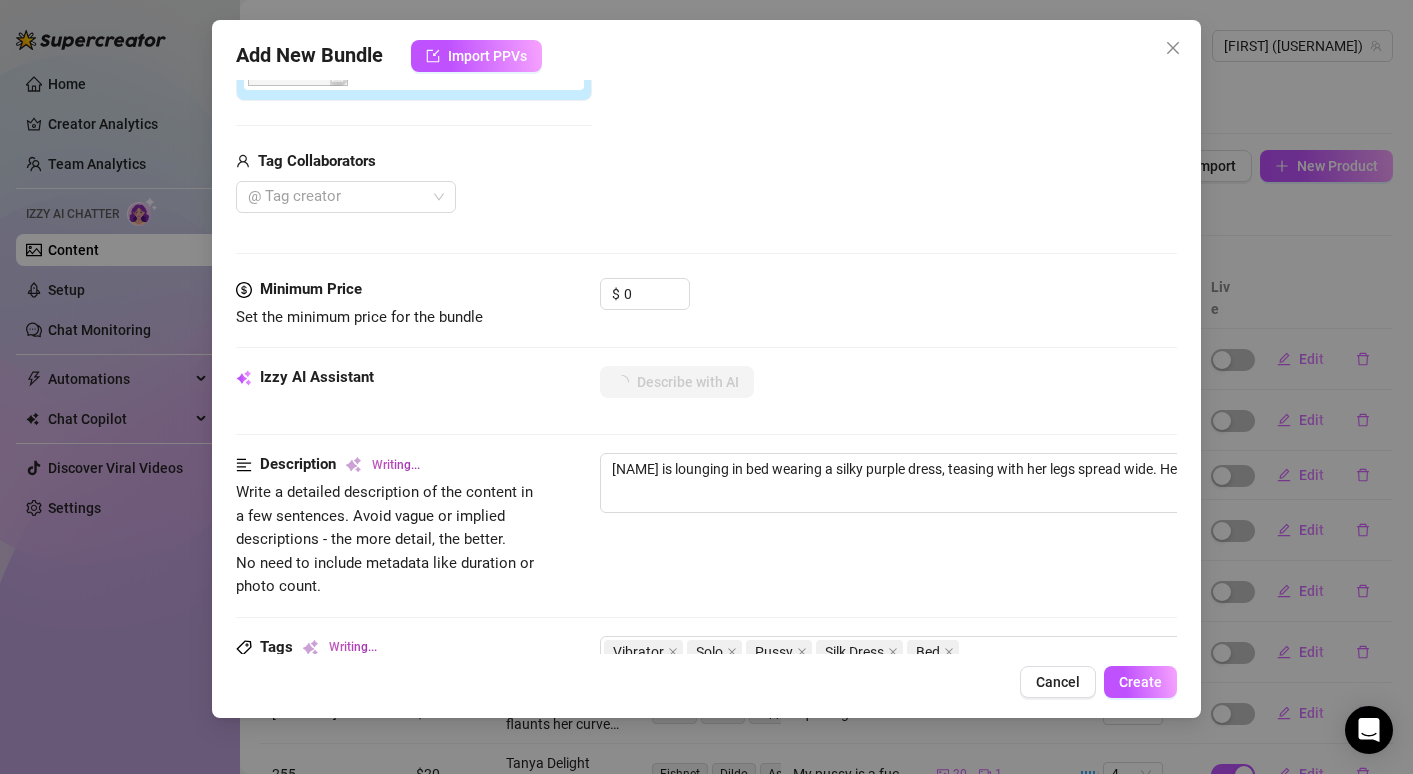 type on "[FIRST] [LAST] is lounging in bed wearing a silky purple dress, teasing with her legs spread wide. Her pussy is" 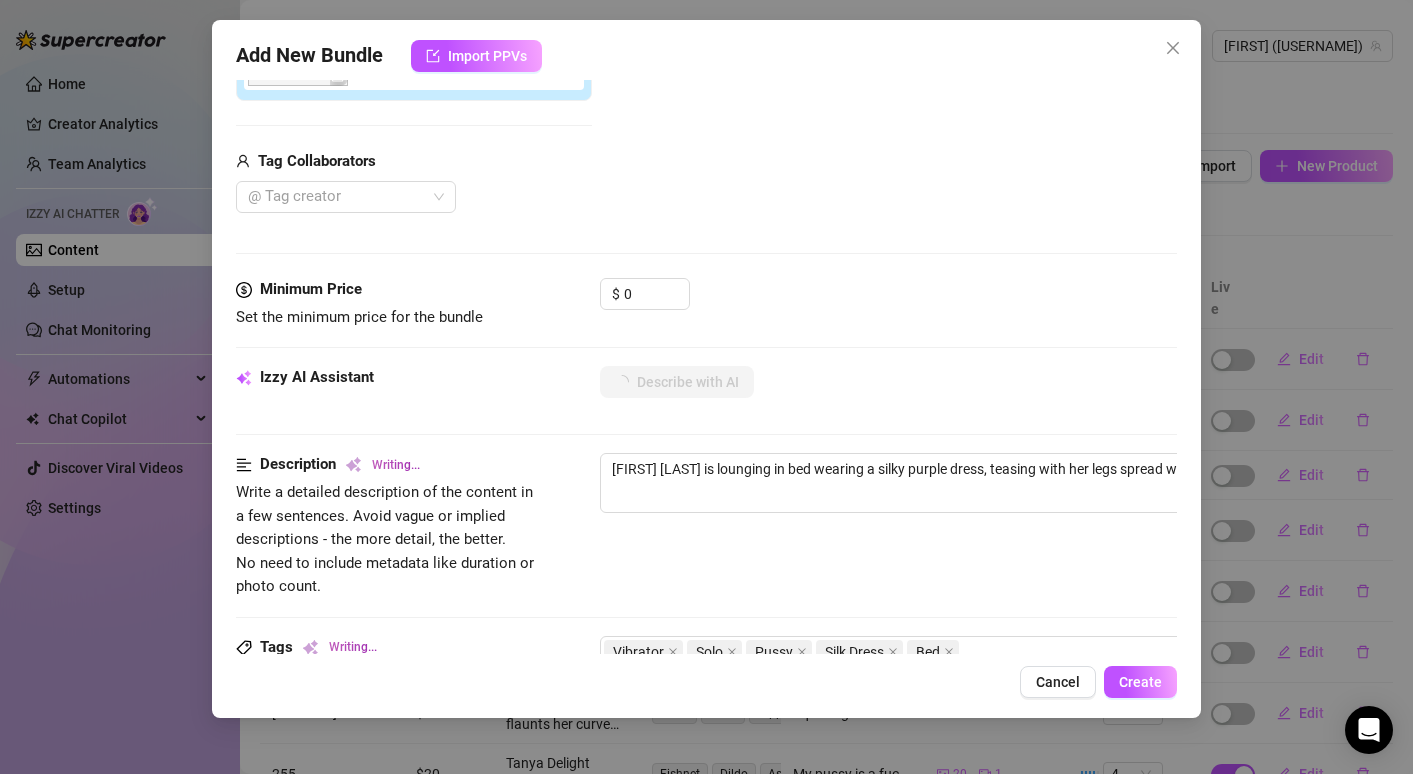 type on "[NAME] is lounging in bed wearing a silky purple dress, teasing with her legs spread wide. Her pussy is in" 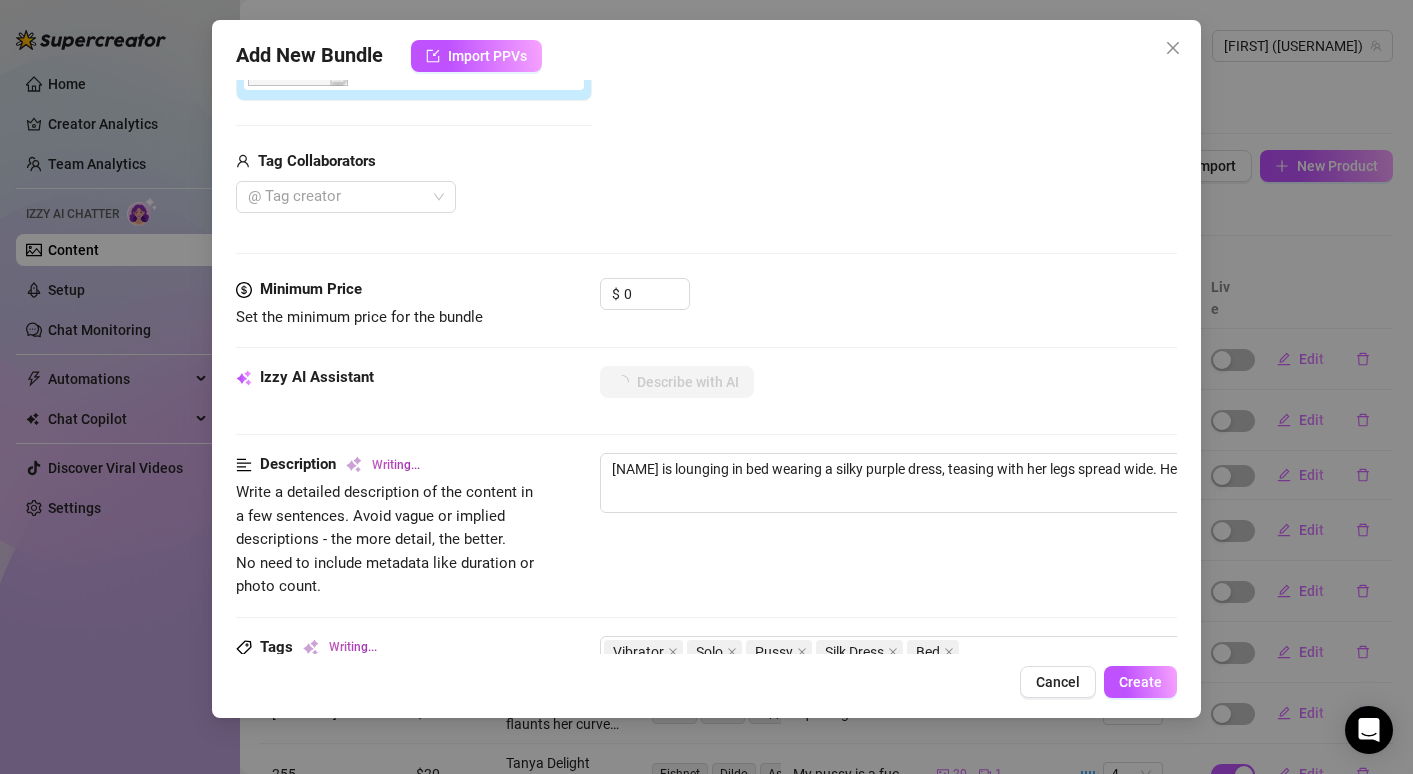 type on "[FIRST] [LAST] is lounging in bed wearing a silky purple dress, teasing with her legs spread wide. Her pussy is in full" 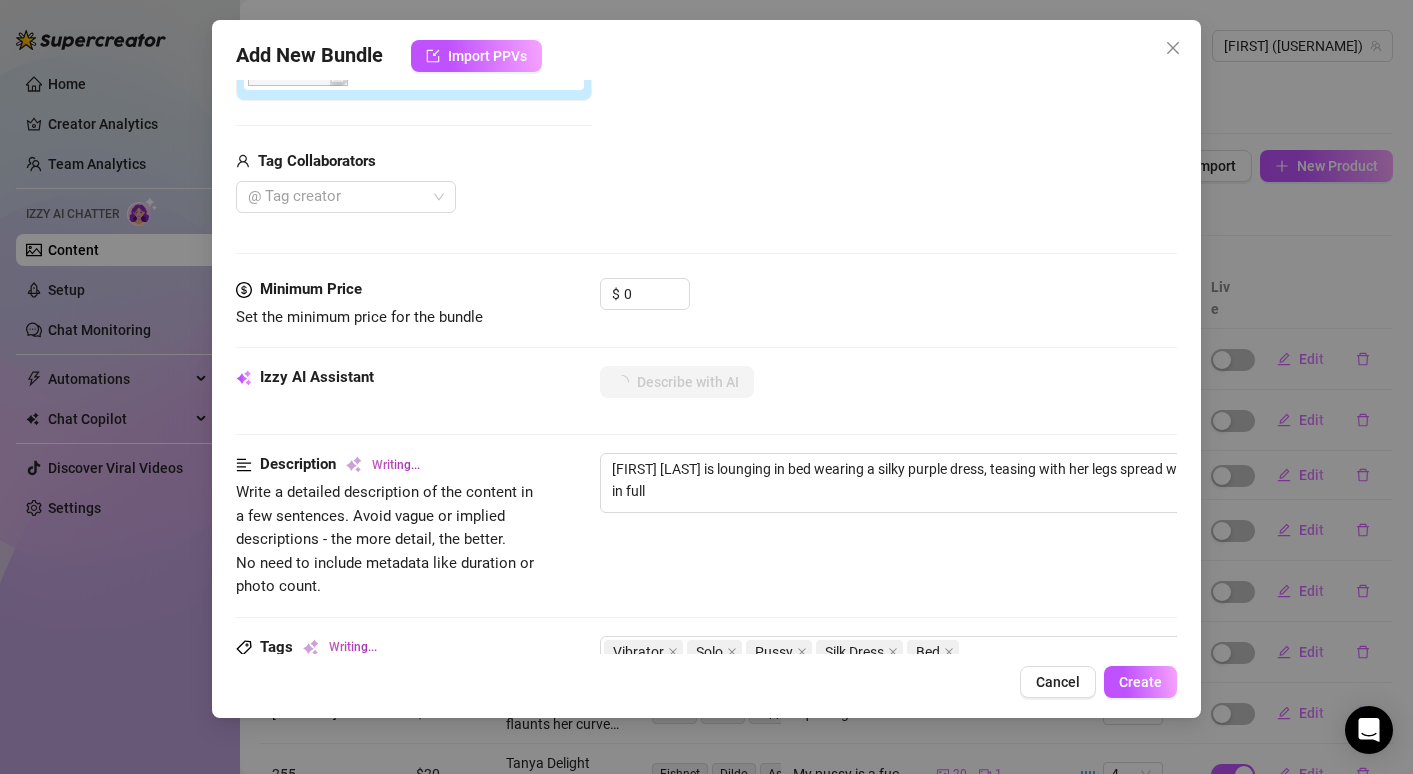type on "[FIRST] [LAST] is lounging in bed wearing a silky purple dress, teasing with her legs spread wide. Her pussy is in full view" 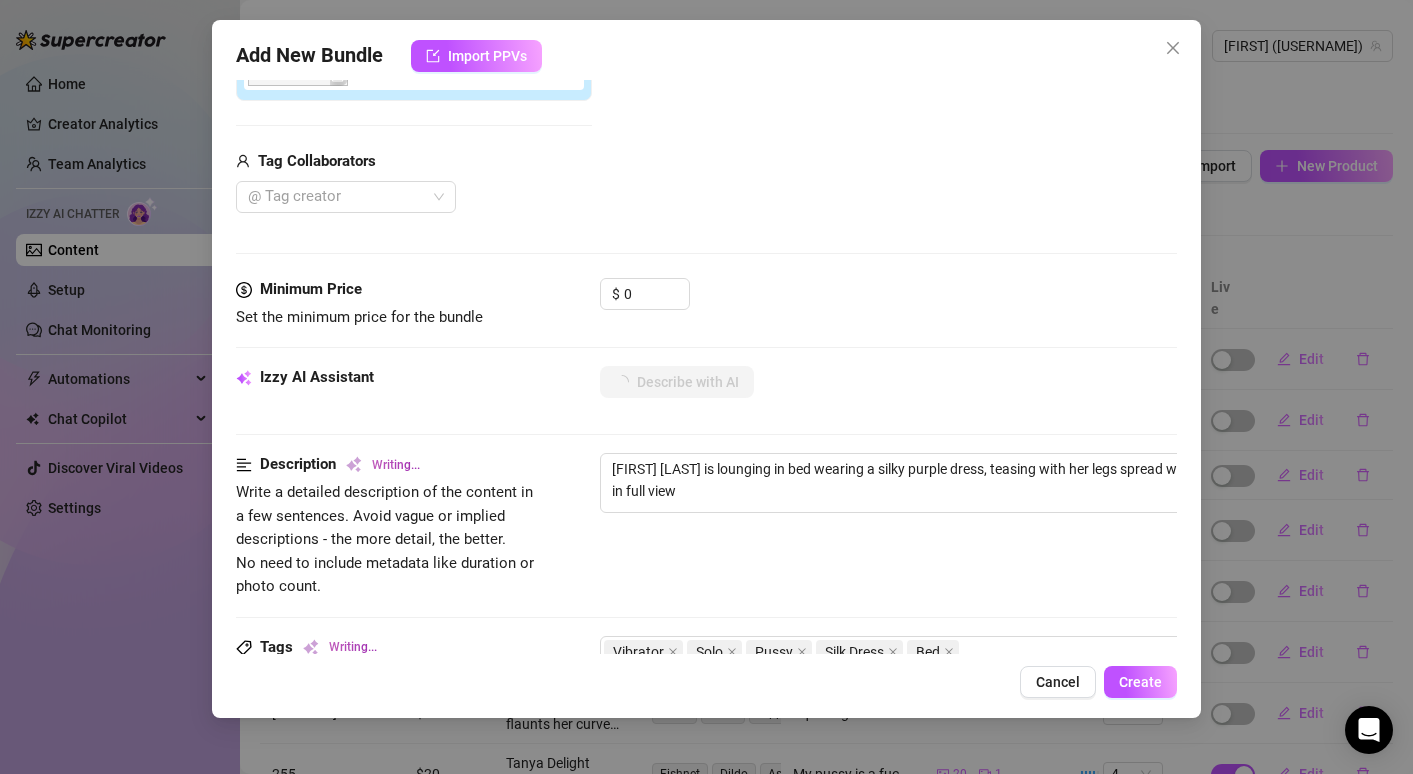 type on "[FIRST] [LAST] is lounging in bed wearing a silky purple dress, teasing with her legs spread wide. Her pussy is in full view as" 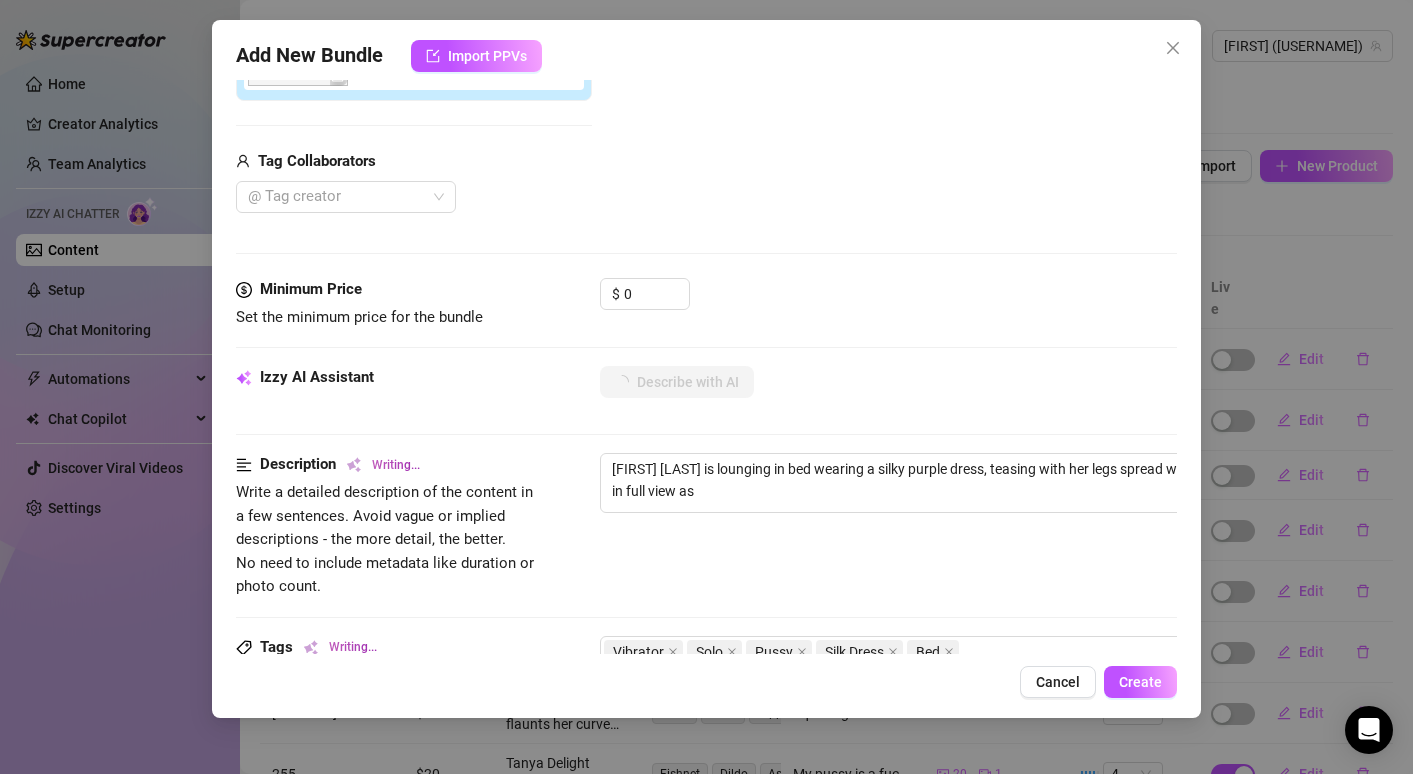 type on "[NAME] is lounging in bed wearing a silky purple dress, teasing with her legs spread wide. Her pussy is in full view as she" 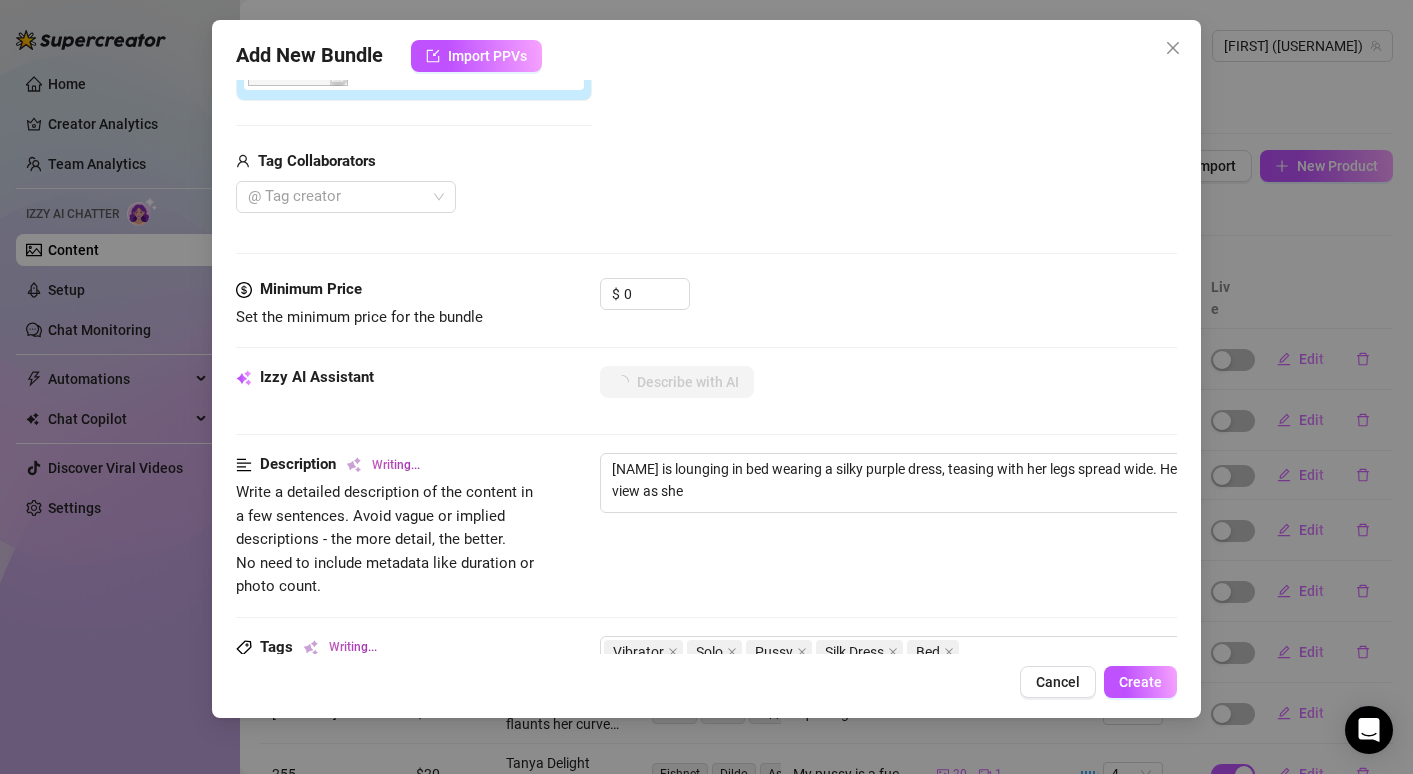 type on "[FIRST] [LAST] is lounging in bed wearing a silky purple dress, teasing with her legs spread wide. Her pussy is in full view as she uses" 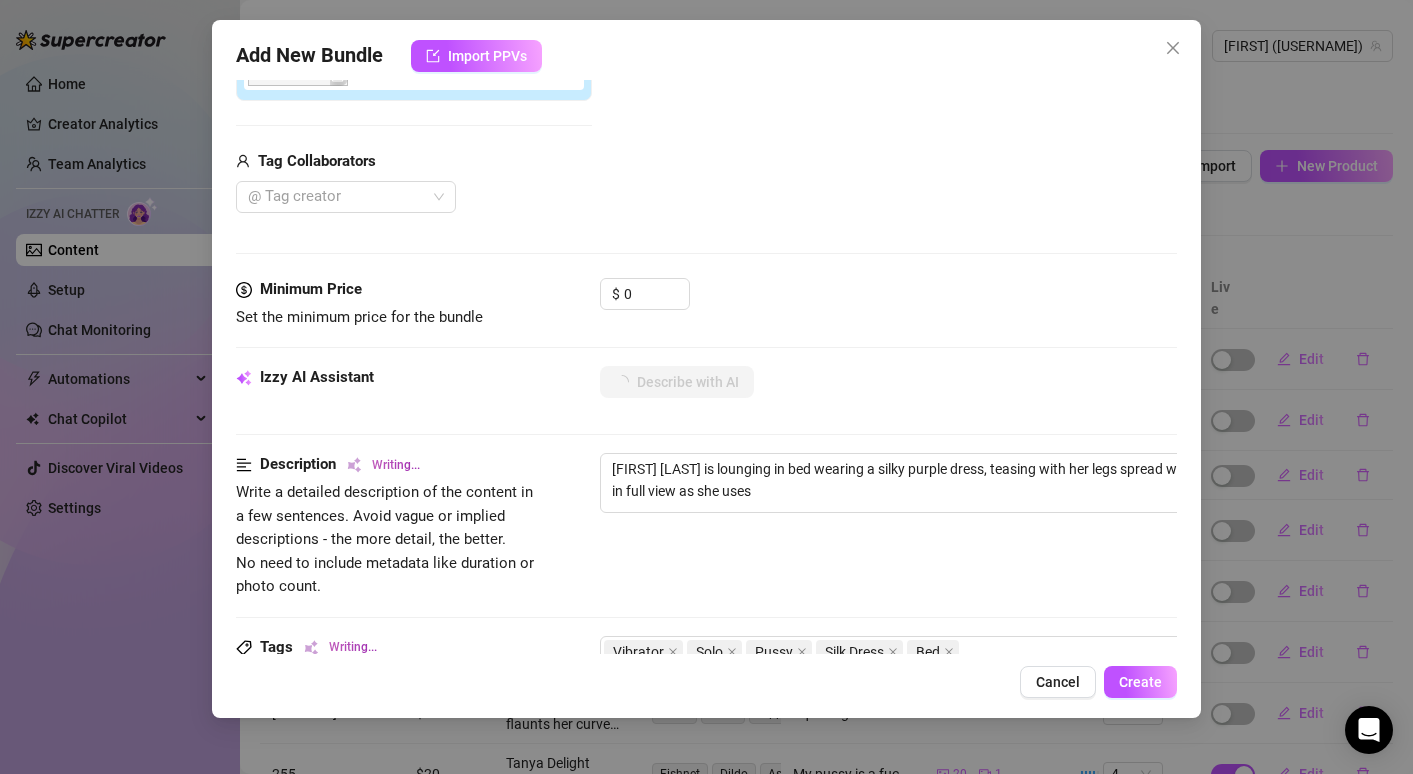 type on "[FIRST] [LAST] is lounging in bed wearing a silky purple dress, teasing with her legs spread wide. Her pussy is in full view as she uses a" 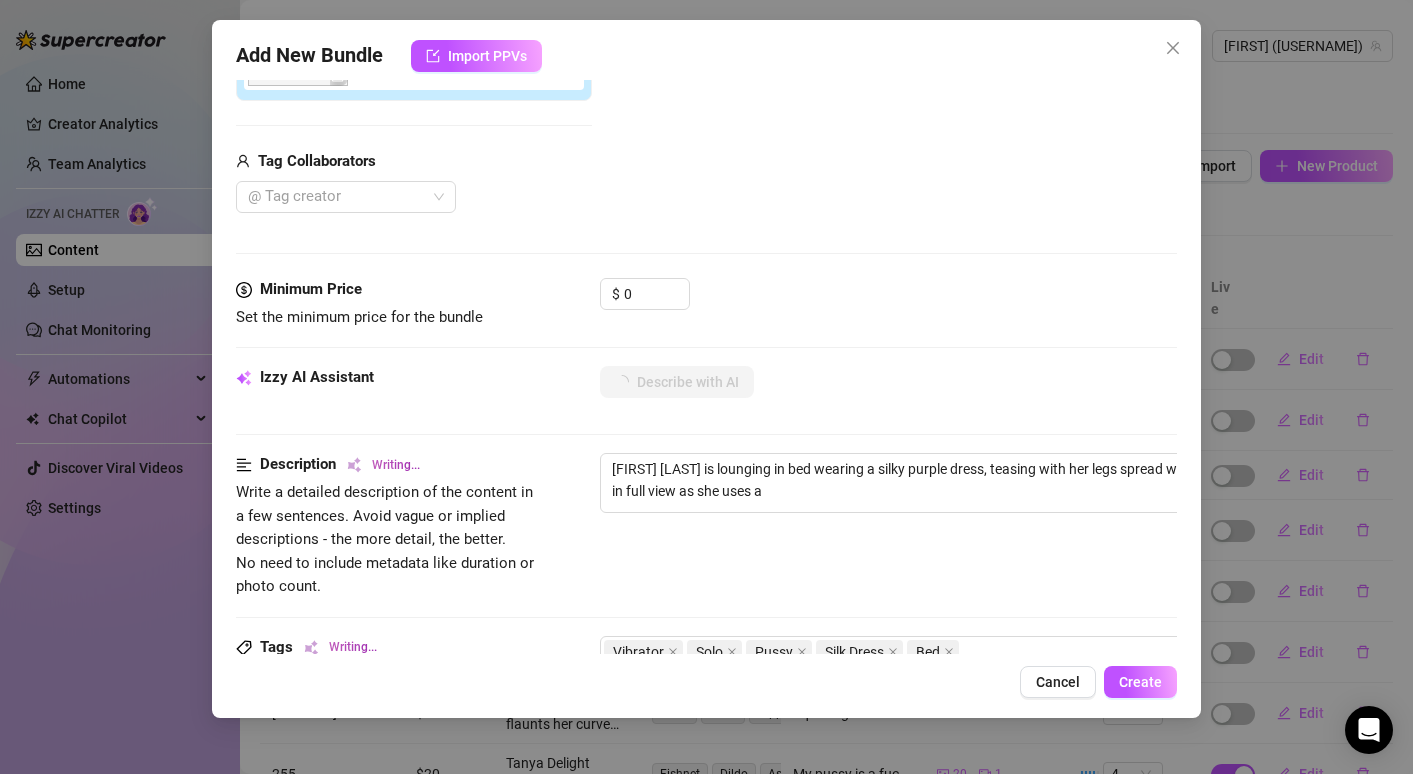 type on "[NAME] is lounging in bed wearing a silky purple dress, teasing with her legs spread wide. Her pussy is in full view as she uses a purple" 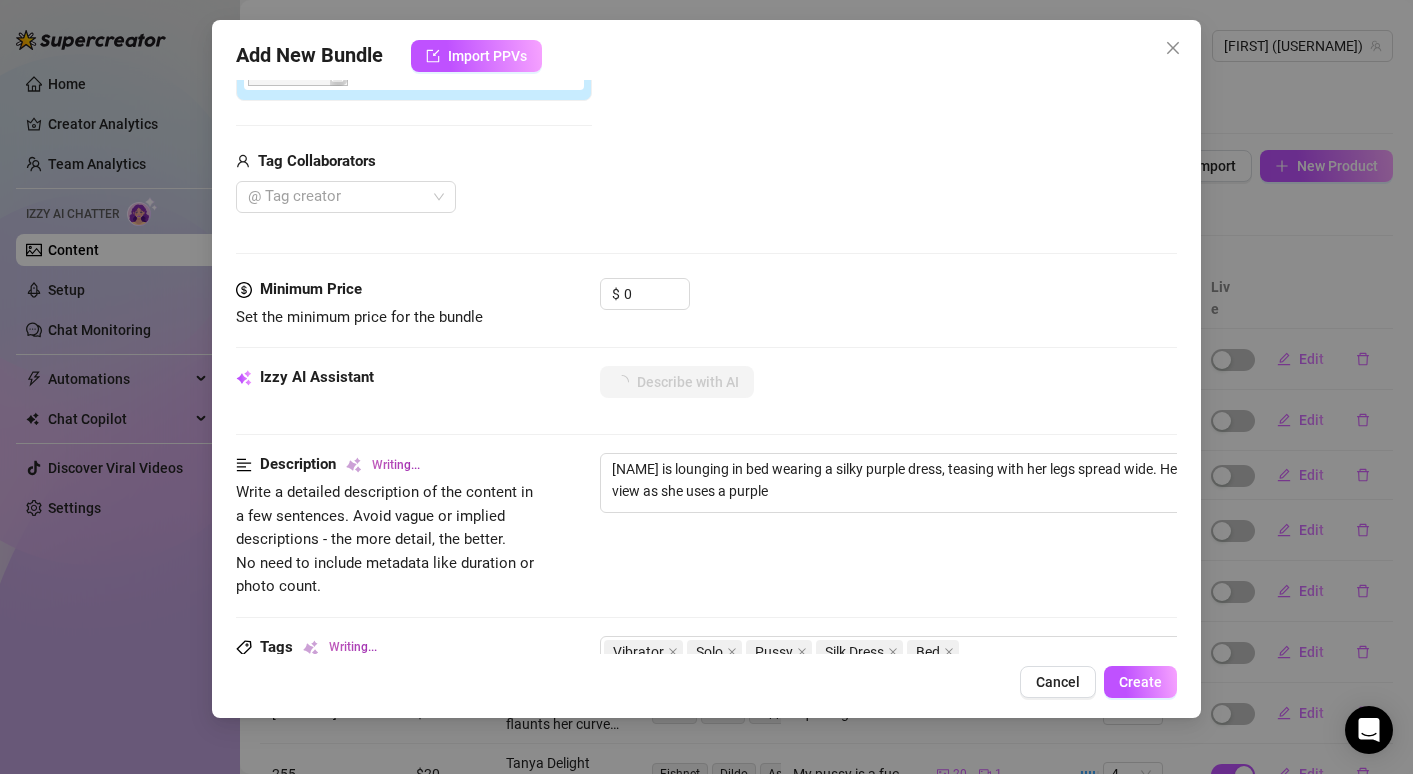 type on "[FIRST] [LAST] is lounging in bed wearing a silky purple dress, teasing with her legs spread wide. Her pussy is in full view as she uses a purple vibrator," 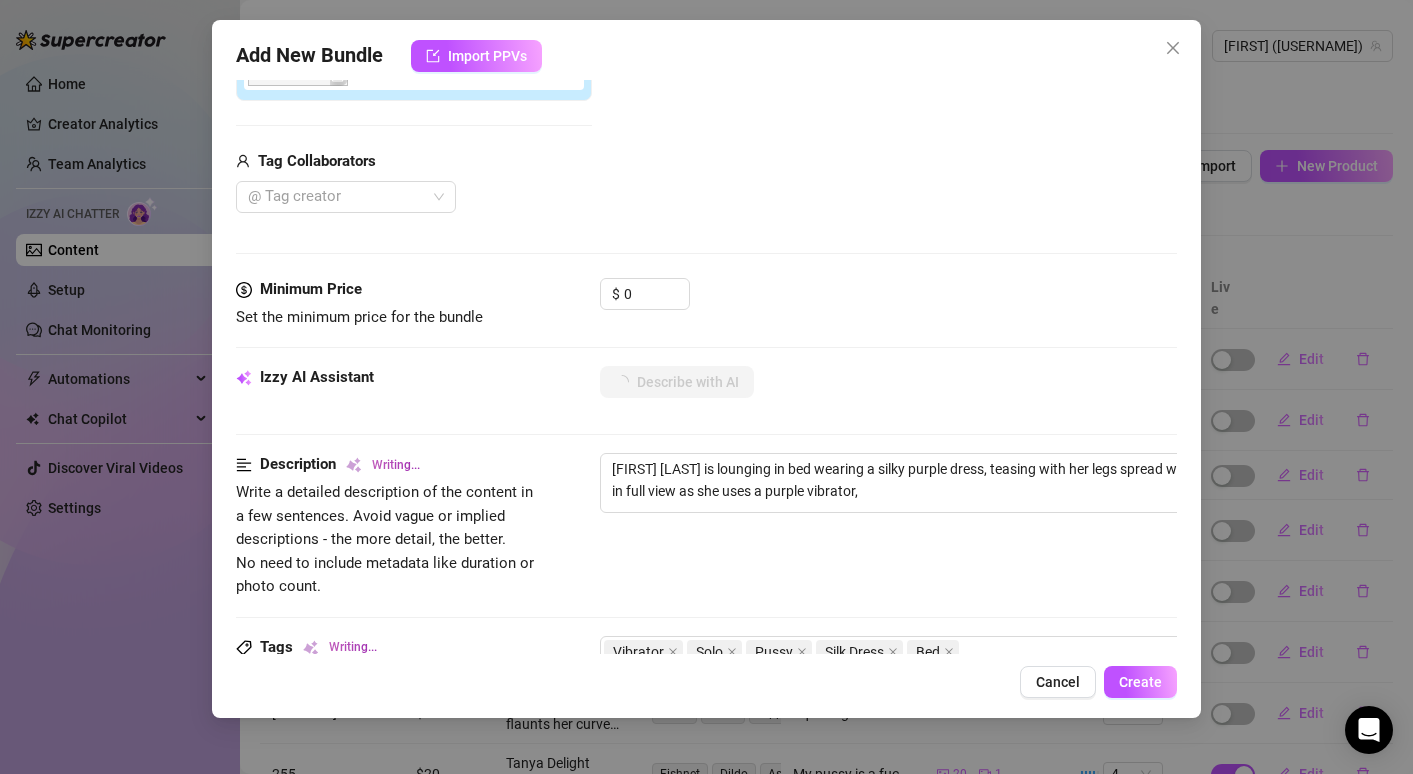 type on "[FIRST] [LAST] is lounging in bed wearing a silky purple dress, teasing with her legs spread wide. Her pussy is in full view as she uses a purple vibrator, giving" 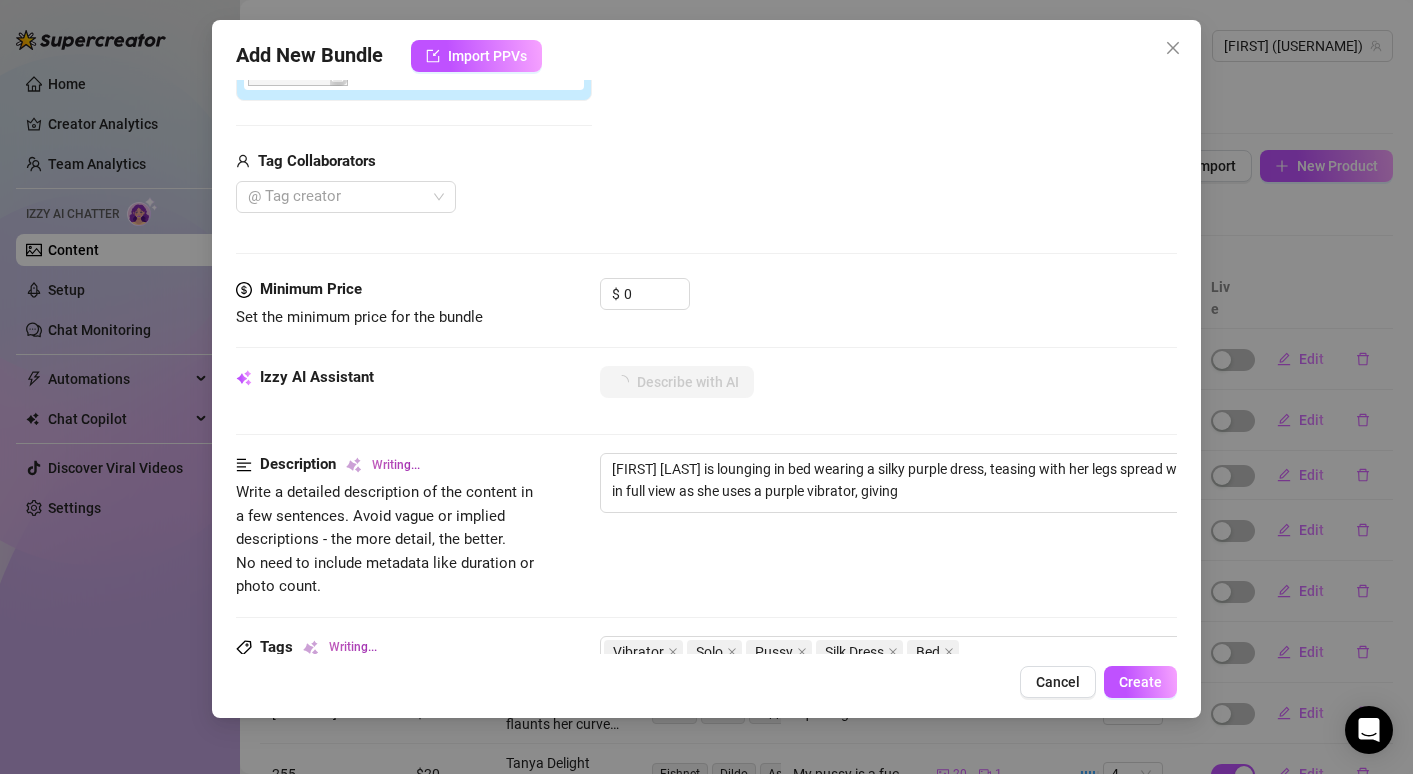 type on "[NAME] is lounging in bed wearing a silky purple dress, teasing with her legs spread wide. Her pussy is in full view as she uses a purple vibrator, giving fans" 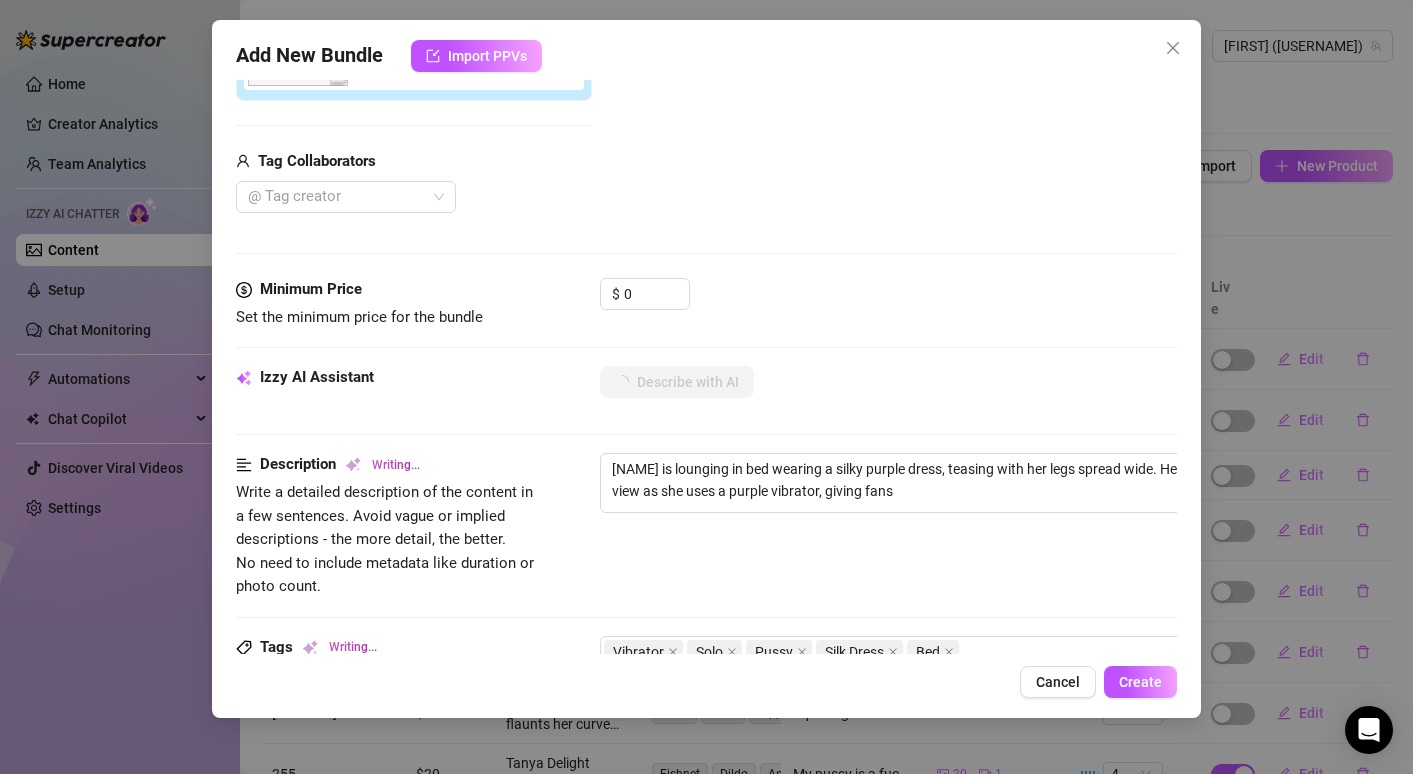 type on "[FIRST] [LAST] is lounging in bed wearing a silky purple dress, teasing with her legs spread wide. Her pussy is in full view as she uses a purple vibrator, giving fans an" 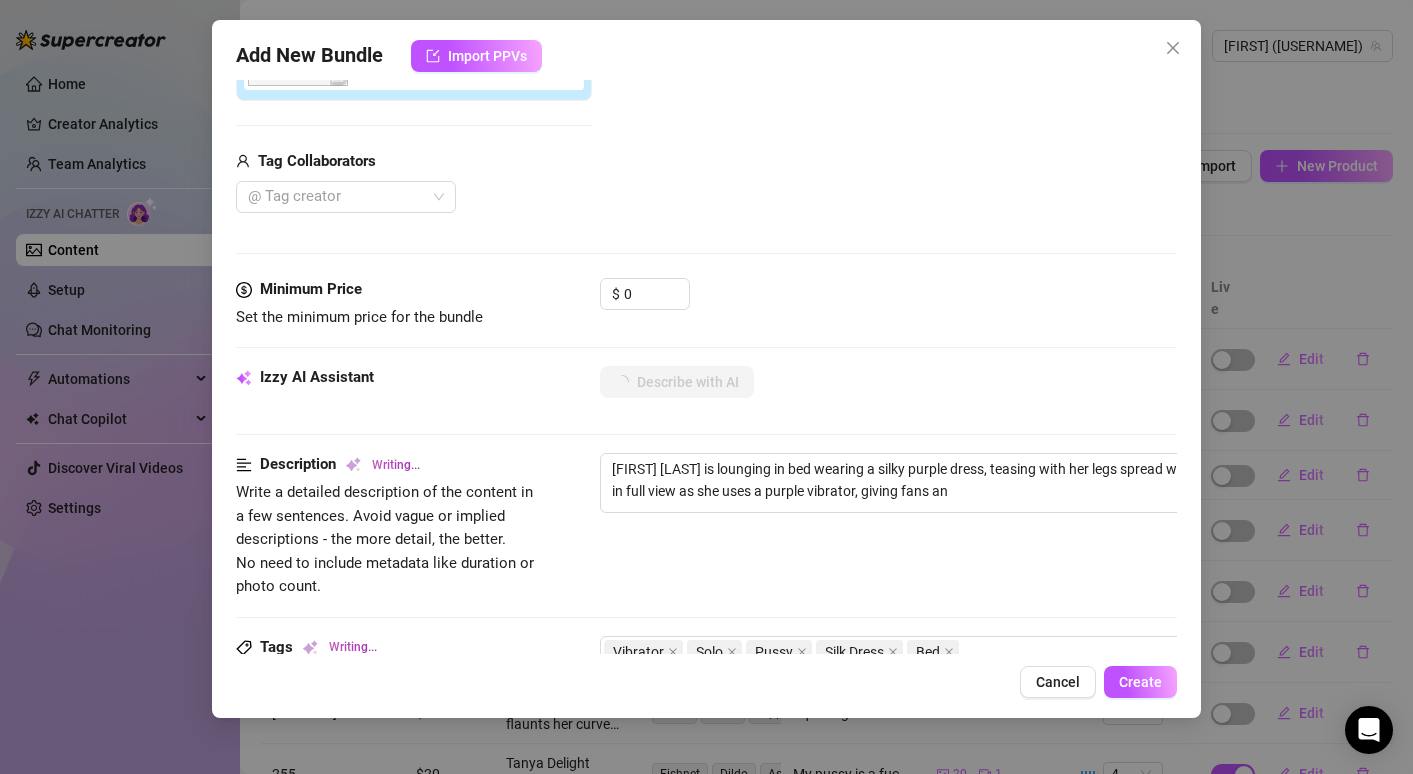 type on "[NAME] is lounging in bed wearing a silky purple dress, teasing with her legs spread wide. Her pussy is in full view as she uses a purple vibrator, giving fans an intimate" 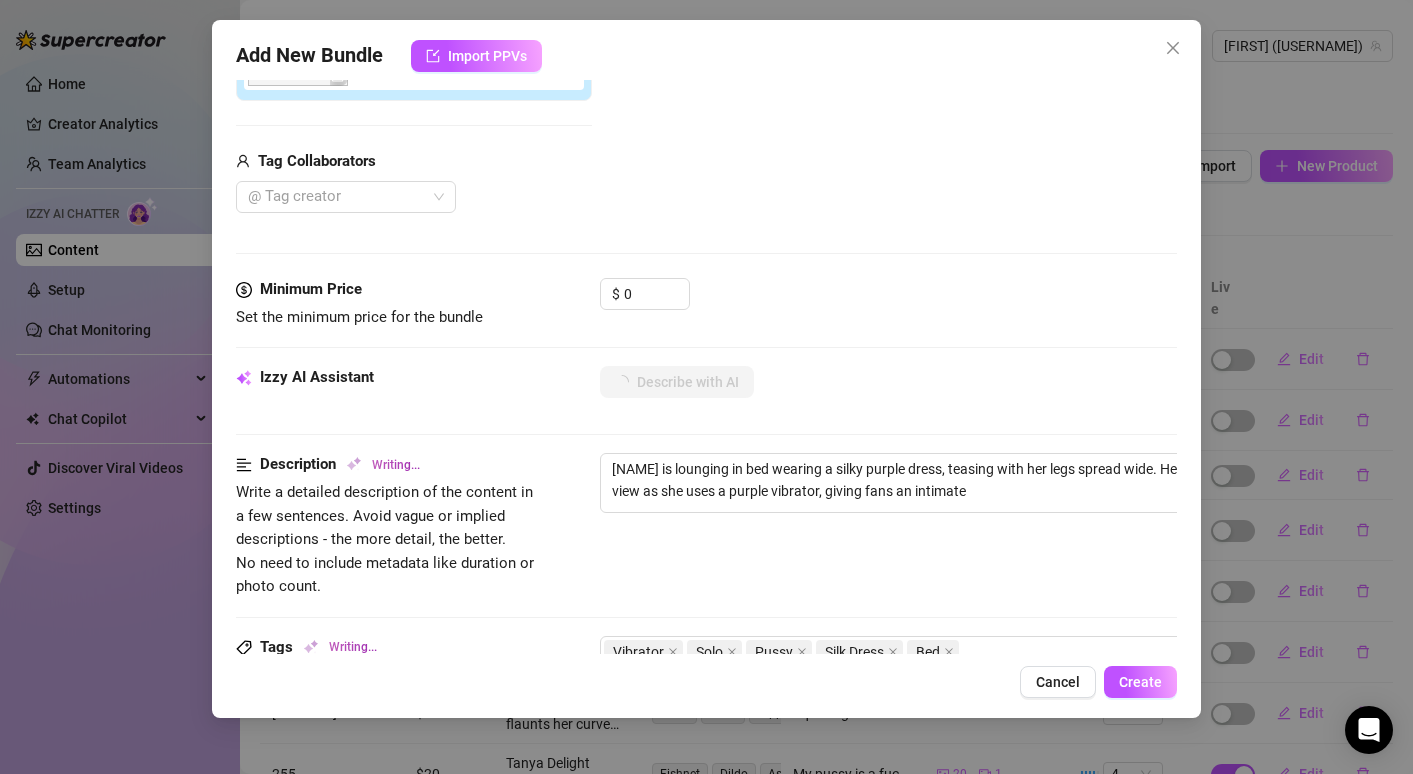 type on "[NAME] is lounging in bed wearing a silky purple dress, teasing with her legs spread wide. Her pussy is in full view as she uses a purple vibrator, giving fans an intimate look" 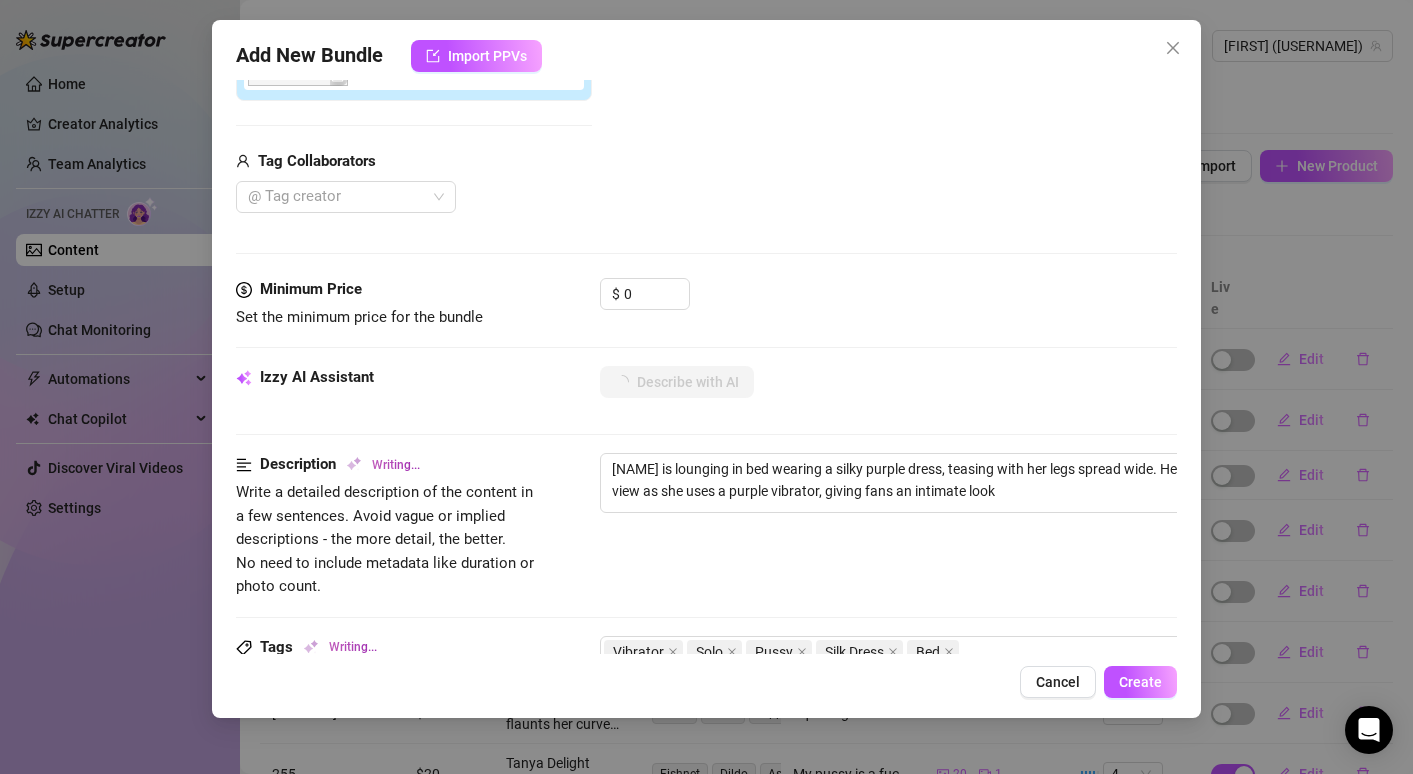 type on "[NAME] is lounging in bed wearing a silky purple dress, teasing with her legs spread wide. Her pussy is in full view as she uses a purple vibrator, giving fans an intimate look at" 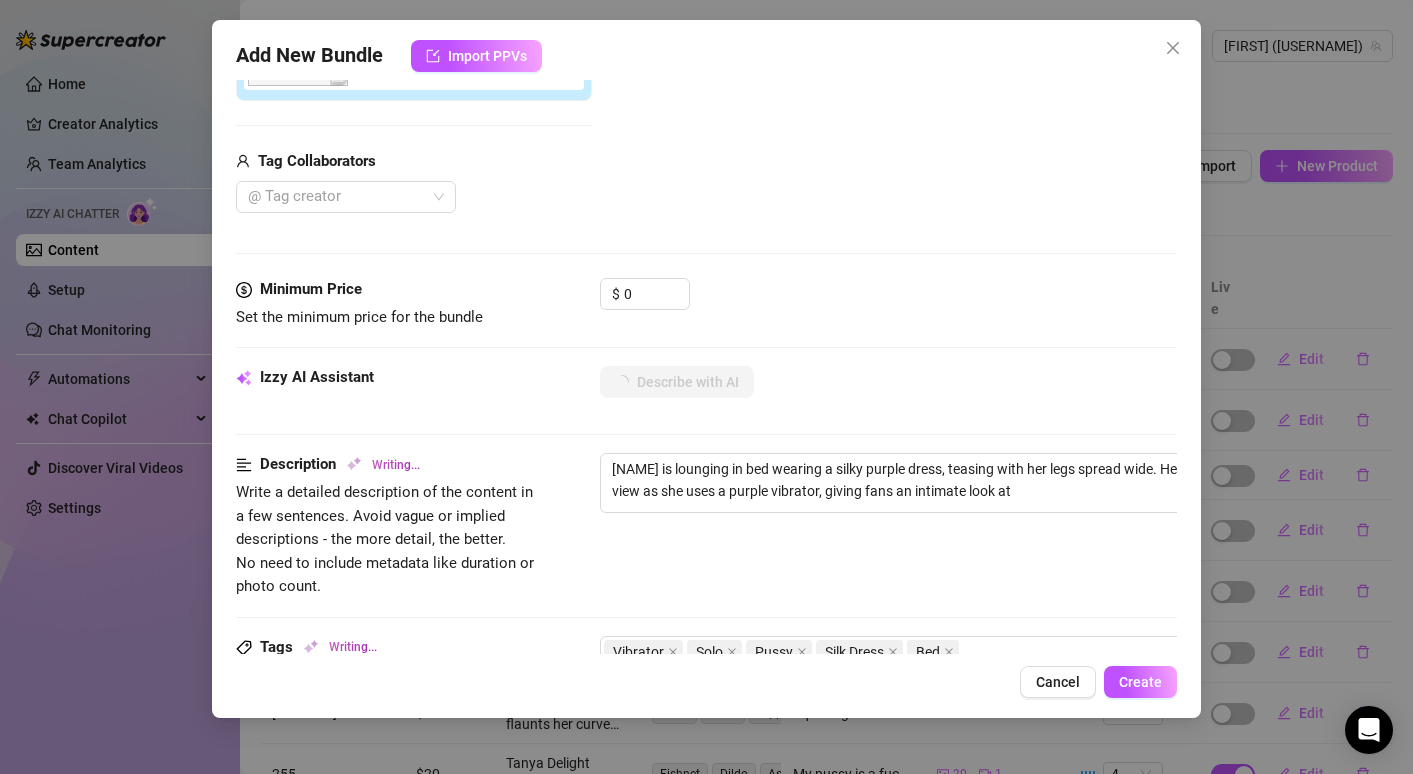 type on "[FIRST] [LAST] is lounging in bed wearing a silky purple dress, teasing with her legs spread wide. Her pussy is in full view as she uses a purple vibrator, giving fans an intimate look at her" 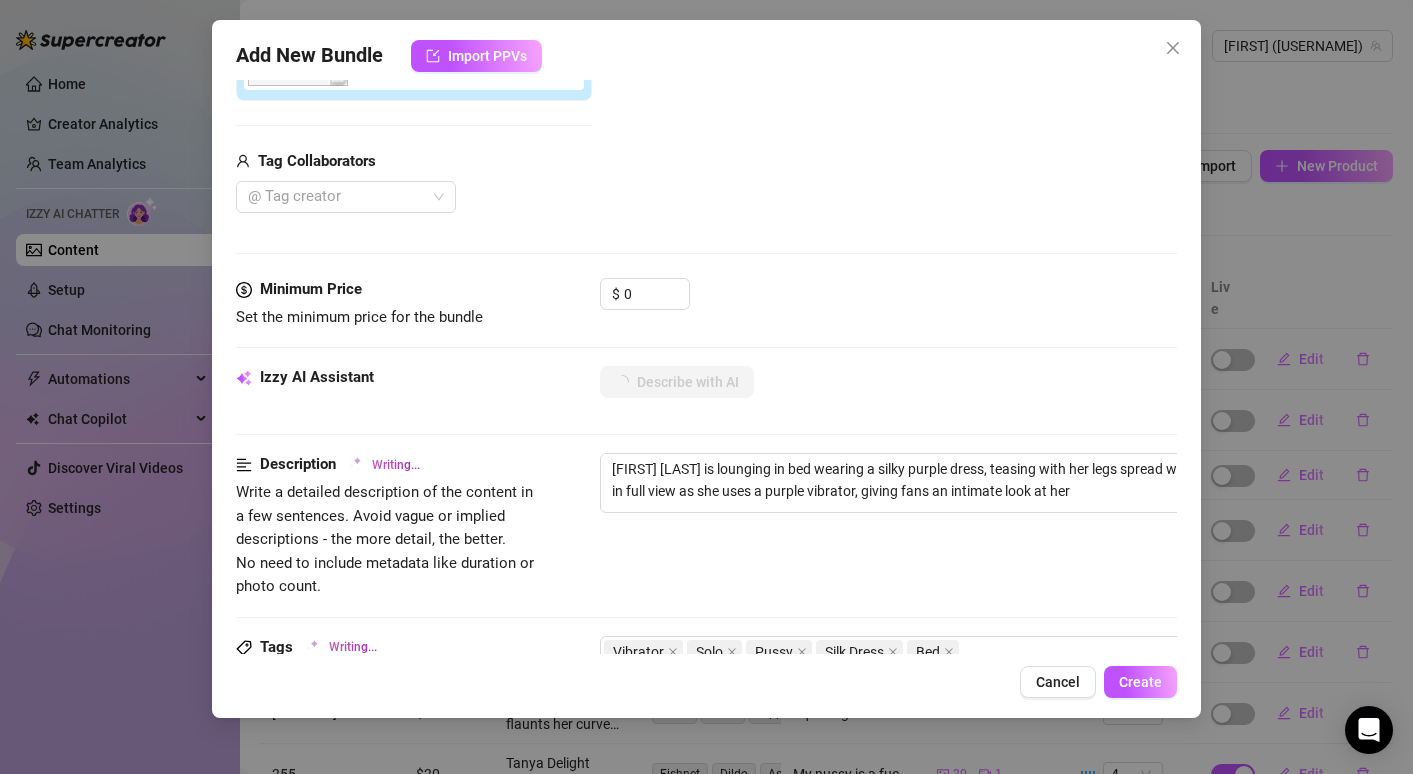 type on "[FIRST] [LAST] is lounging in bed wearing a silky purple dress, teasing with her legs spread wide. Her pussy is in full view as she uses a purple vibrator, giving fans an intimate look at her solo" 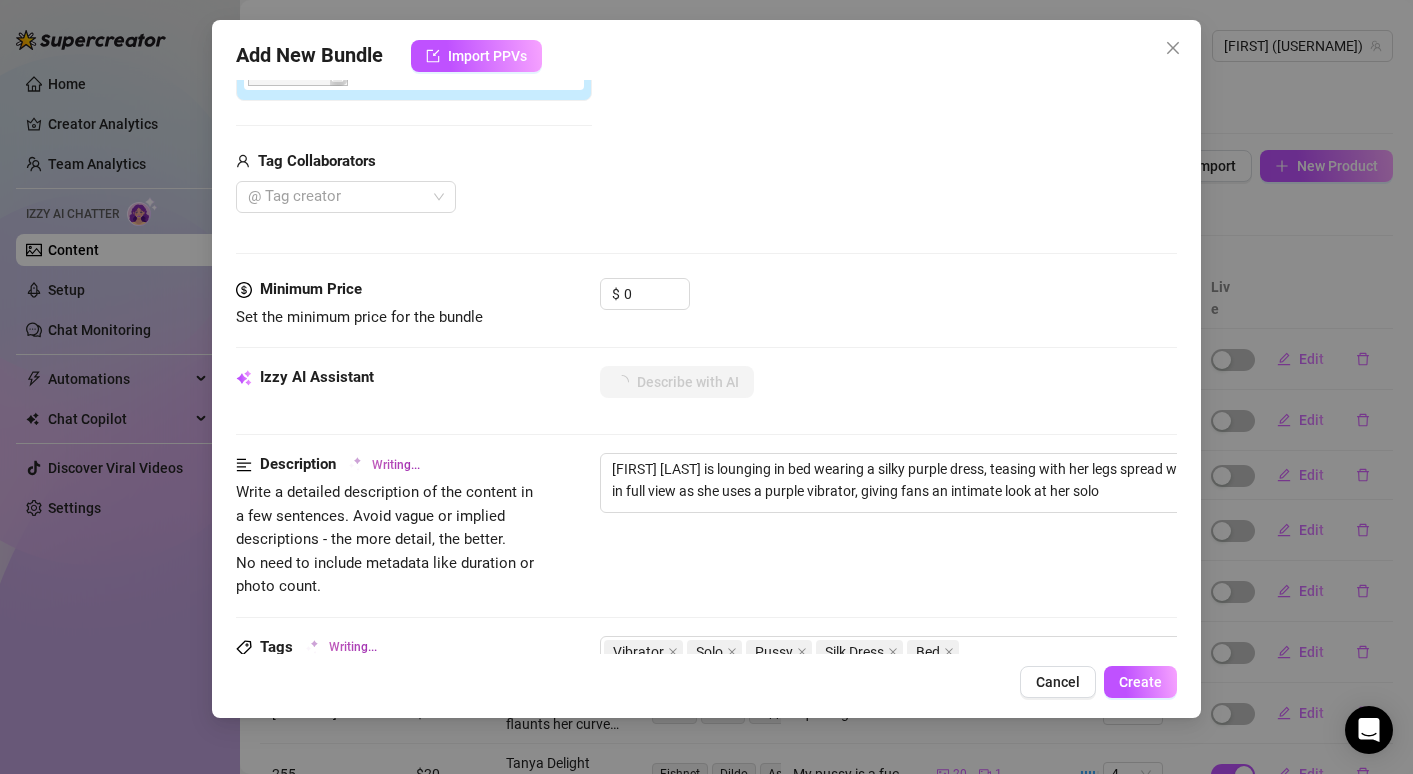 type on "[NAME] is lounging in bed wearing a silky purple dress, teasing with her legs spread wide. Her pussy is in full view as she uses a purple vibrator, giving fans an intimate look at her solo play." 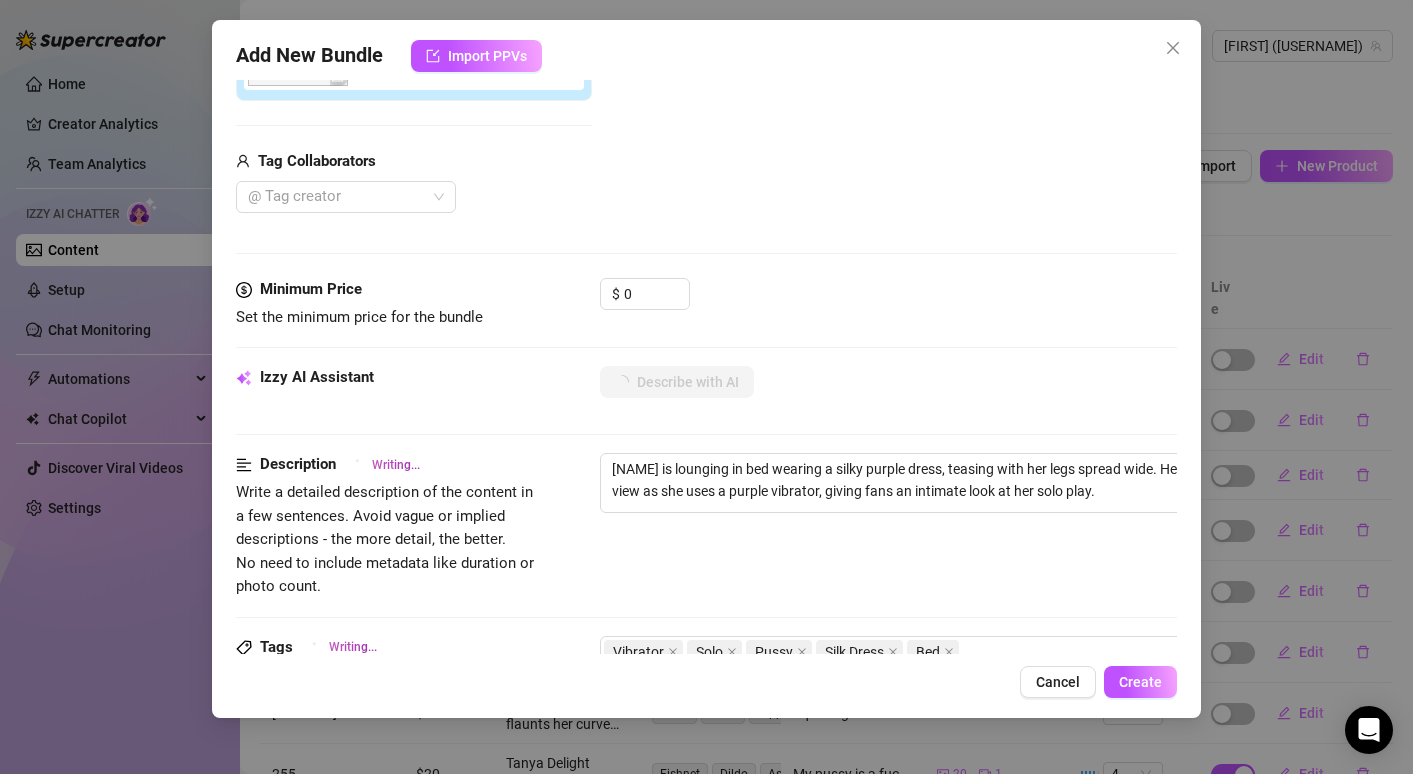 type on "[NAME] is lounging in bed wearing a silky purple dress, teasing with her legs spread wide. Her pussy is in full view as she uses a purple vibrator, giving fans an intimate look at her solo play. Her" 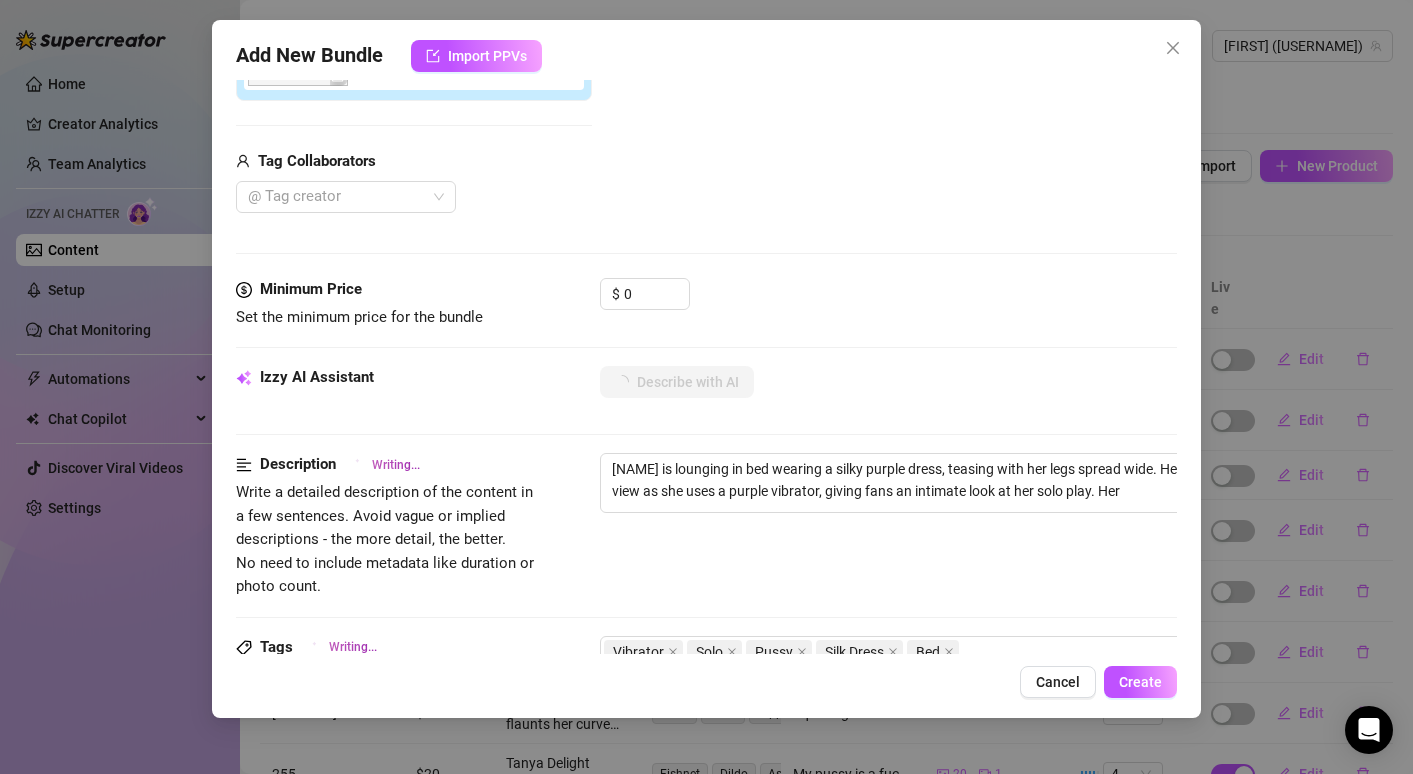 type on "[FIRST] [LAST] is lounging in bed wearing a silky purple dress, teasing with her legs spread wide. Her pussy is in full view as she uses a purple vibrator, giving fans an intimate look at her solo play. Her busty" 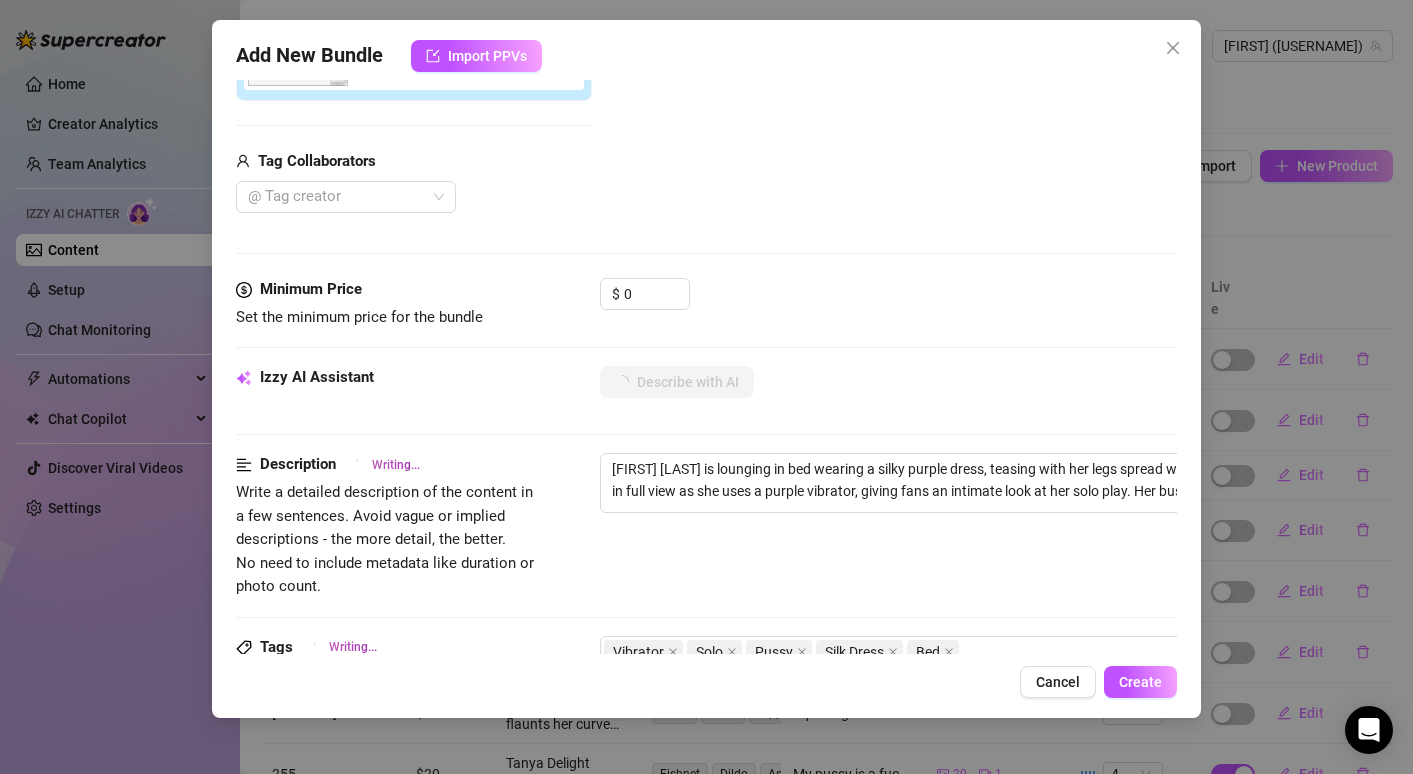type on "[NAME] is lounging in bed wearing a silky purple dress, teasing with her legs spread wide. Her pussy is in full view as she uses a purple vibrator, giving fans an intimate look at her solo play. Her busty tits" 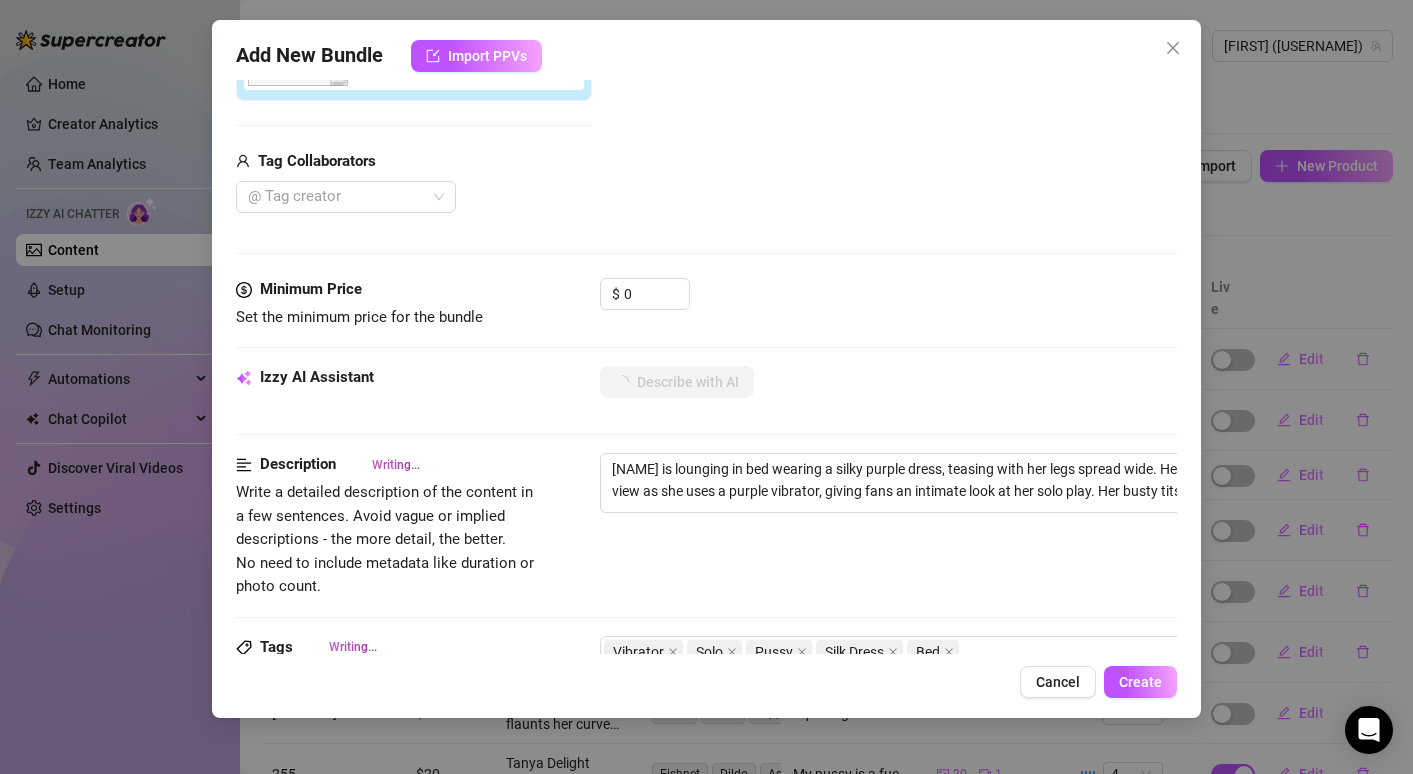 type on "[NAME] is lounging in bed wearing a silky purple dress, teasing with her legs spread wide. Her pussy is in full view as she uses a purple vibrator, giving fans an intimate look at her solo play. Her busty tits are" 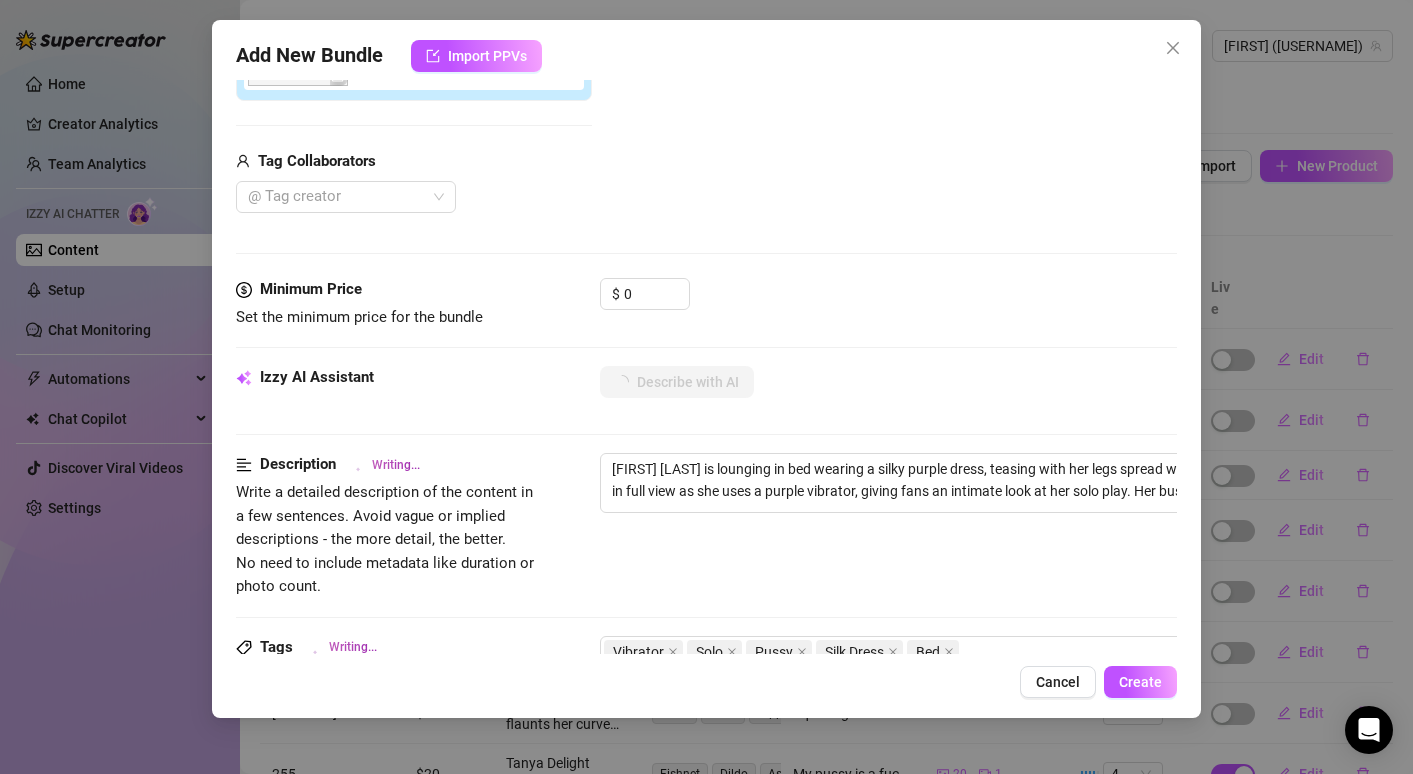 type on "[FIRST] [LAST] is lounging in bed wearing a silky purple dress, teasing with her legs spread wide. Her pussy is in full view as she uses a purple vibrator, giving fans an intimate look at her solo play. Her busty tits are barely contained" 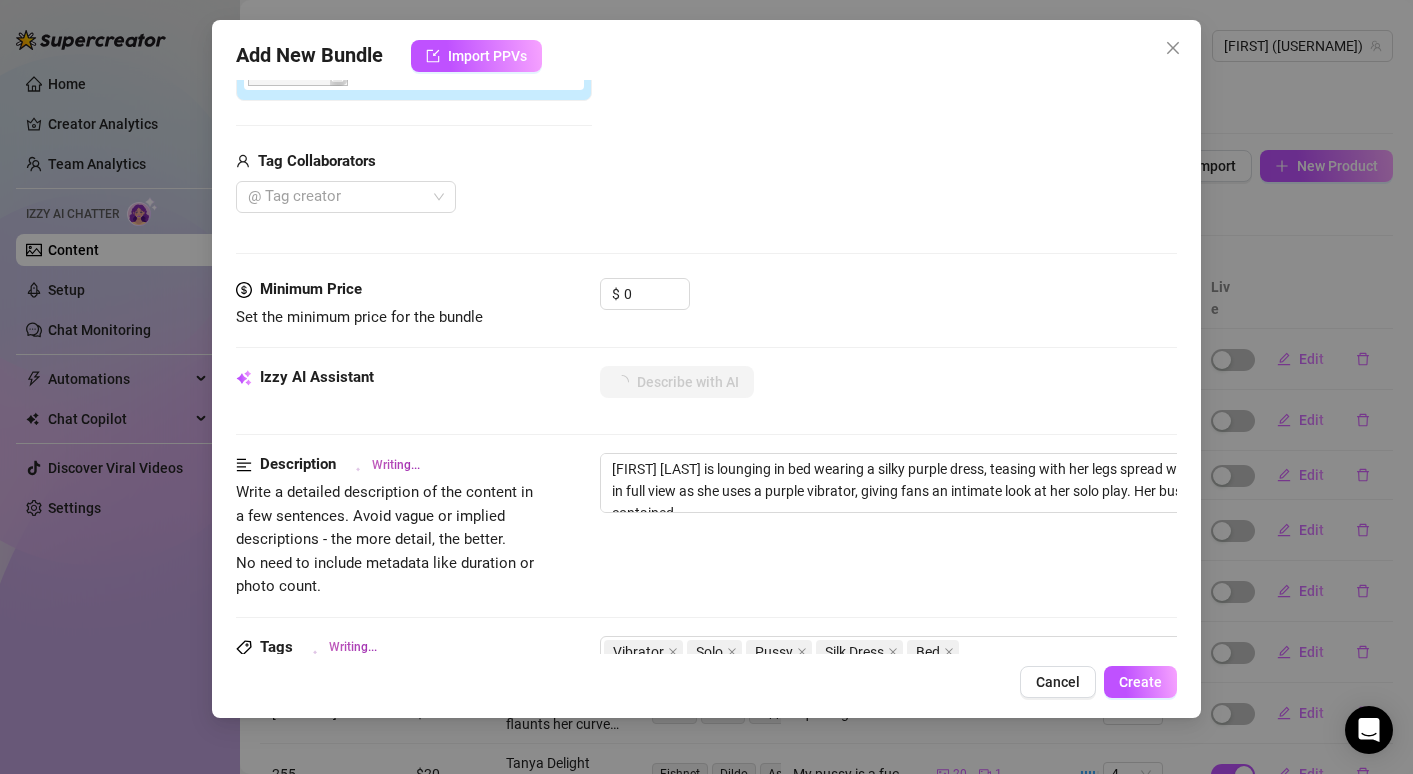 type on "[NAME] is lounging in bed wearing a silky purple dress, teasing with her legs spread wide. Her pussy is in full view as she uses a purple vibrator, giving fans an intimate look at her solo play. Her busty tits are barely contained by" 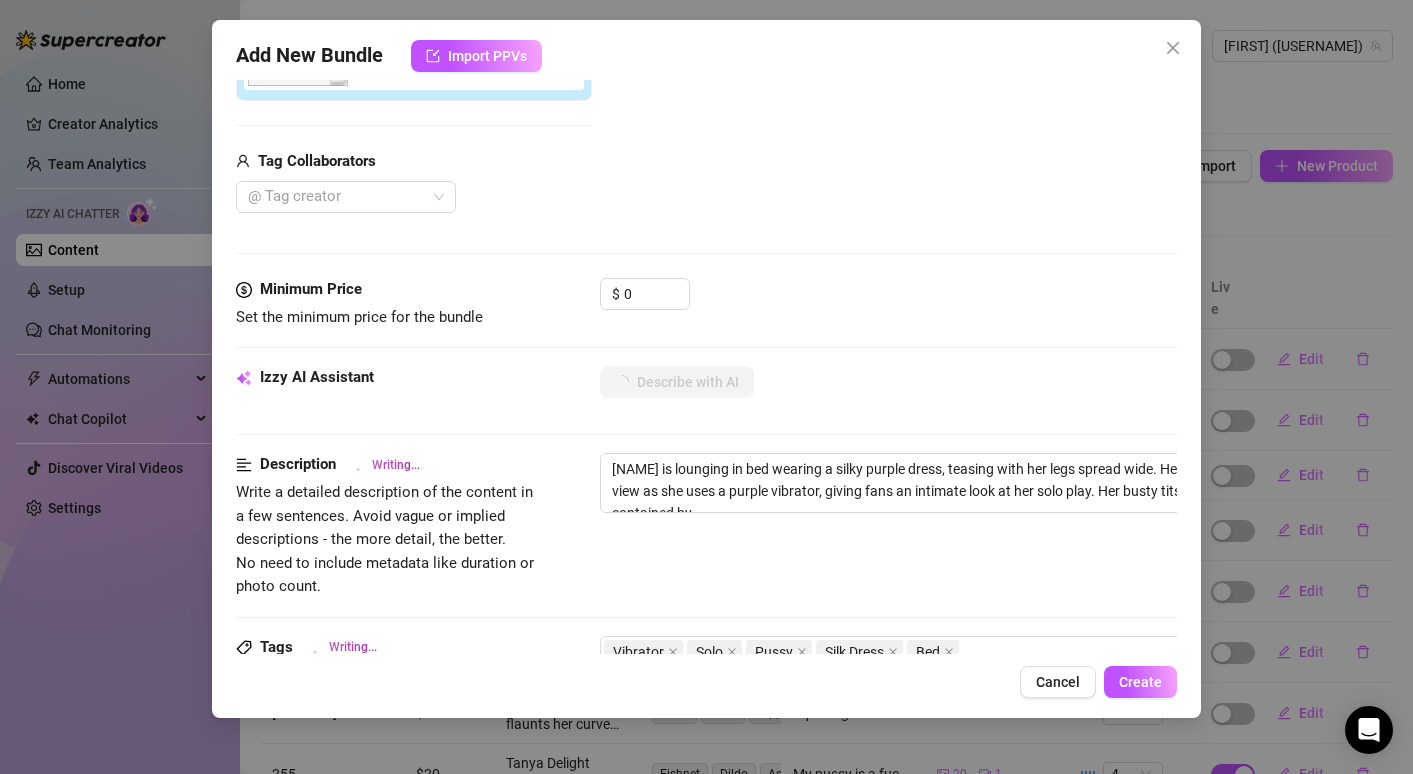 type on "[FIRST] [LAST] is lounging in bed wearing a silky purple dress, teasing with her legs spread wide. Her pussy is in full view as she uses a purple vibrator, giving fans an intimate look at her solo play. Her busty tits are barely contained by the" 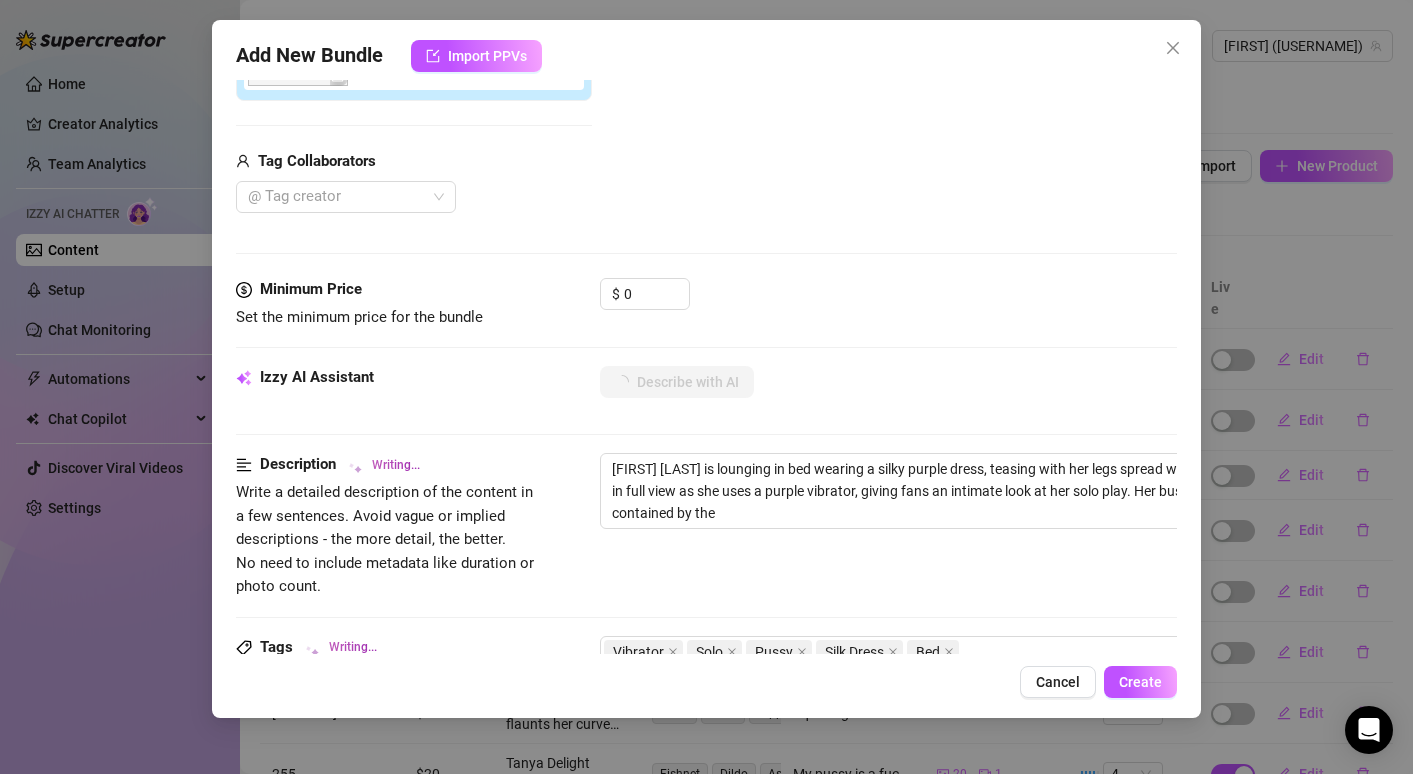 type on "[FIRST] [LAST] is lounging in bed wearing a silky purple dress, teasing with her legs spread wide. Her pussy is in full view as she uses a purple vibrator, giving fans an intimate look at her solo play. Her busty tits are barely contained by the dress," 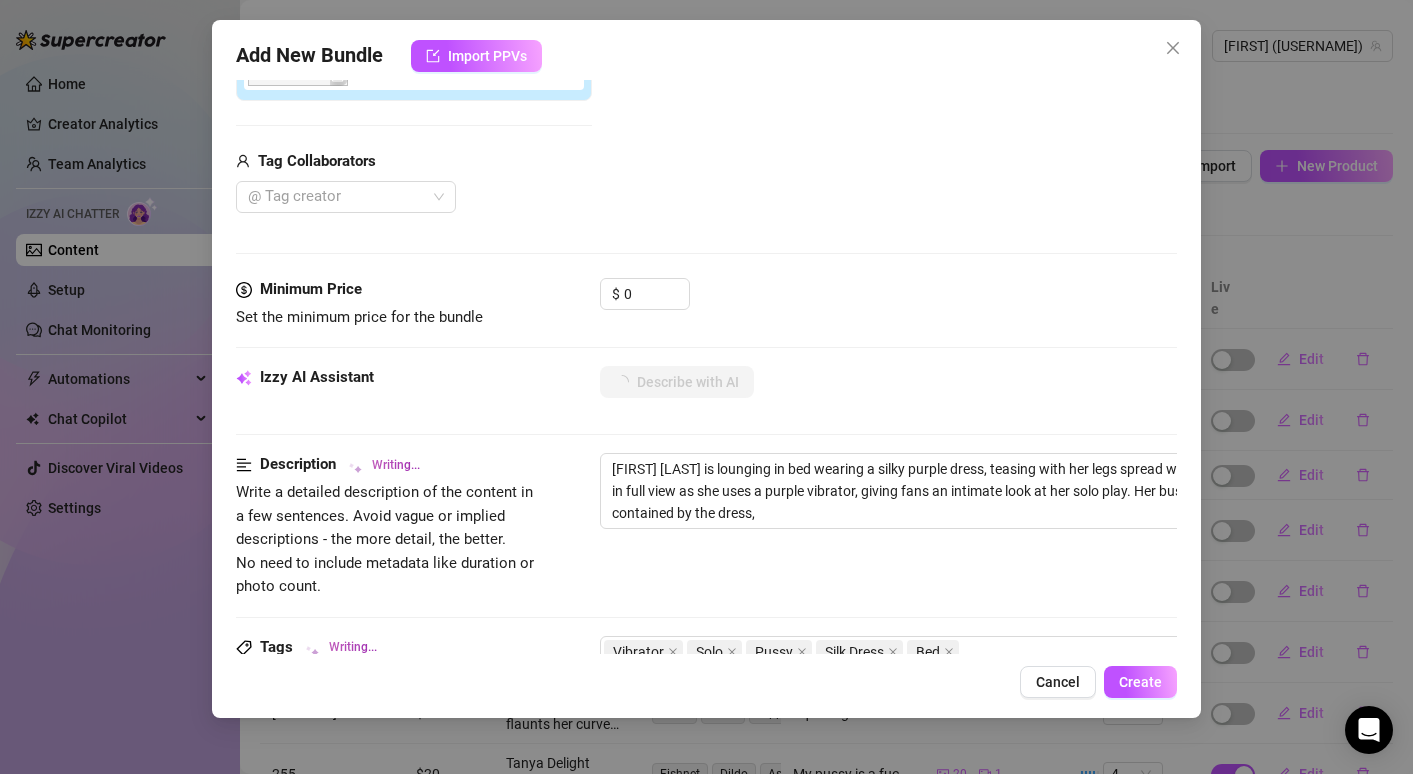 type on "[FIRST] [LAST] is lounging in bed wearing a silky purple dress, teasing with her legs spread wide. Her pussy is in full view as she uses a purple vibrator, giving fans an intimate look at her solo play. Her busty tits are barely contained by the dress, adding" 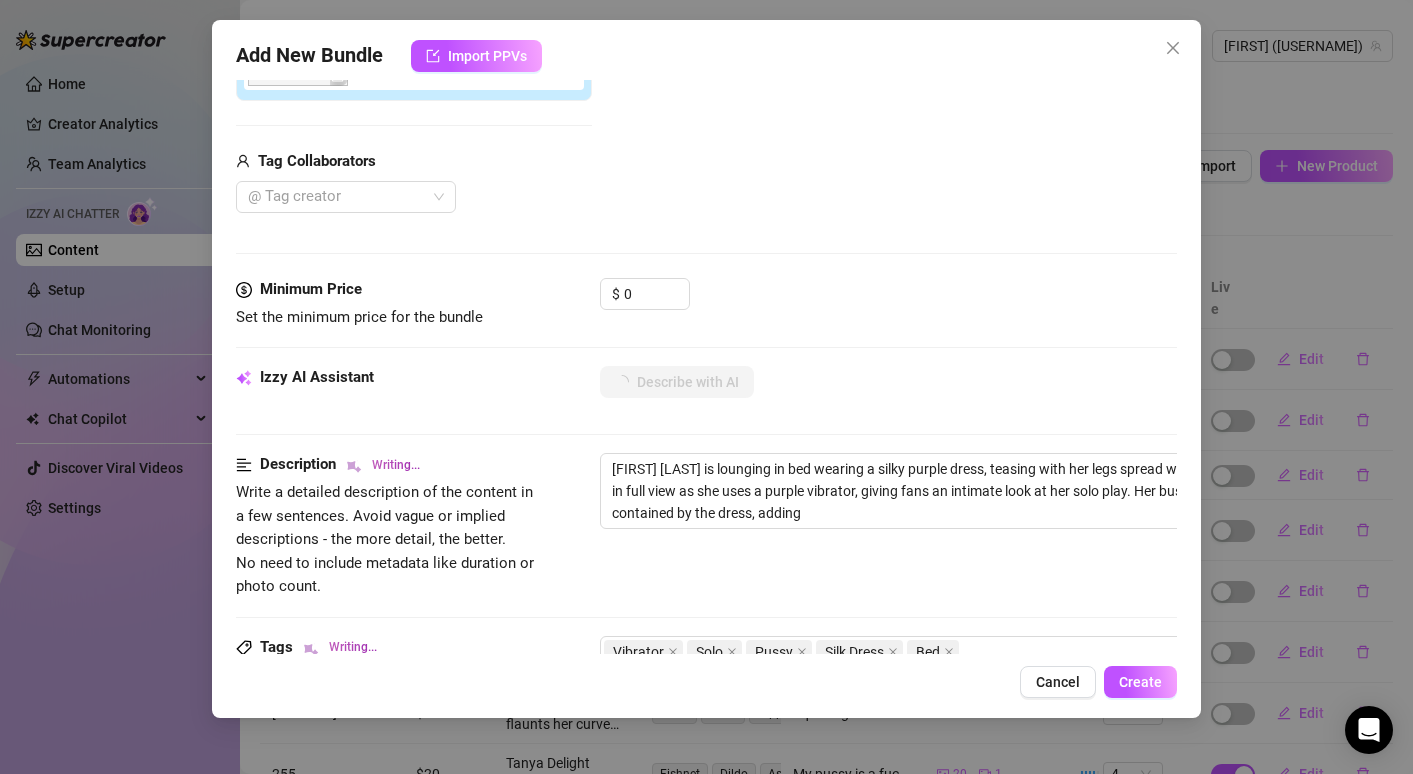 type on "[FIRST] [LAST] is lounging in bed wearing a silky purple dress, teasing with her legs spread wide. Her pussy is in full view as she uses a purple vibrator, giving fans an intimate look at her solo play. Her busty tits are barely contained by the dress, adding to" 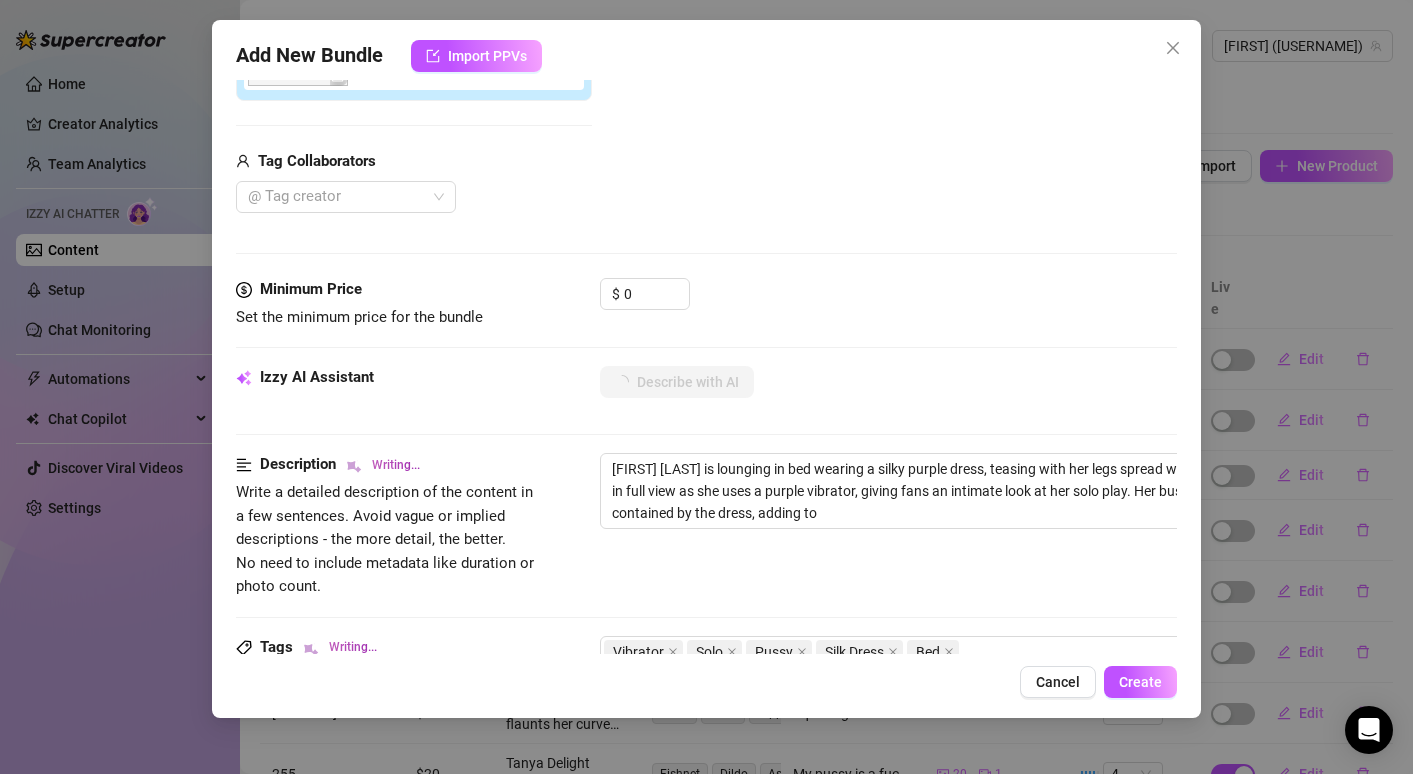 type on "[FIRST] [LAST] is lounging in bed wearing a silky purple dress, teasing with her legs spread wide. Her pussy is in full view as she uses a purple vibrator, giving fans an intimate look at her solo play. Her busty tits are barely contained by the dress, adding to the" 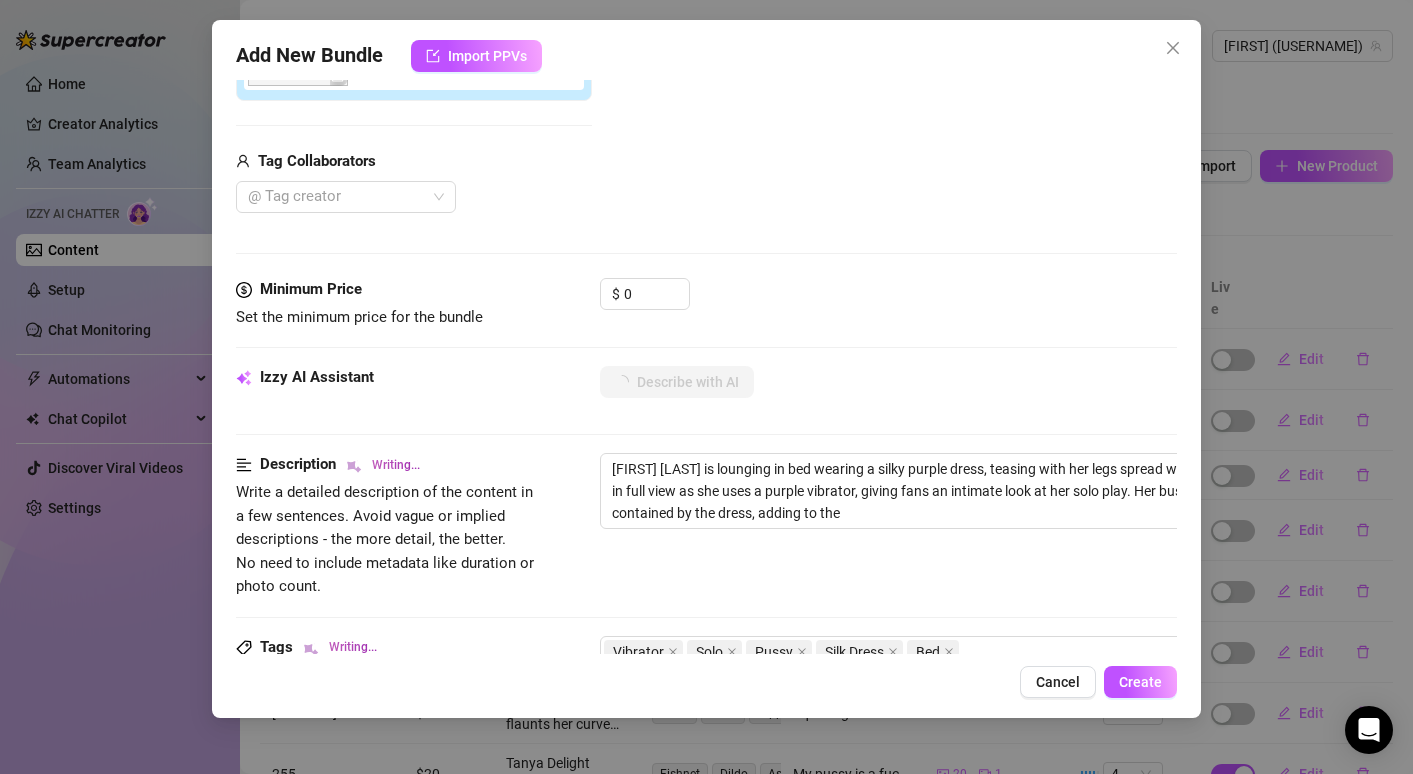 type on "[FIRST] [LAST] is lounging in bed wearing a silky purple dress, teasing with her legs spread wide. Her pussy is in full view as she uses a purple vibrator, giving fans an intimate look at her solo play. Her busty tits are barely contained by the dress, adding to the" 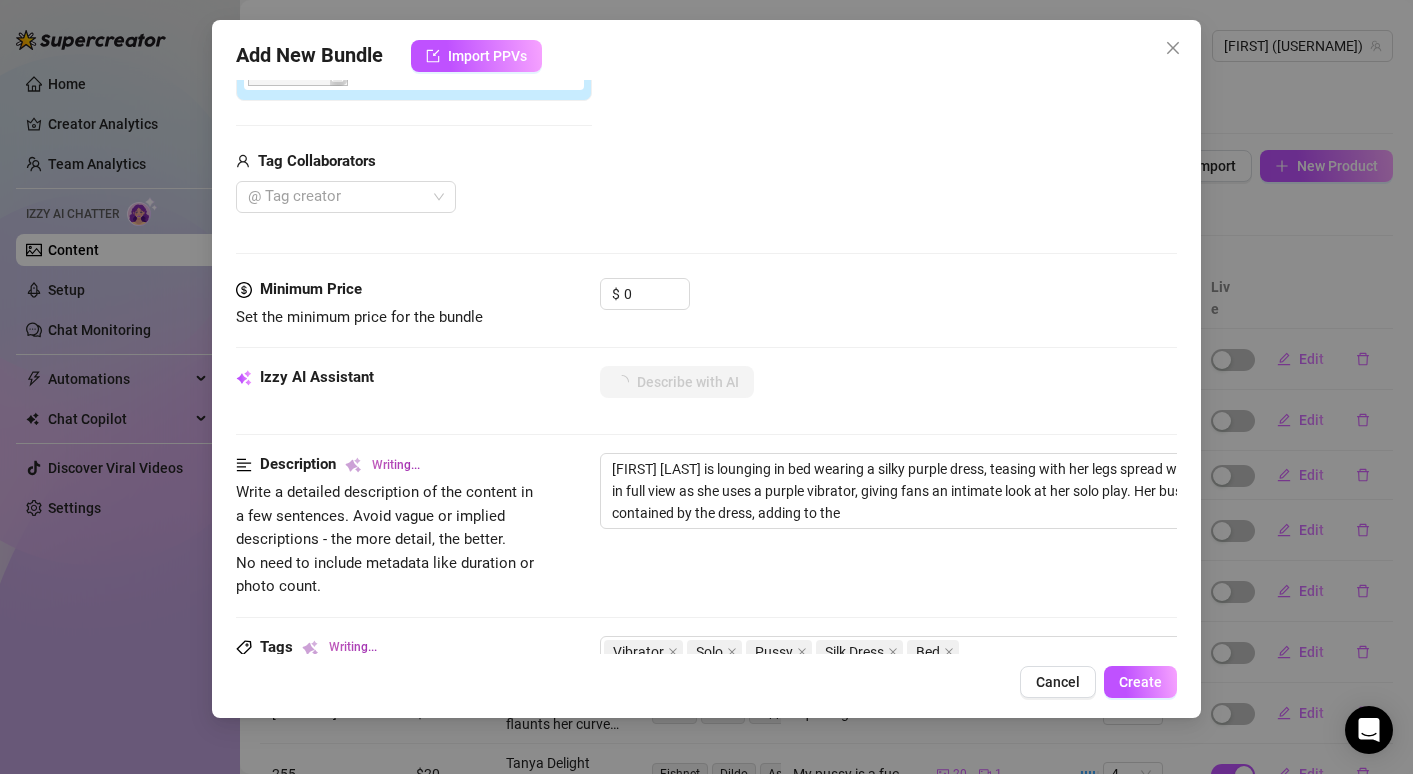type on "[FIRST] [LAST] is lounging in bed wearing a silky purple dress, teasing with her legs spread wide. Her pussy is in full view as she uses a purple vibrator, giving fans an intimate look at her solo play. Her busty tits are barely contained by the dress, adding to the seductive vibe." 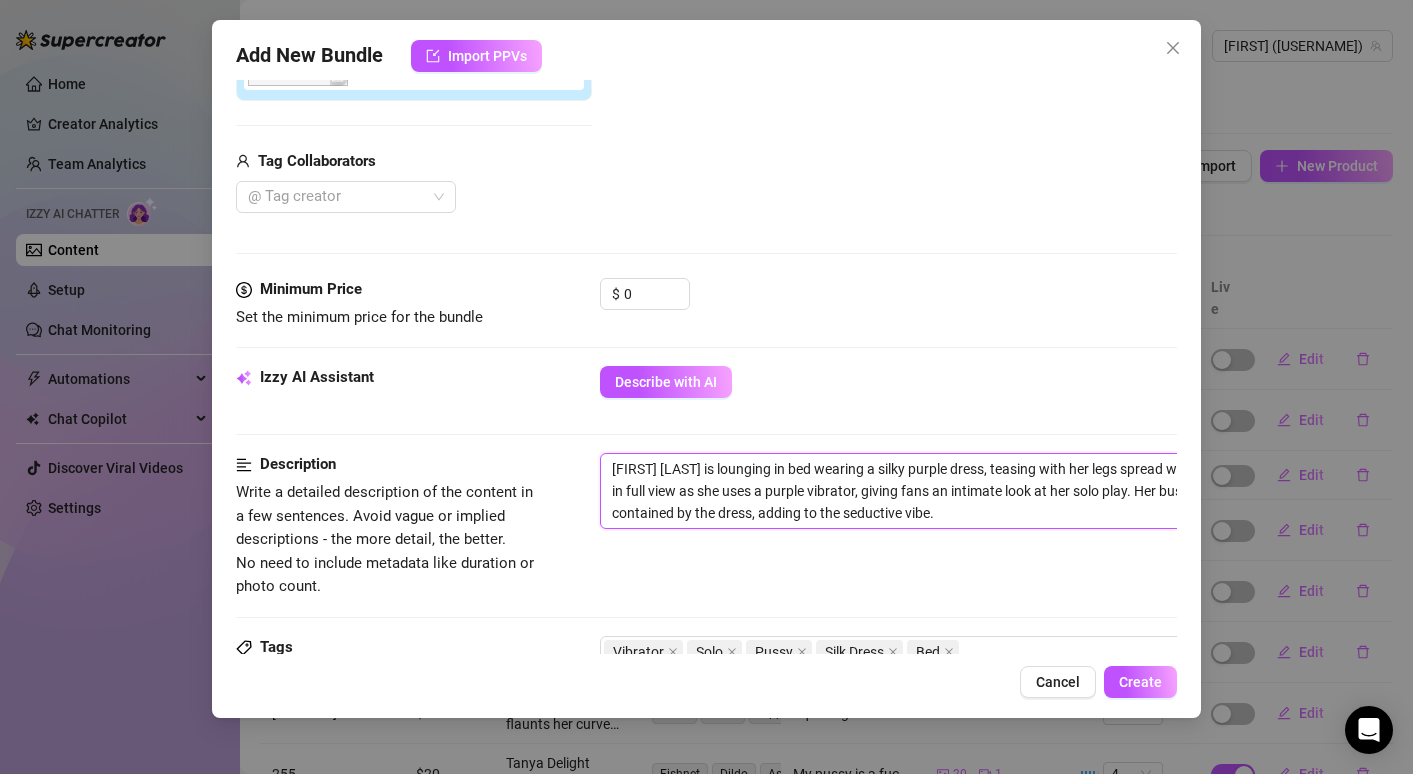 drag, startPoint x: 993, startPoint y: 466, endPoint x: 950, endPoint y: 473, distance: 43.56604 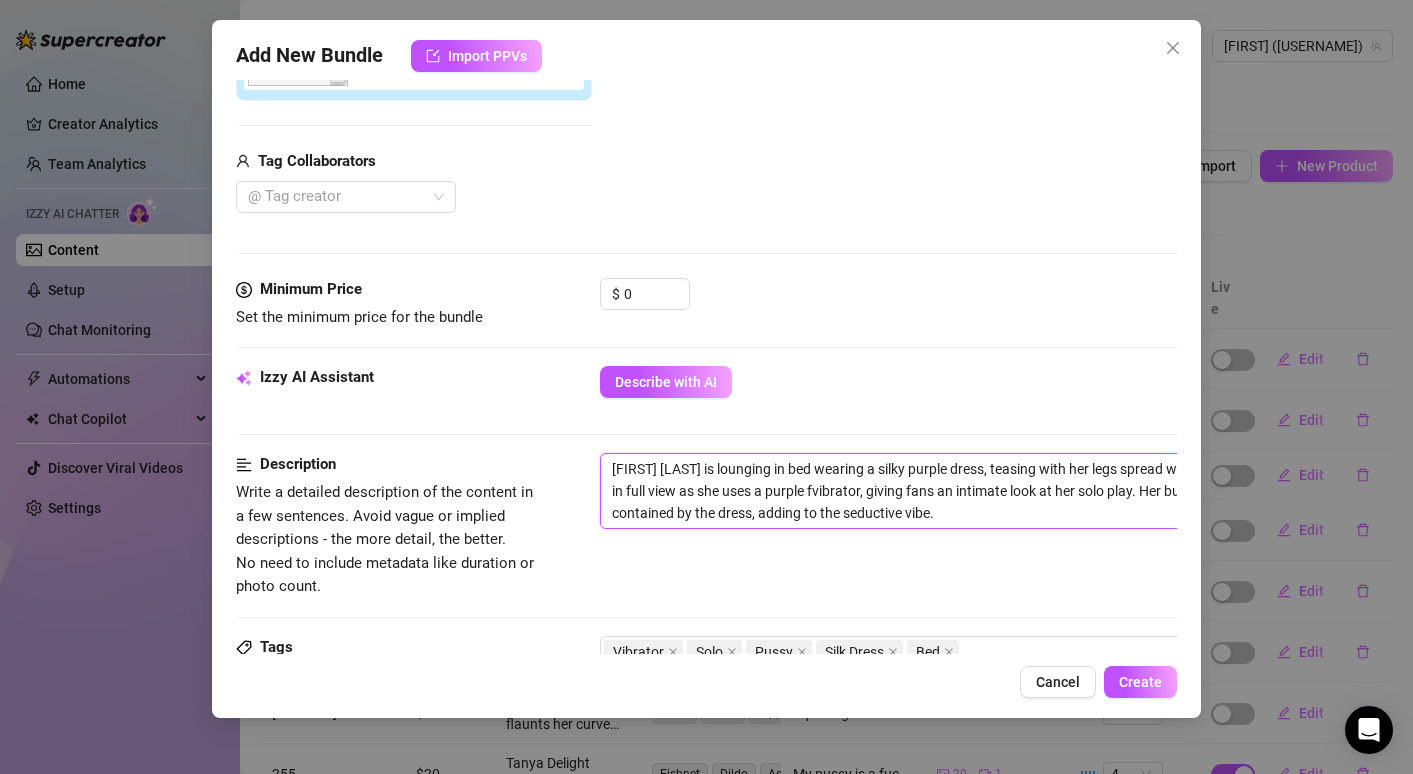 type on "[FIRST] [LAST] is lounging in bed wearing a silky purple dress, teasing with her legs spread wide. Her pussy is in full view as she uses a purple f[ANONYMIZED], giving fans an intimate look at her solo play. Her busty tits are barely contained by the dress, adding to the seductive vibe." 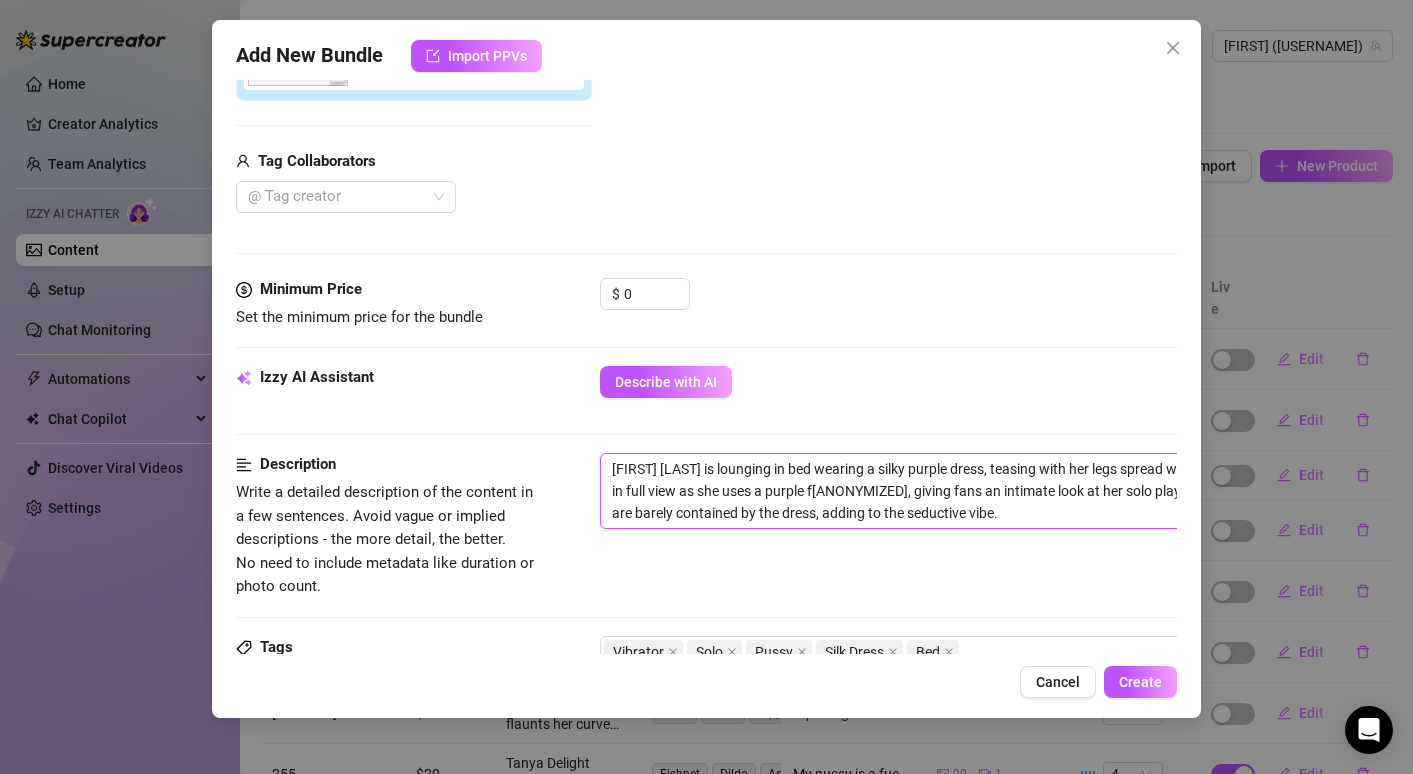 type on "[FIRST] [LAST] is lounging in bed wearing a silky purple dress, teasing with her legs spread wide. Her pussy is in full view as she uses a purple finvibrator, giving fans an intimate look at her solo play. Her busty tits are barely contained by the dress, adding to the seductive vibe." 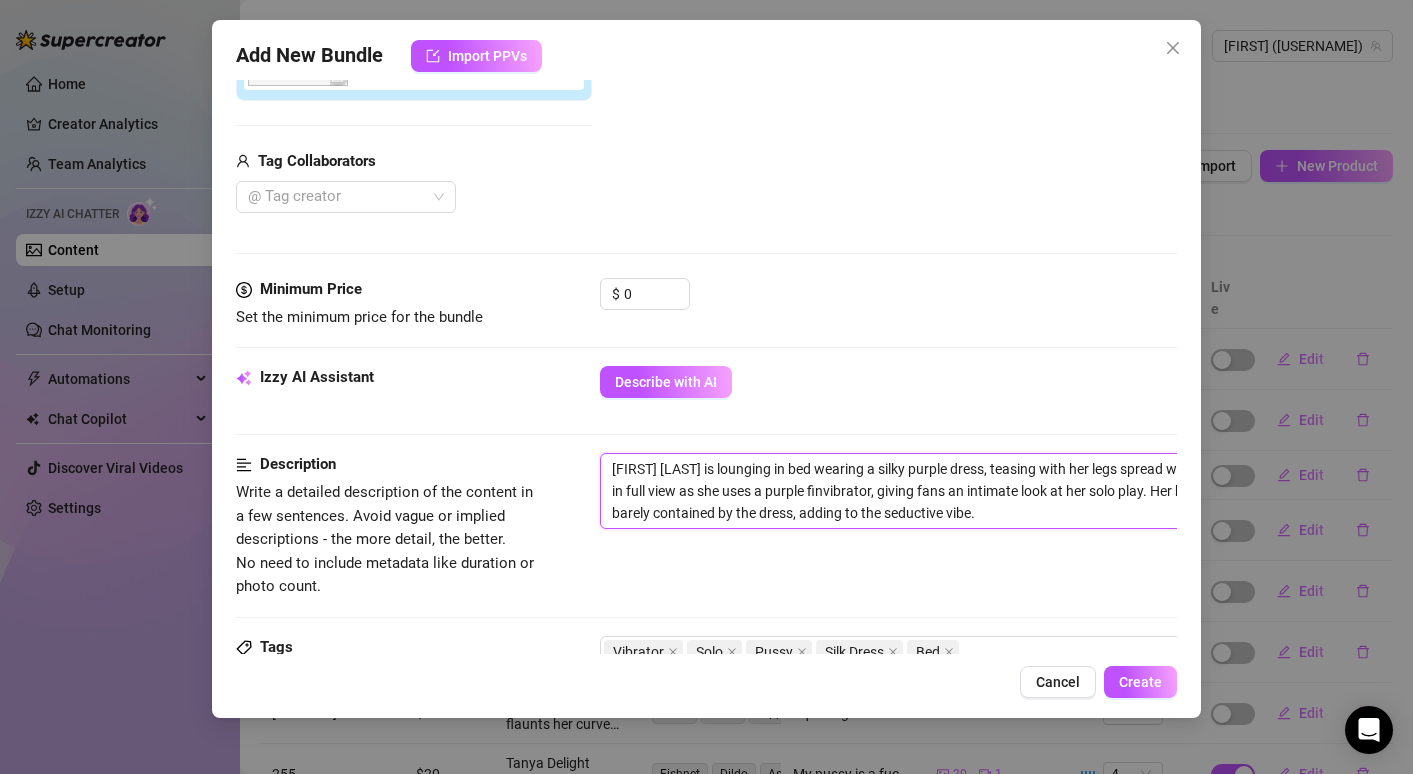 type on "[FIRST] [LAST] is lounging in bed wearing a silky purple dress, teasing with her legs spread wide. Her pussy is in full view as she uses a purple finger [ANONYMIZED], giving fans an intimate look at her solo play. Her busty tits are barely contained by the dress, adding to the seductive vibe." 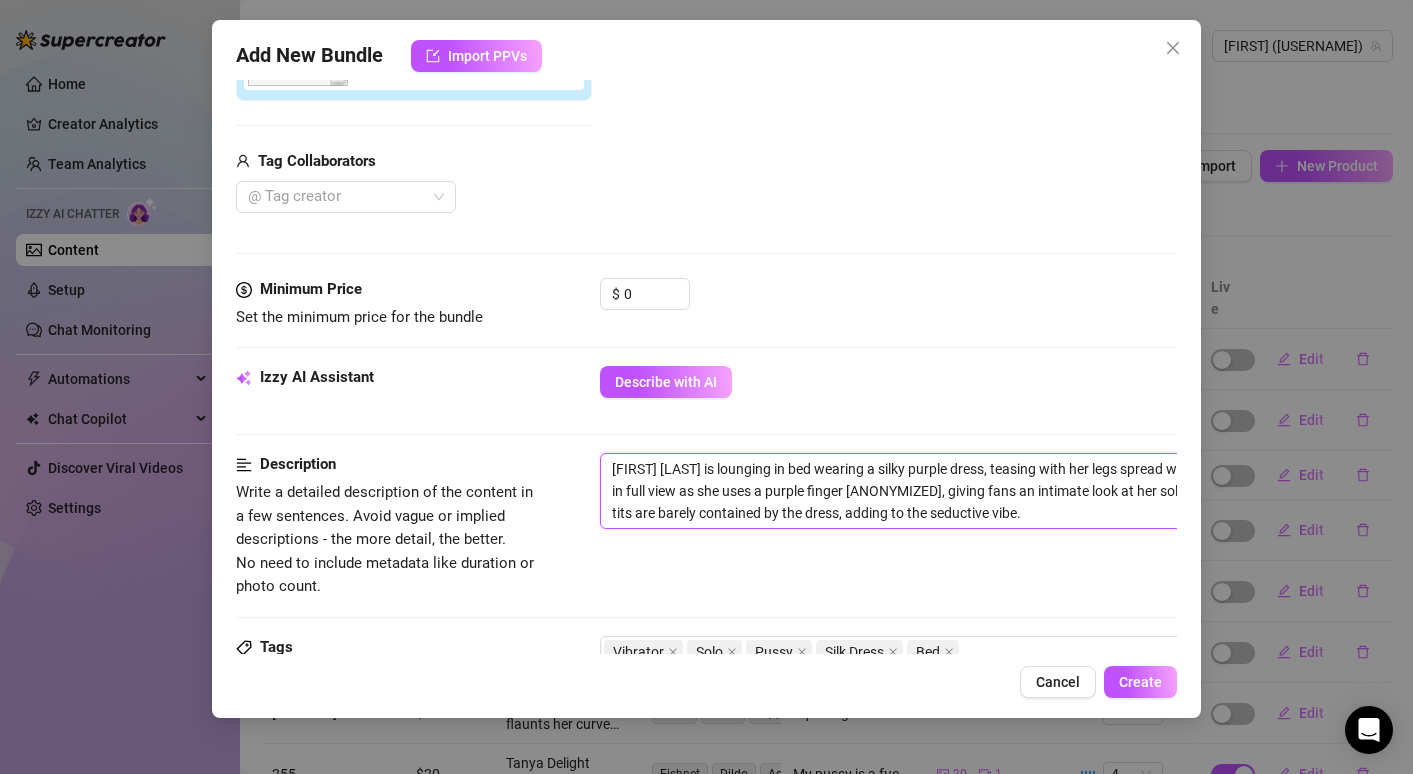 type on "[NAME] is lounging in bed wearing a silky purple dress, teasing with her legs spread wide. Her pussy is in full view as she uses a purple fingevibrator, giving fans an intimate look at her solo play. Her busty tits are barely contained by the dress, adding to the seductive vibe." 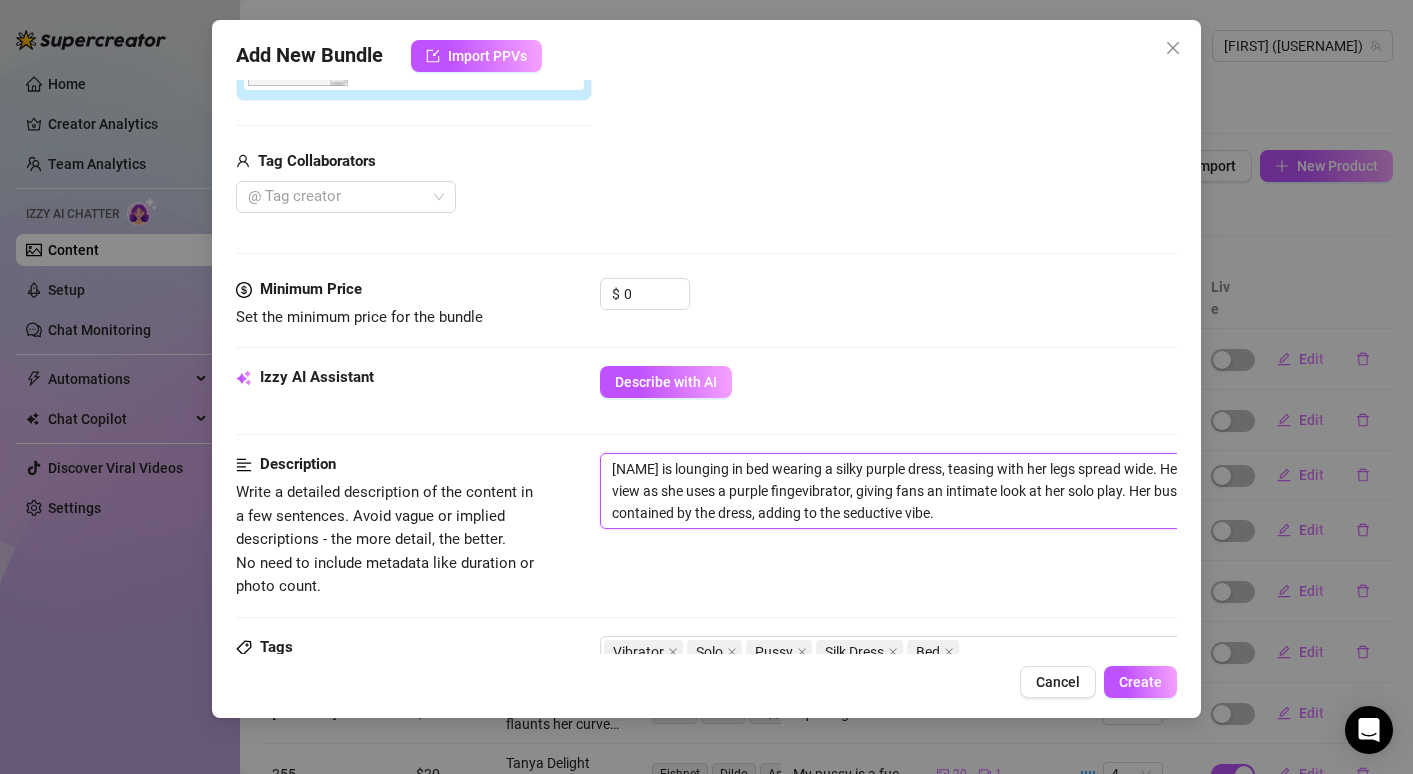 type on "[NAME] is lounging in bed wearing a silky purple dress, teasing with her legs spread wide. Her pussy is in full view as she uses a purple fingervibrator, giving fans an intimate look at her solo play. Her busty tits are barely contained by the dress, adding to the seductive vibe." 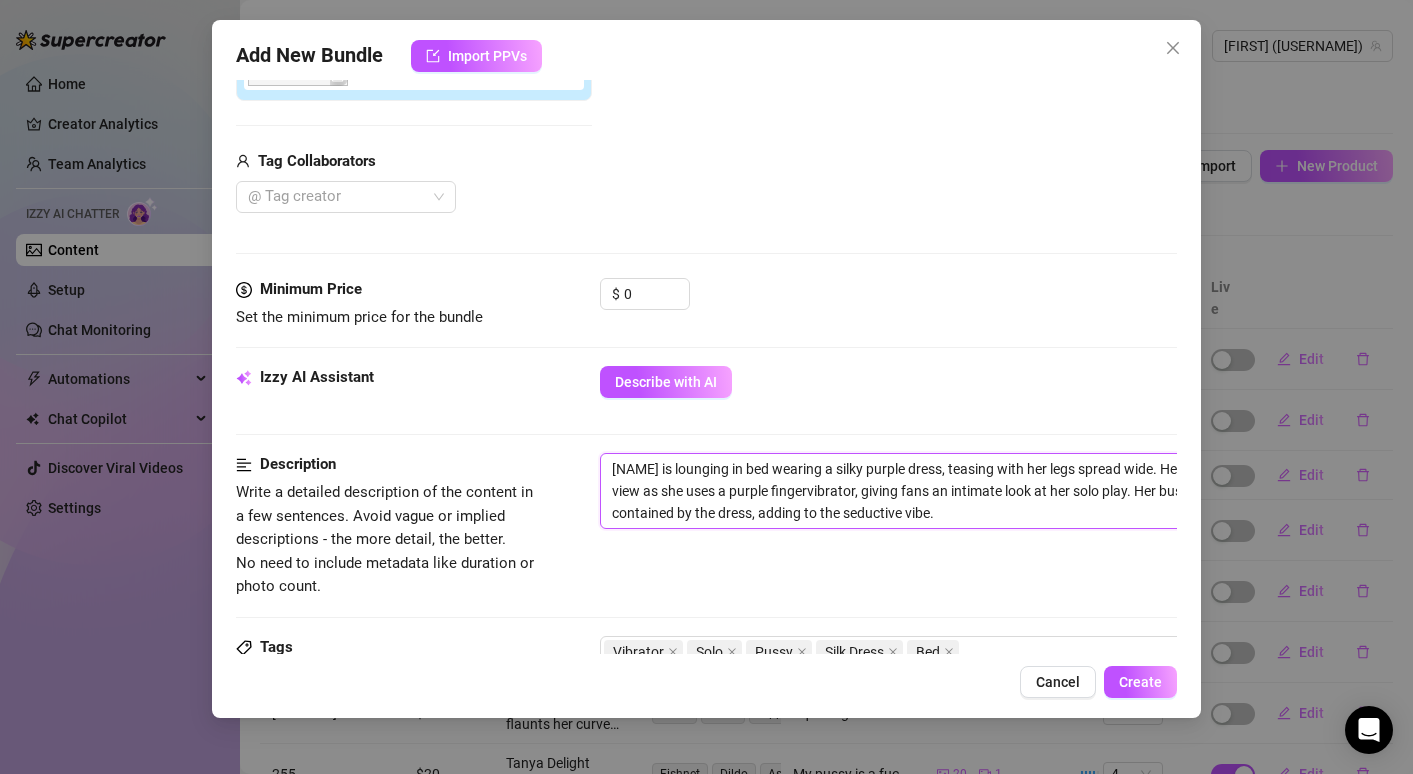 type on "[NAME] is lounging in bed wearing a silky purple dress, teasing with her legs spread wide. Her pussy is in full view as she uses a purple finger vibrator, giving fans an intimate look at her solo play. Her busty tits are barely contained by the dress, adding to the seductive vibe." 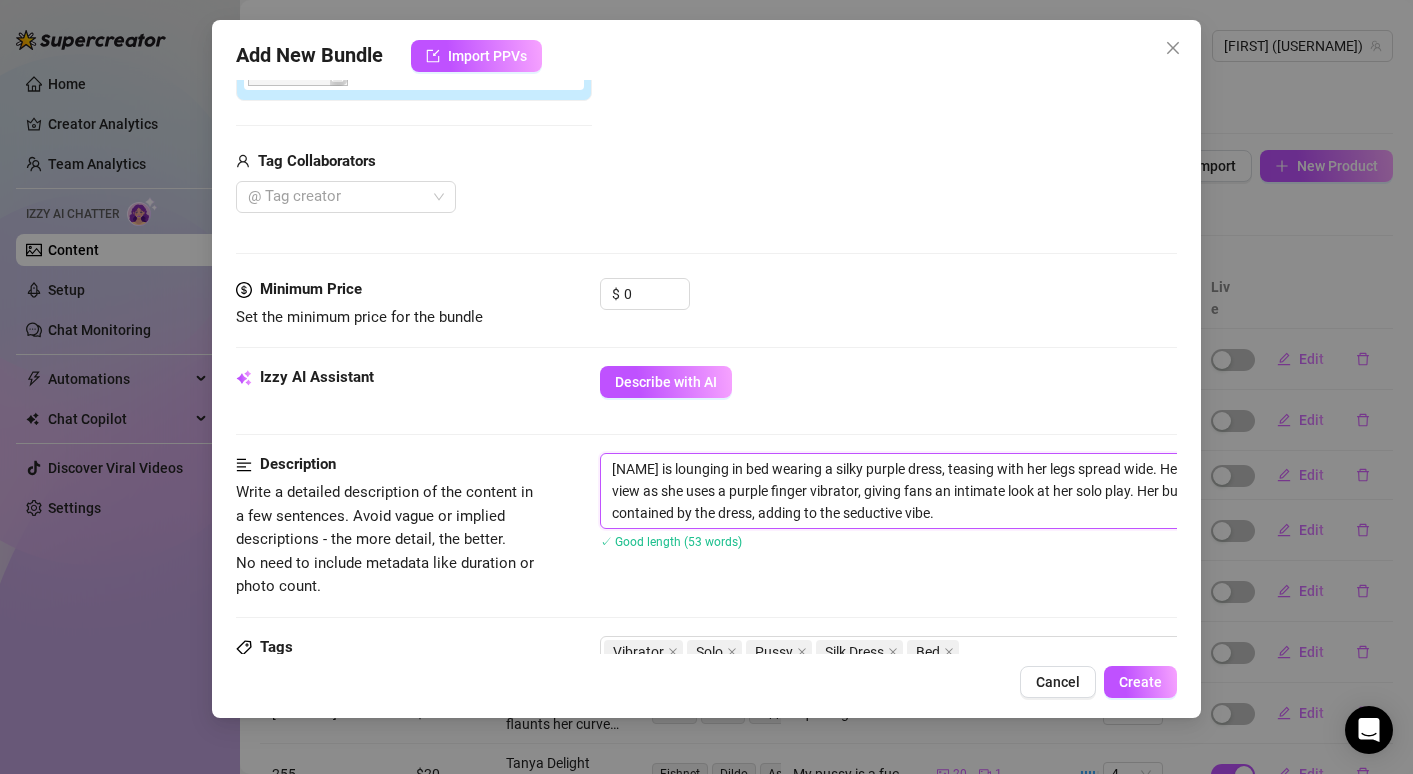 type on "[FIRST] [LAST] is lounging in bed wearing a silky purple dress, teasing with her legs spread wide. Her pussy is in full view as she uses a purple finger vibrator, kgiving fans an intimate look at her solo play. Her busty tits are barely contained by the dress, adding to the seductive vibe." 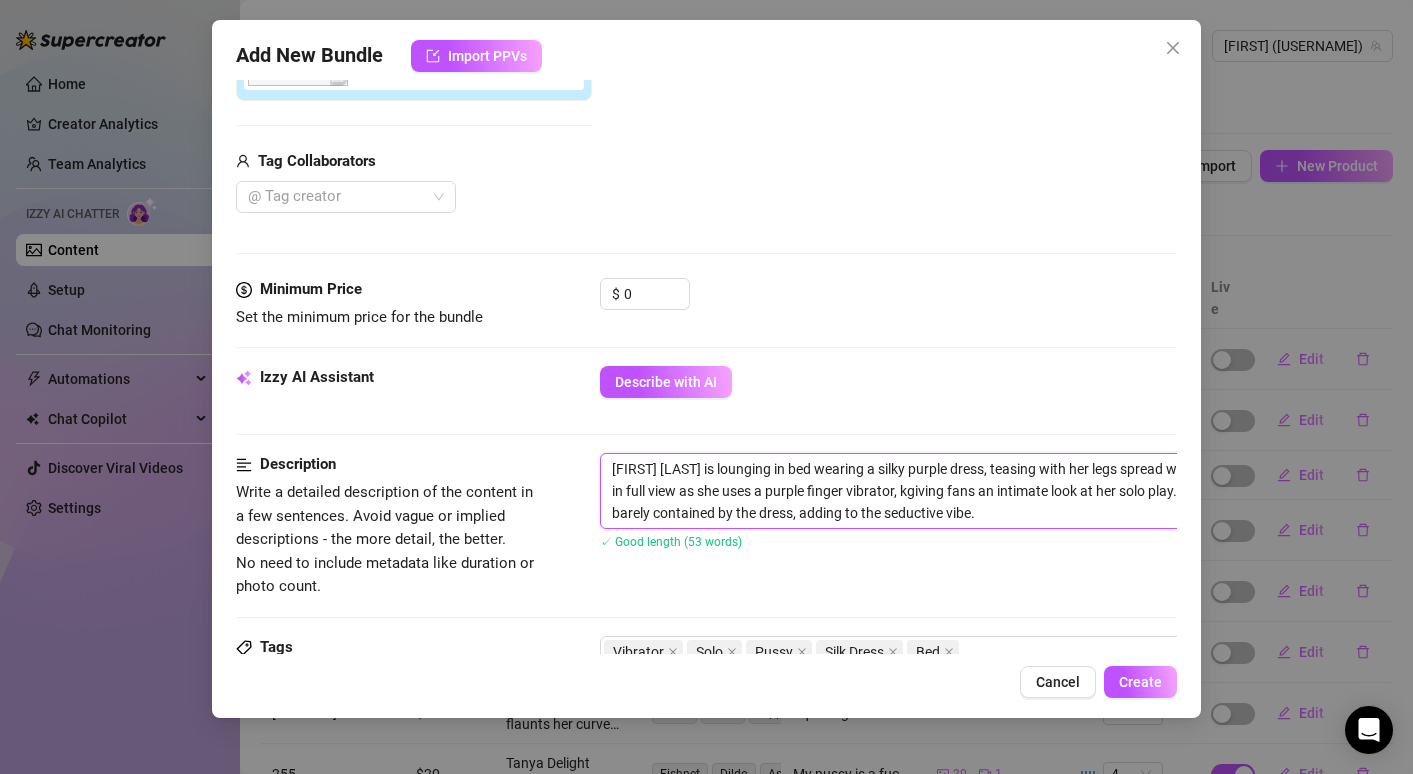 type on "[FIRST] [LAST] is lounging in bed wearing a silky purple dress, teasing with her legs spread wide. Her pussy is in full view as she uses a purple finger [ANONYMIZED], kigiving fans an intimate look at her solo play. Her busty tits are barely contained by the dress, adding to the seductive vibe." 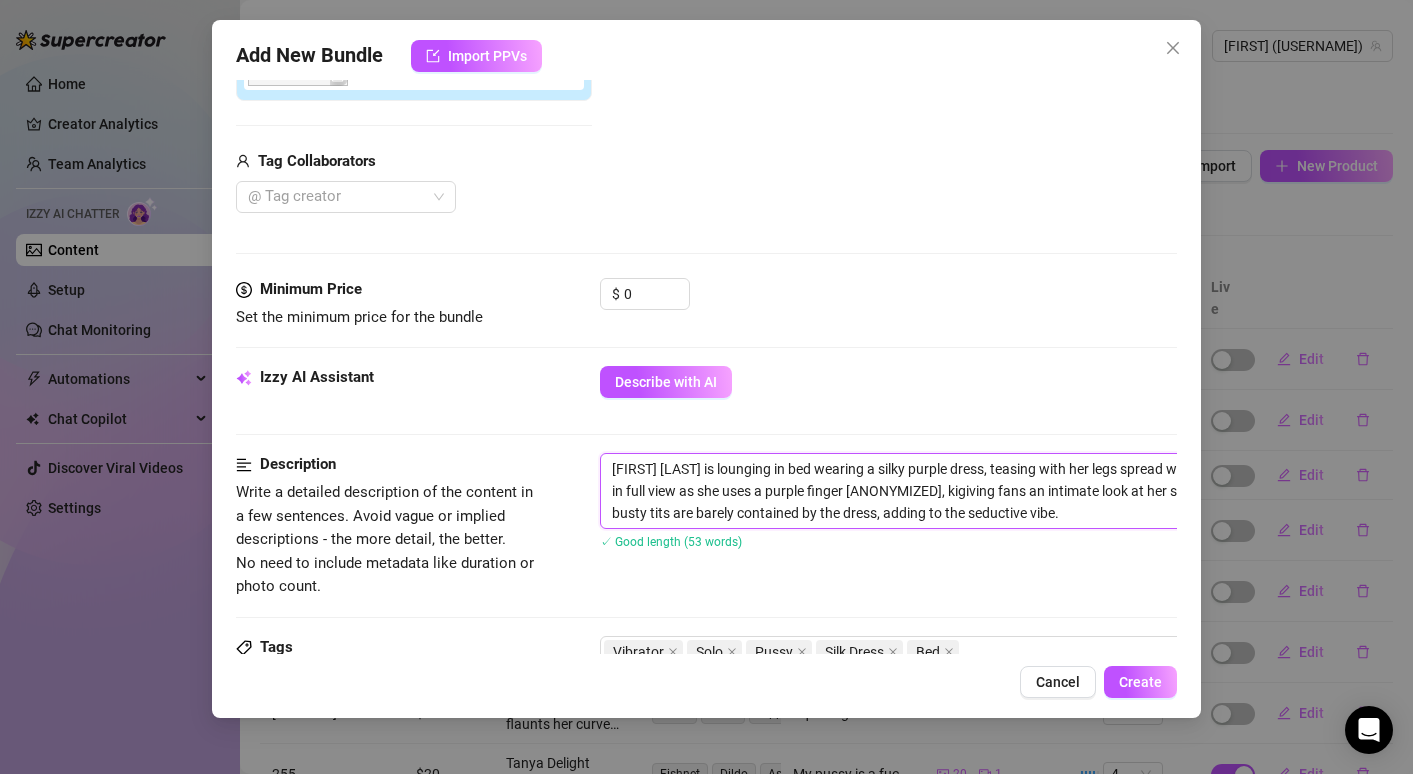 type on "[FIRST] [LAST] is lounging in bed wearing a silky purple dress, teasing with her legs spread wide. Her pussy is in full view as she uses a purple finger vibrator, kingiving fans an intimate look at her solo play. Her busty tits are barely contained by the dress, adding to the seductive vibe." 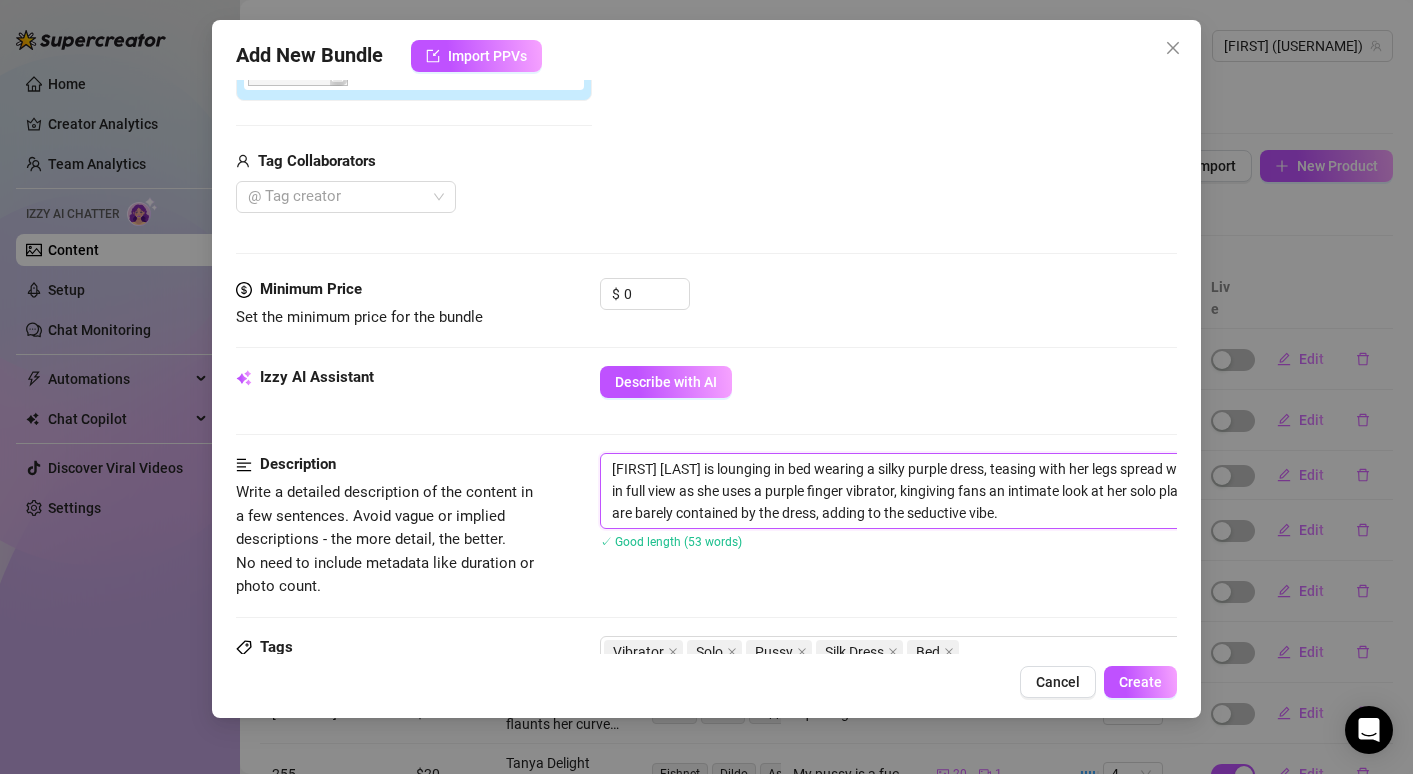 type on "[NAME] is lounging in bed wearing a silky purple dress, teasing with her legs spread wide. Her pussy is in full view as she uses a purple finger vibrator, kindagiving fans an intimate look at her solo play. Her busty tits are barely contained by the dress, adding to the seductive vibe." 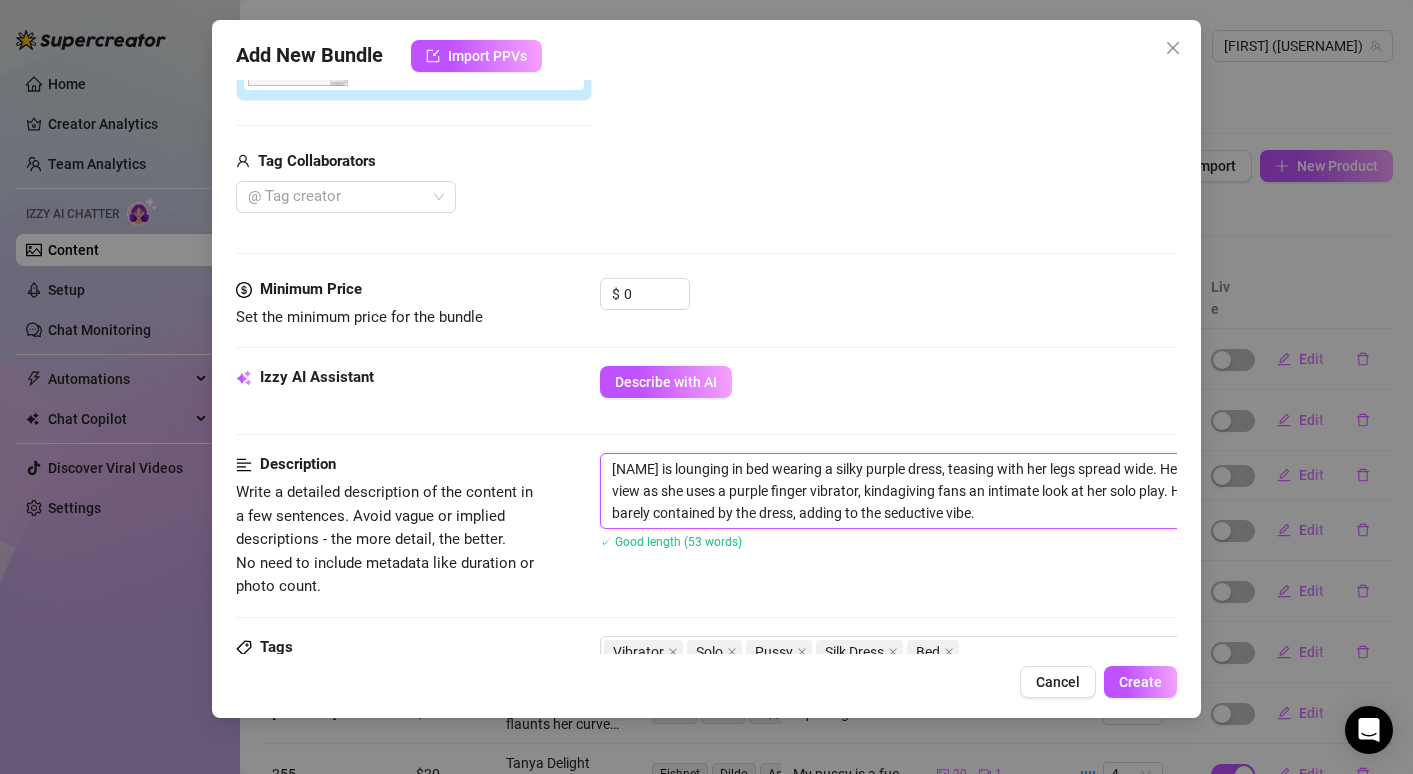 type on "[NAME] is lounging in bed wearing a silky purple dress, teasing with her legs spread wide. Her pussy is in full view as she uses a purple fingervibrator, giving fans an intimate look at her solo play. Her busty tits are barely contained by the dress, adding to the seductive vibe." 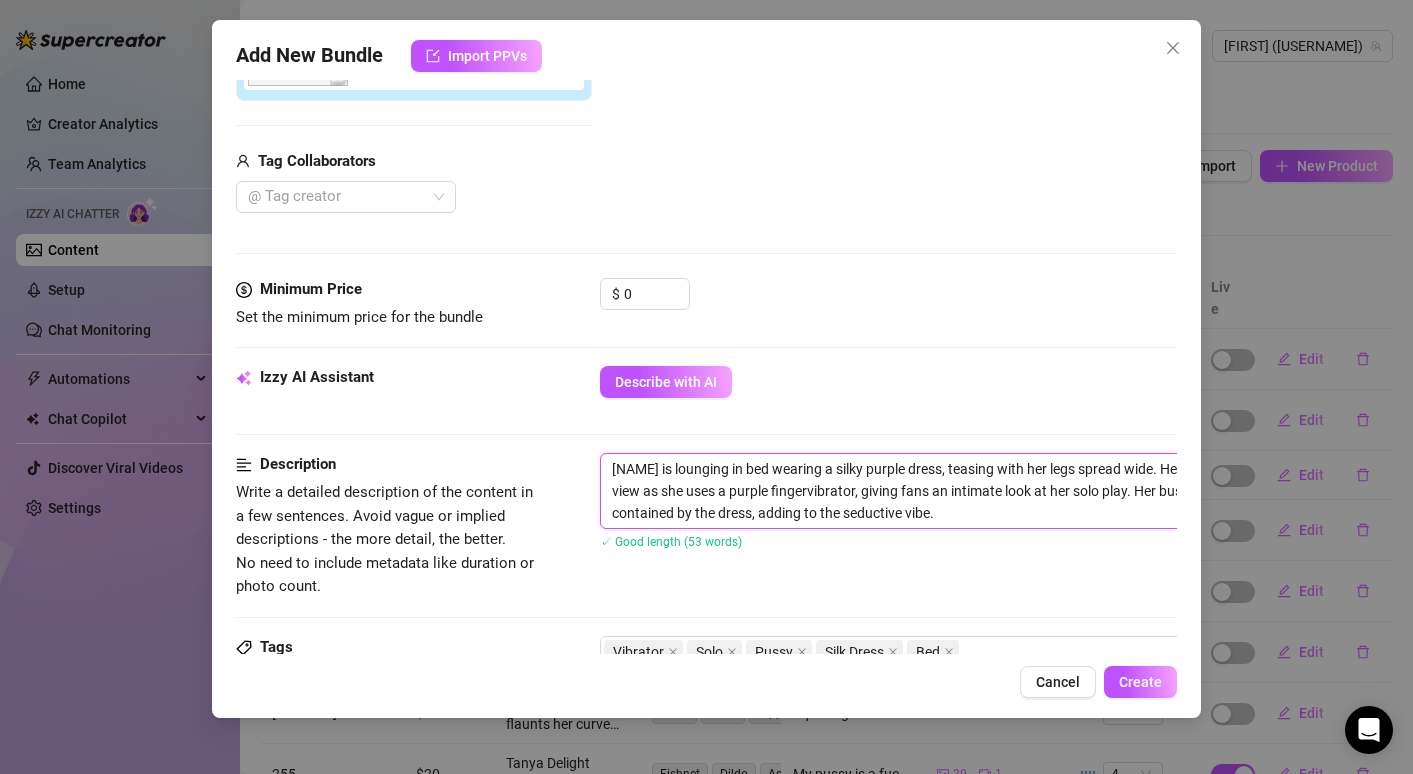 type on "[FIRST] [LAST] is lounging in bed wearing a silky purple dress, teasing with her legs spread wide. Her pussy is in full view as she uses a purple finger vibrator, kinda giving fans an intimate look at her solo play. Her busty tits are barely contained by the dress, adding to the seductive vibe." 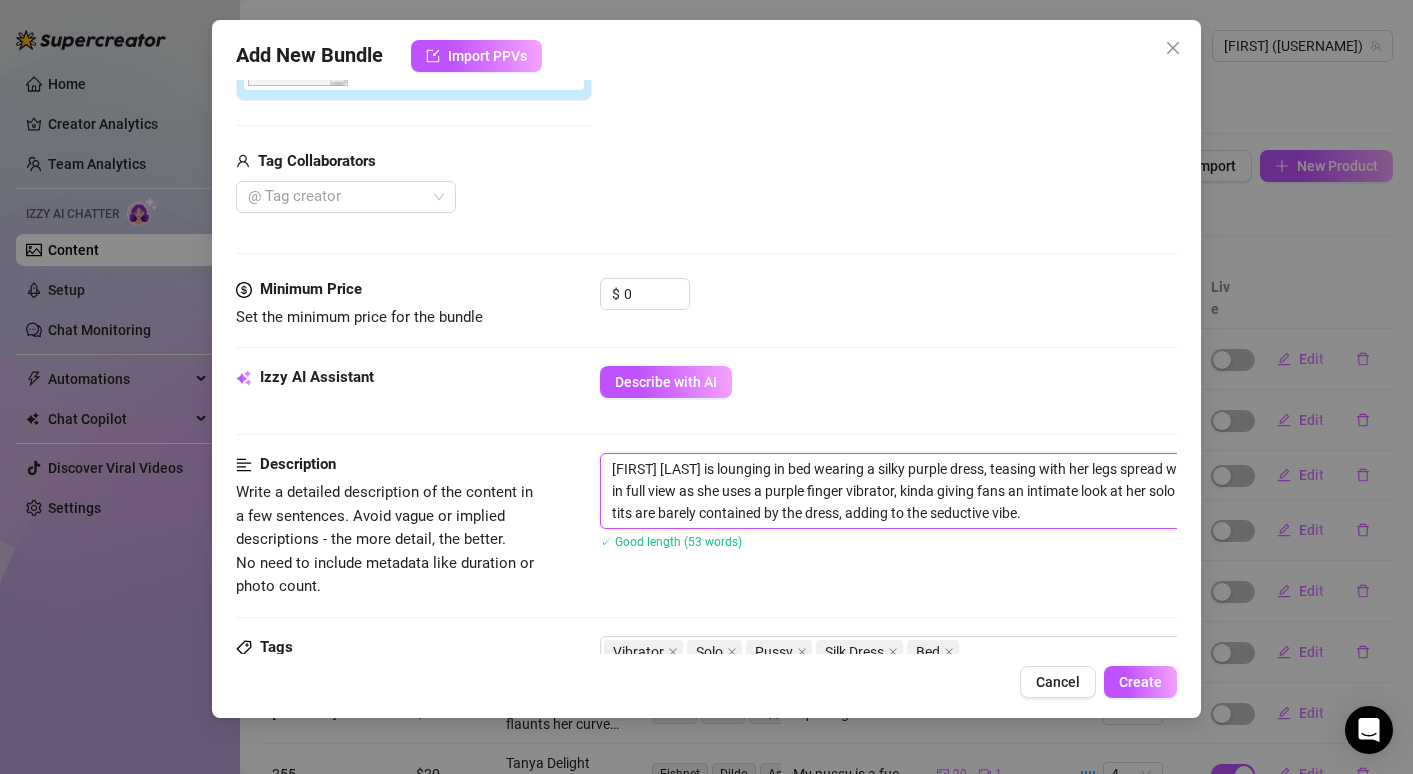 type on "[NAME] is lounging in bed wearing a silky purple dress, teasing with her legs spread wide. Her pussy is in full view as she uses a purple finger vibrator, kinda fgiving fans an intimate look at her solo play. Her busty tits are barely contained by the dress, adding to the seductive vibe." 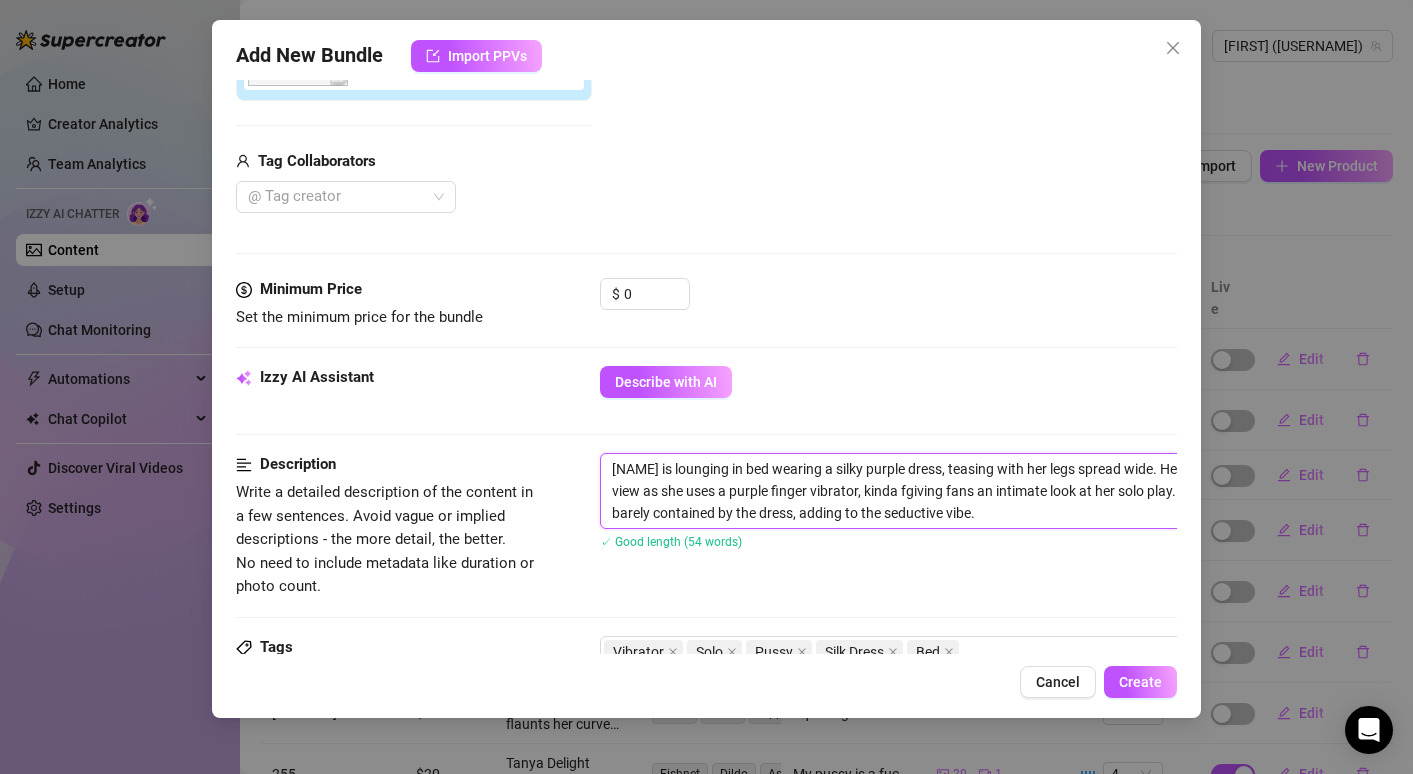 type on "[FIRST] [LAST] is lounging in bed wearing a silky purple dress, teasing with her legs spread wide. Her pussy is in full view as she uses a purple finger [ANONYMIZED], kinda fugiving fans an intimate look at her solo play. Her busty tits are barely contained by the dress, adding to the seductive vibe." 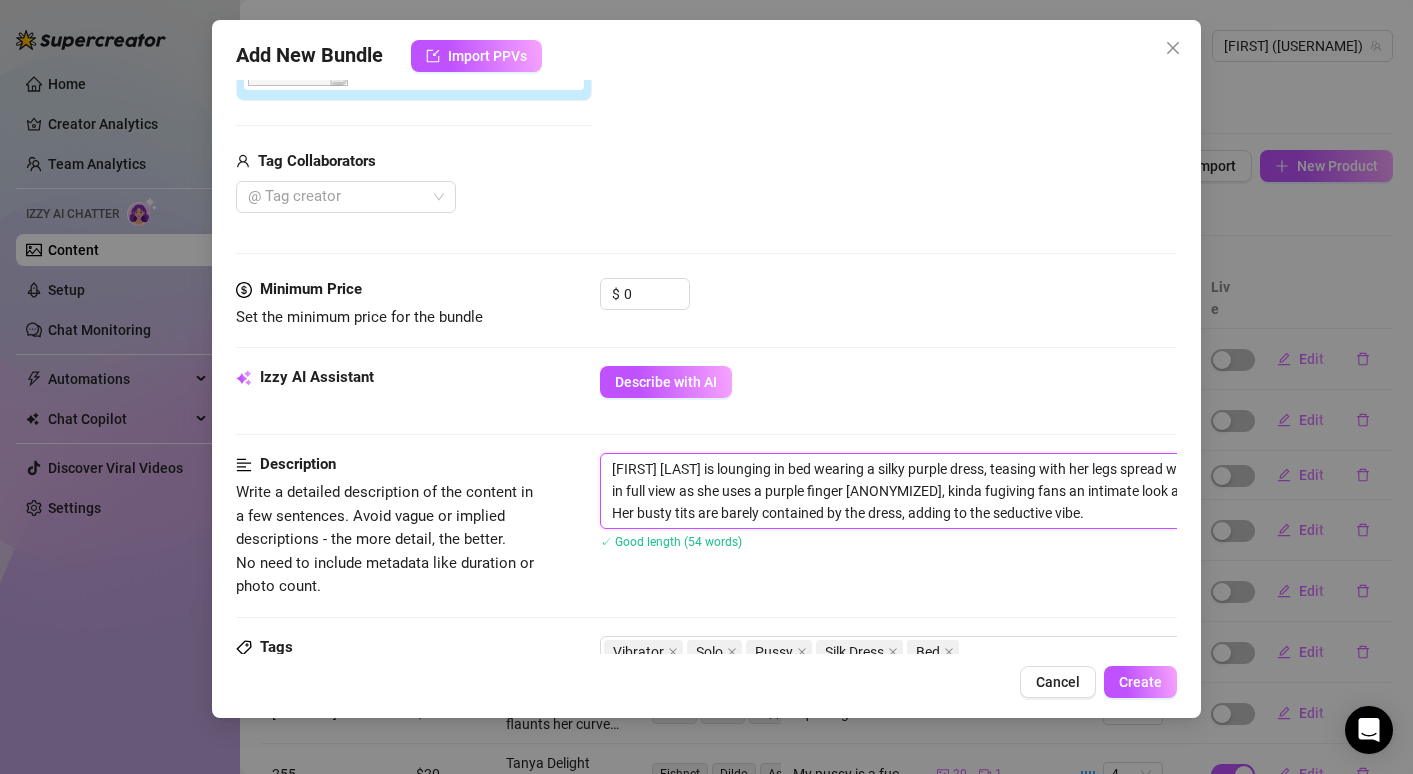 type on "[NAME] is lounging in bed wearing a silky purple dress, teasing with her legs spread wide. Her pussy is in full view as she uses a purple finger vibrator, kinda fungiving fans an intimate look at her solo play. Her busty tits are barely contained by the dress, adding to the seductive vibe." 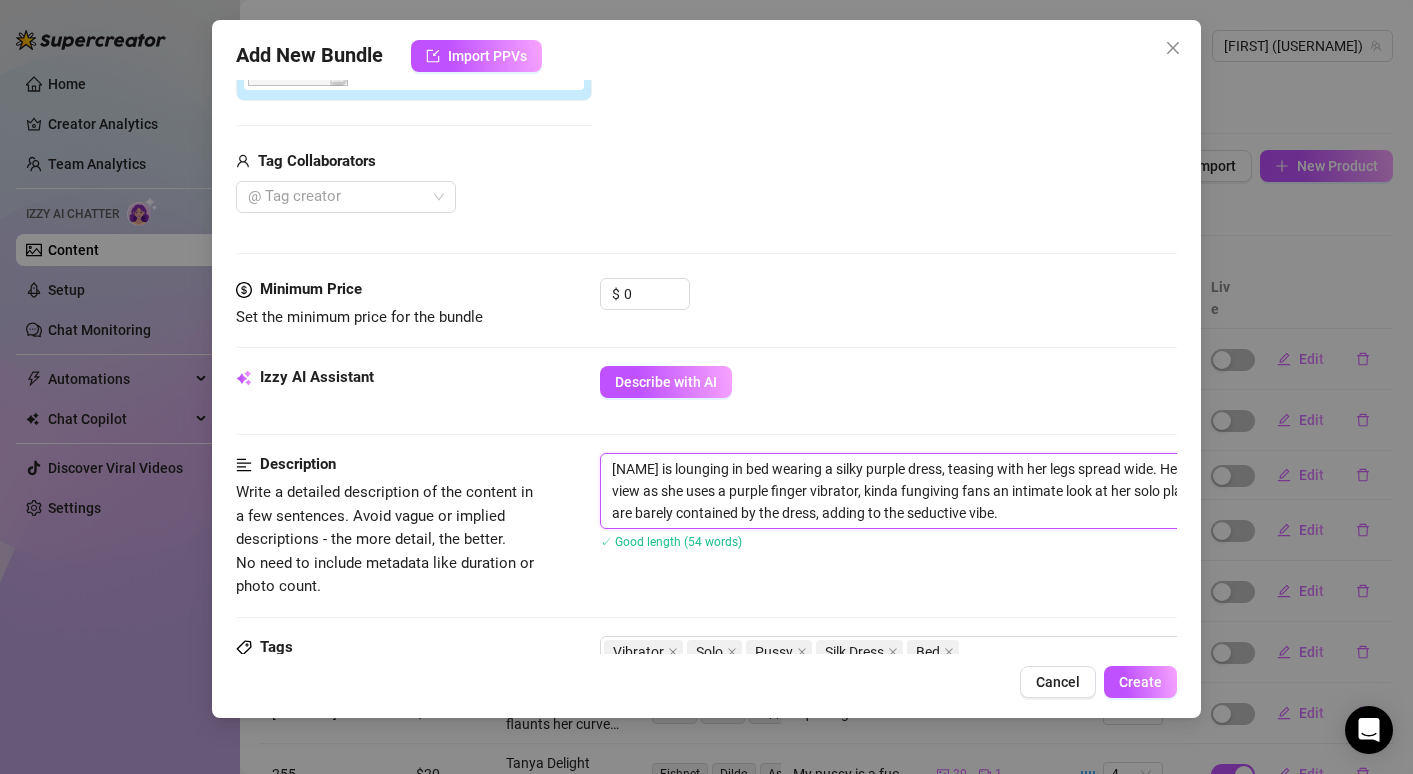 type on "[FIRST] [LAST] is lounging in bed wearing a silky purple dress, teasing with her legs spread wide. Her pussy is in full view as she uses a purple finger [ANONYMIZED], kinda funngiving fans an intimate look at her solo play. Her busty tits are barely contained by the dress, adding to the seductive vibe." 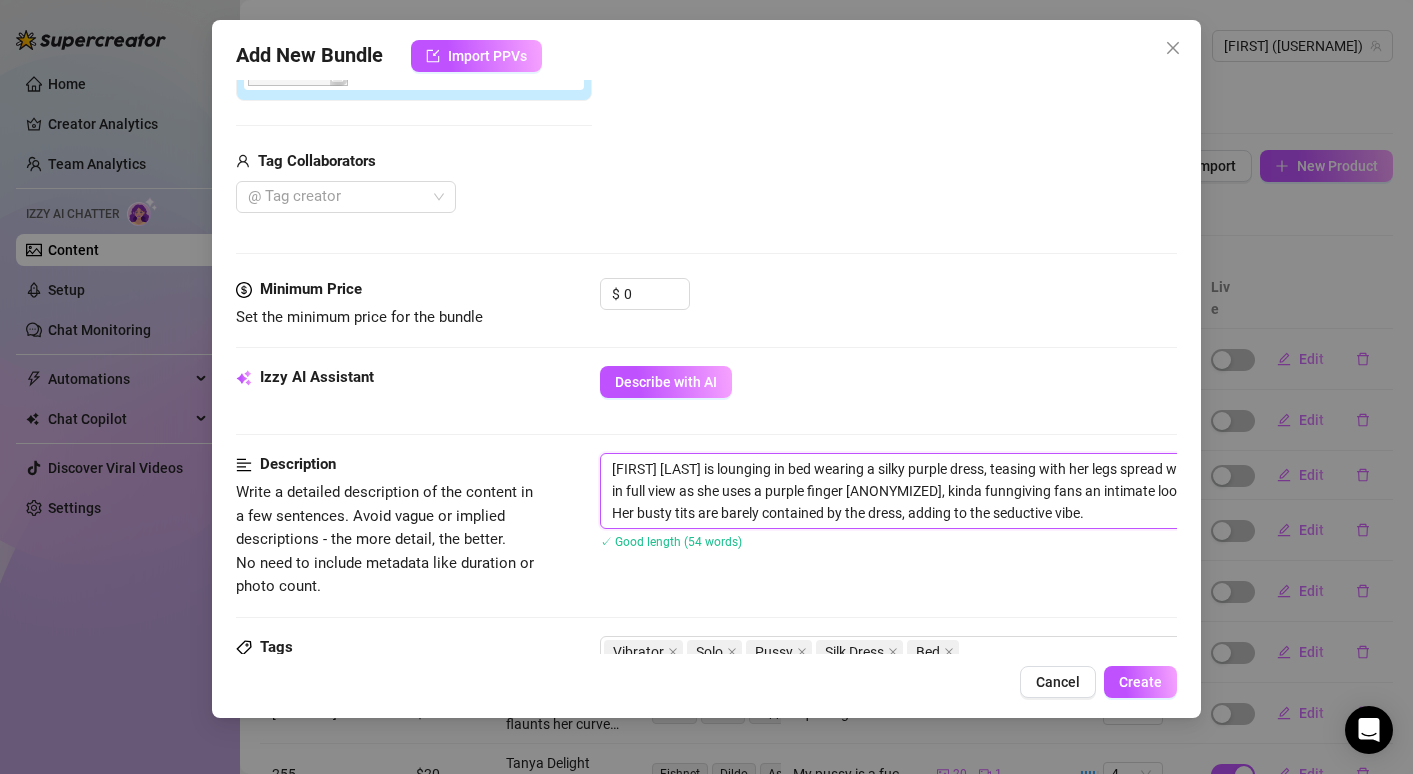 type on "[NAME] is lounging in bed wearing a silky purple dress, teasing with her legs spread wide. Her pussy is in full view as she uses a purple finger vibrator, kinda funnygiving fans an intimate look at her solo play. Her busty tits are barely contained by the dress, adding to the seductive vibe." 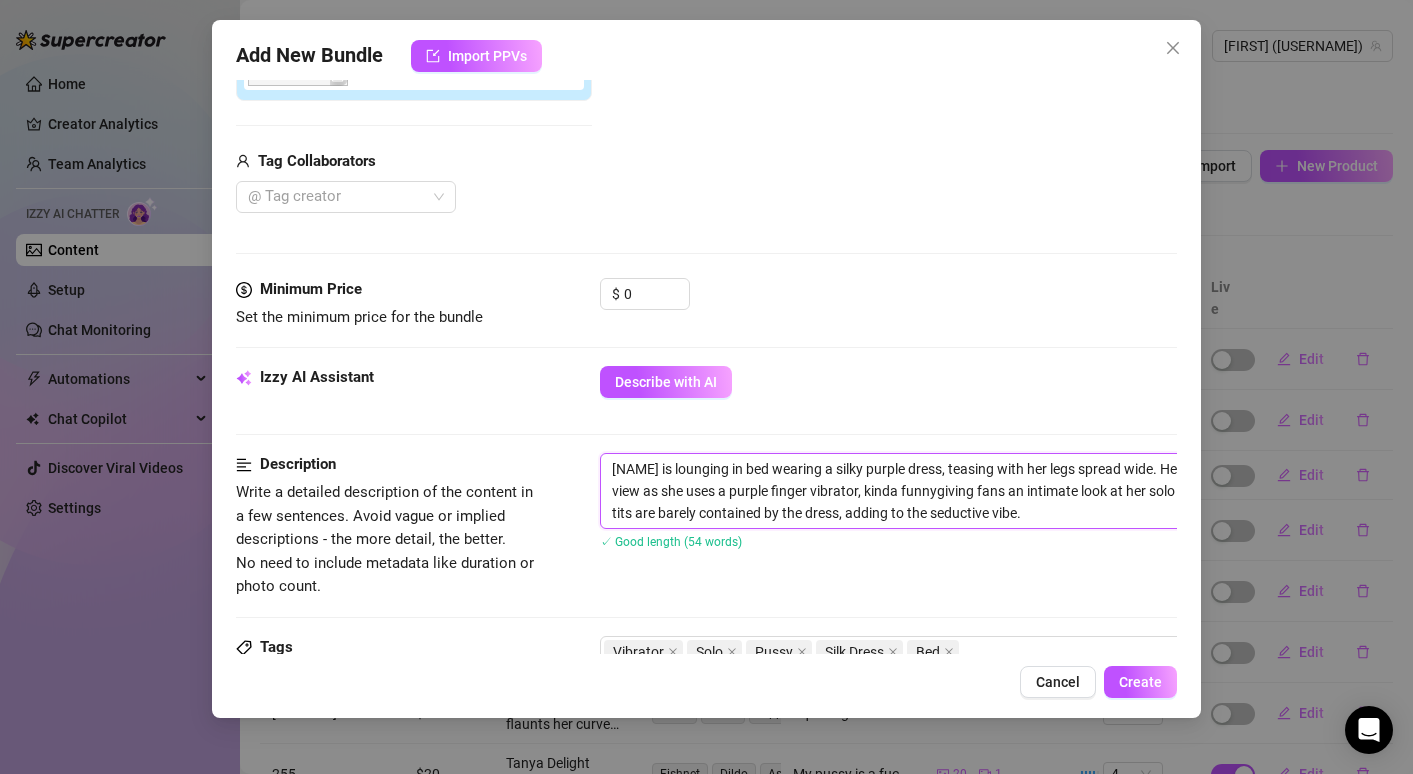 type on "[FIRST] [LAST] is lounging in bed wearing a silky purple dress, teasing with her legs spread wide. Her pussy is in full view as she uses a purple finger vibrator, kinda funnybgiving fans an intimate look at her solo play. Her busty tits are barely contained by the dress, adding to the seductive vibe." 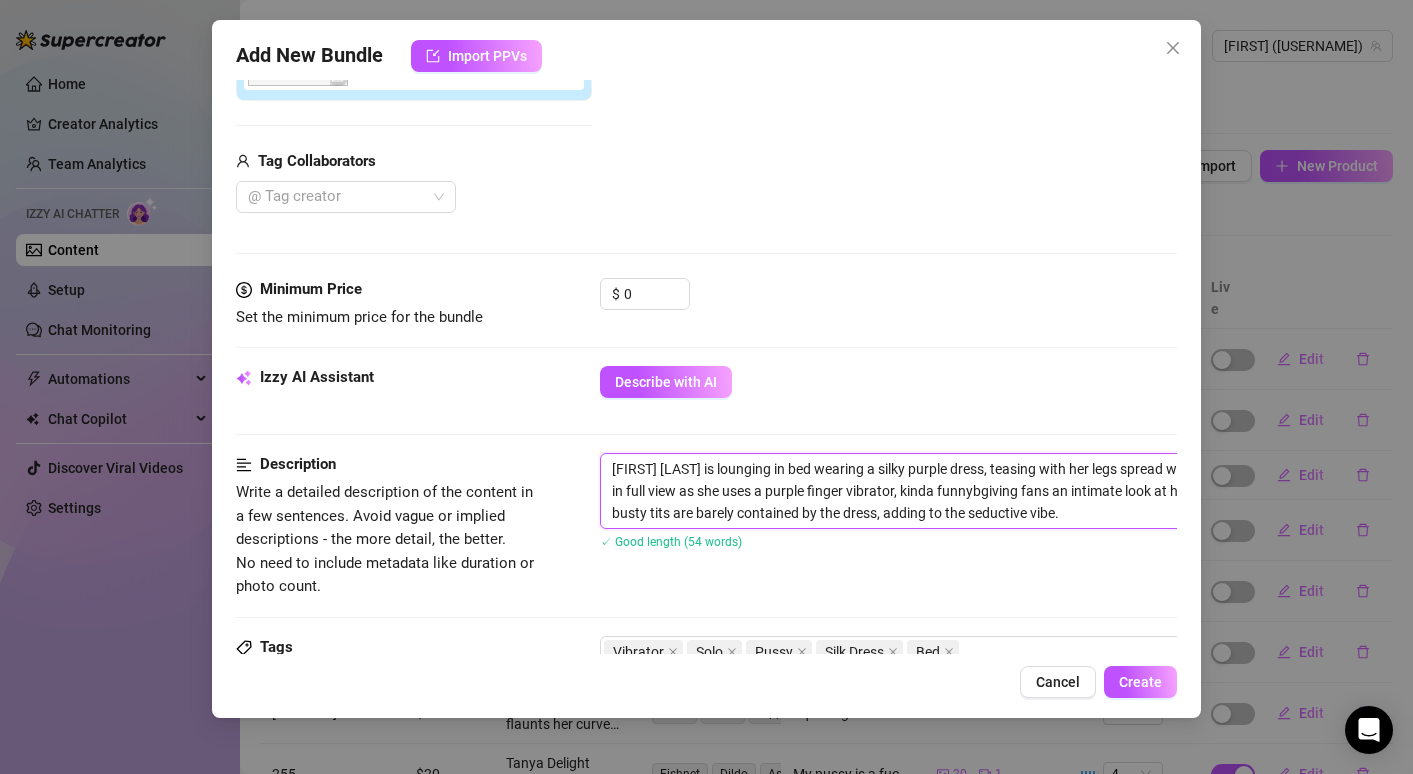 type on "[FIRST] [LAST] is lounging in bed wearing a silky purple dress, teasing with her legs spread wide. Her pussy is in full view as she uses a purple finger vibrator, kinda funnyblgiving fans an intimate look at her solo play. Her busty tits are barely contained by the dress, adding to the seductive vibe." 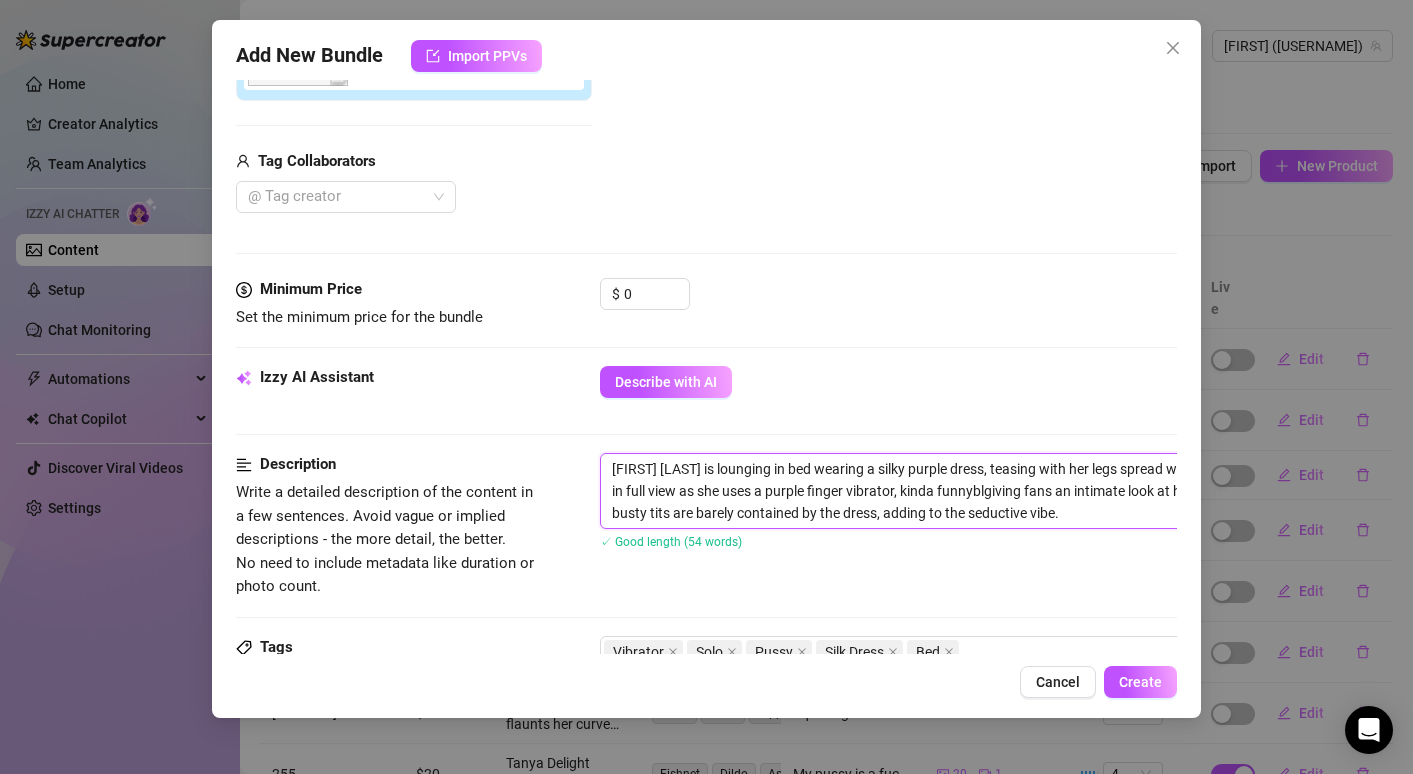 type on "[FIRST] [LAST] is lounging in bed wearing a silky purple dress, teasing with her legs spread wide. Her pussy is in full view as she uses a purple finger vibrator, kinda funnyblogiving fans an intimate look at her solo play. Her busty tits are barely contained by the dress, adding to the seductive vibe." 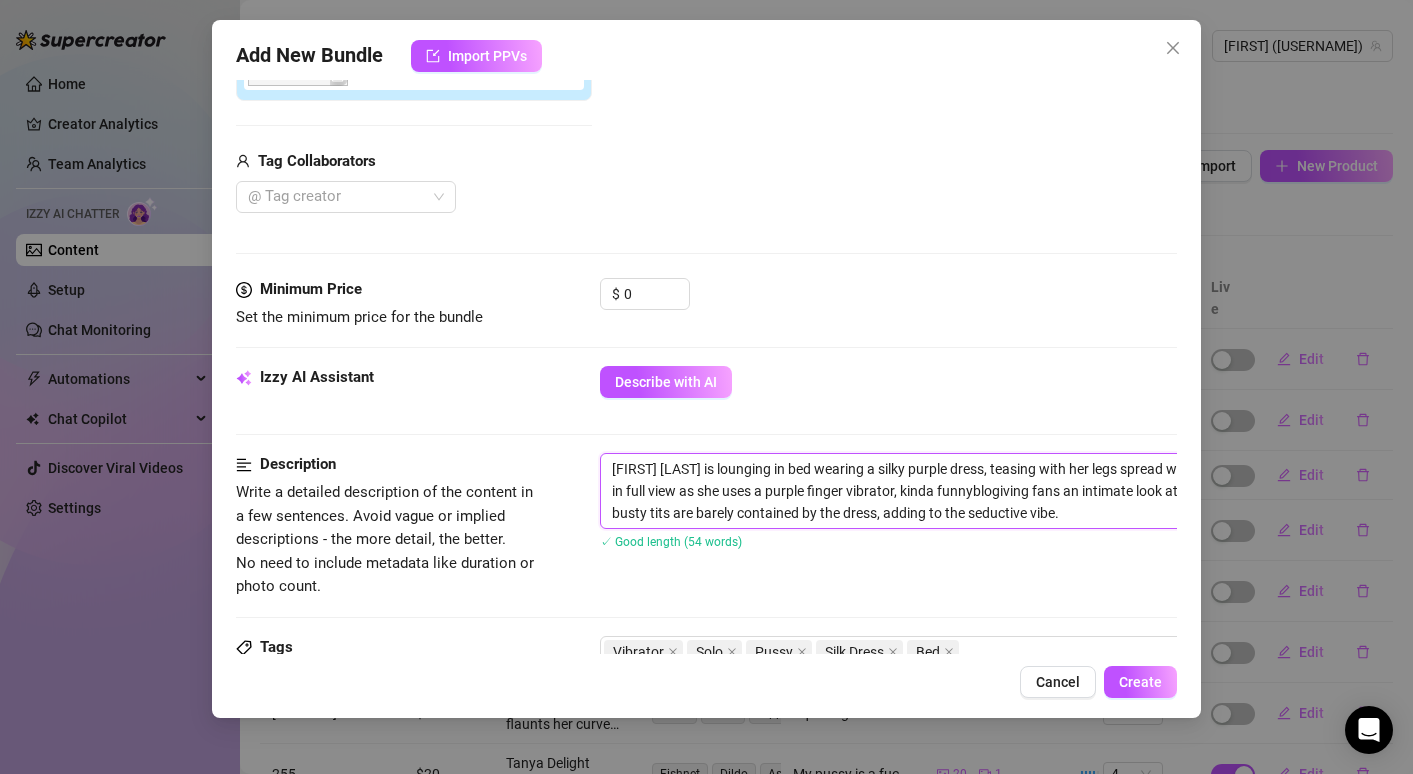 type on "[FIRST] [LAST] is lounging in bed wearing a silky purple dress, teasing with her legs spread wide. Her pussy is in full view as she uses a purple finger vibrator, kinda funnyblgiving fans an intimate look at her solo play. Her busty tits are barely contained by the dress, adding to the seductive vibe." 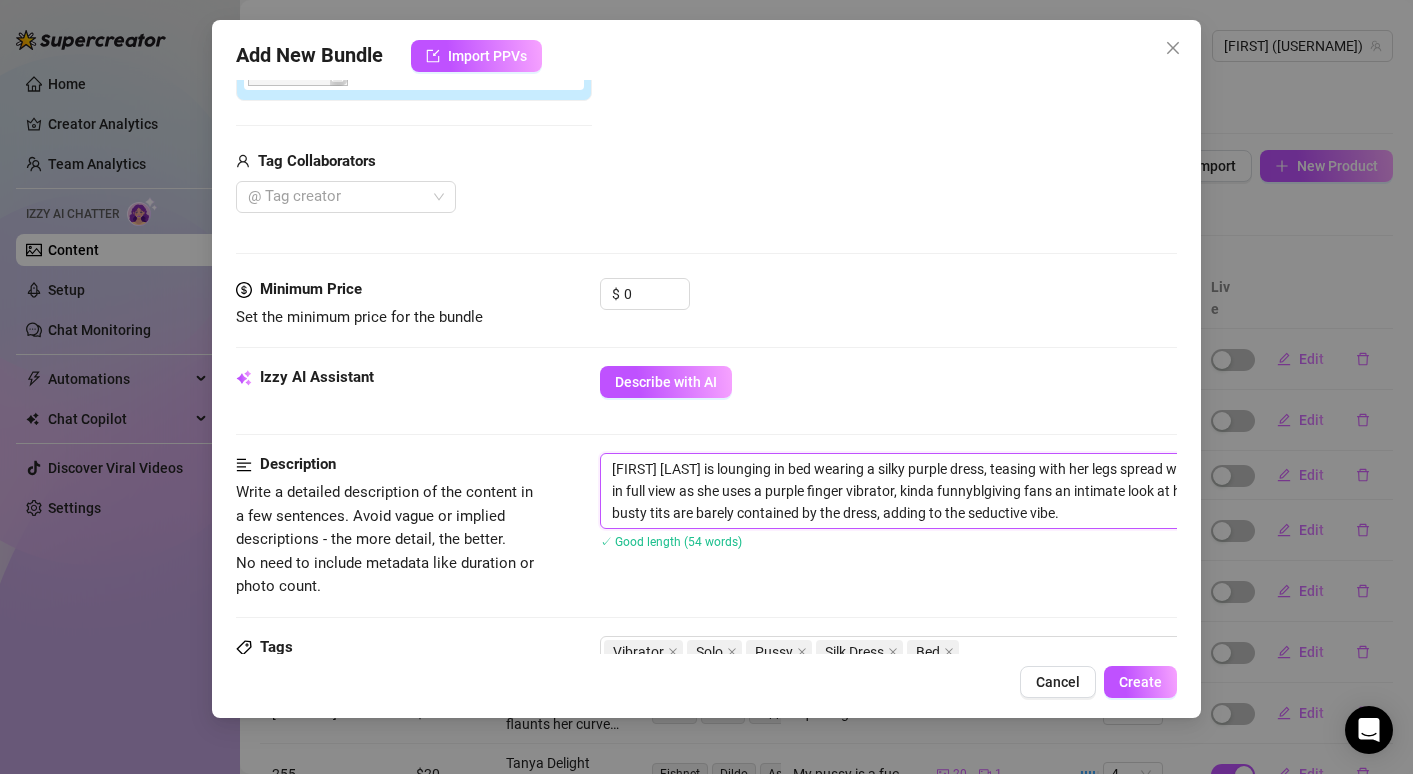 type on "[FIRST] [LAST] is lounging in bed wearing a silky purple dress, teasing with her legs spread wide. Her pussy is in full view as she uses a purple finger vibrator, kinda funnybgiving fans an intimate look at her solo play. Her busty tits are barely contained by the dress, adding to the seductive vibe." 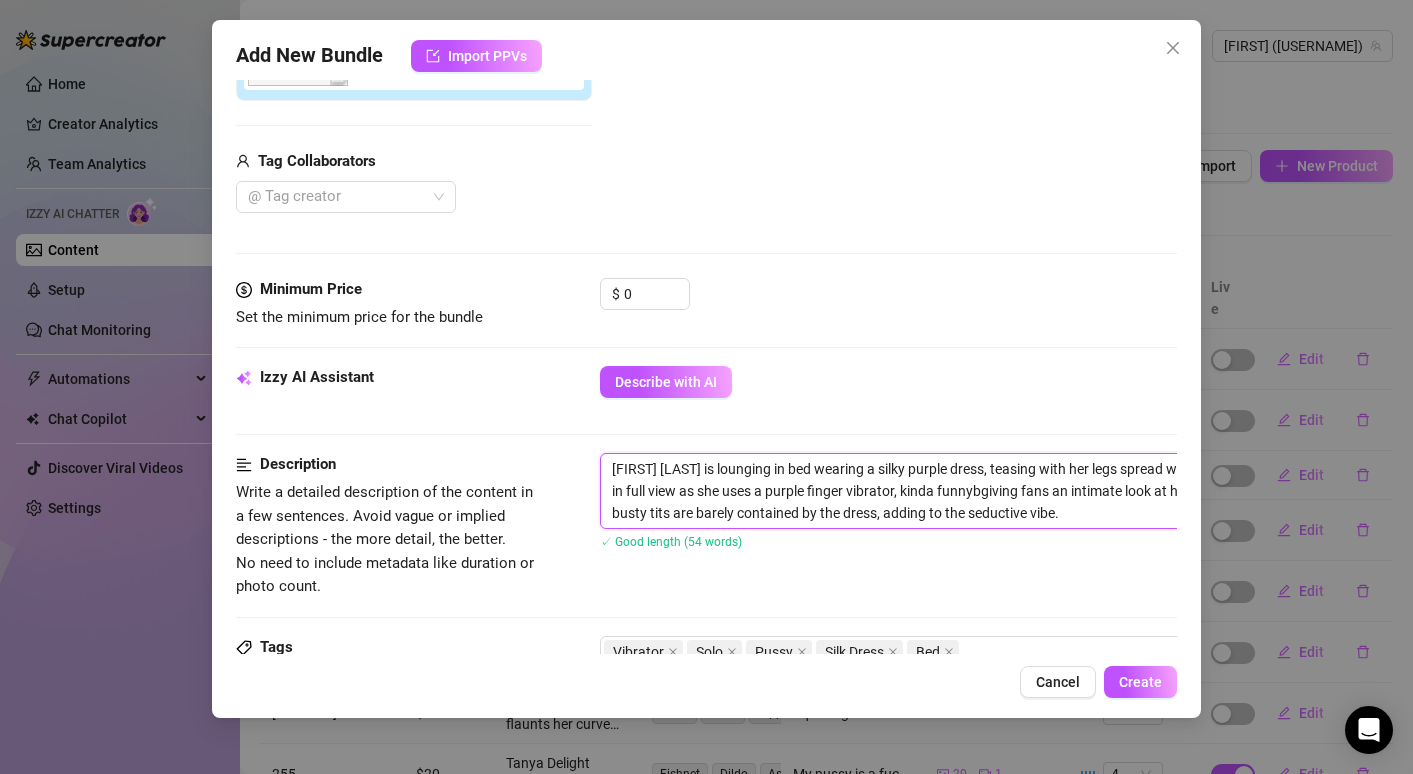 type on "[FIRST] [LAST] is lounging in bed wearing a silky purple dress, teasing with her legs spread wide. Her pussy is in full view as she uses a purple finger [ANONYMIZED], kinda funnyb giving fans an intimate look at her solo play. Her busty tits are barely contained by the dress, adding to the seductive vibe." 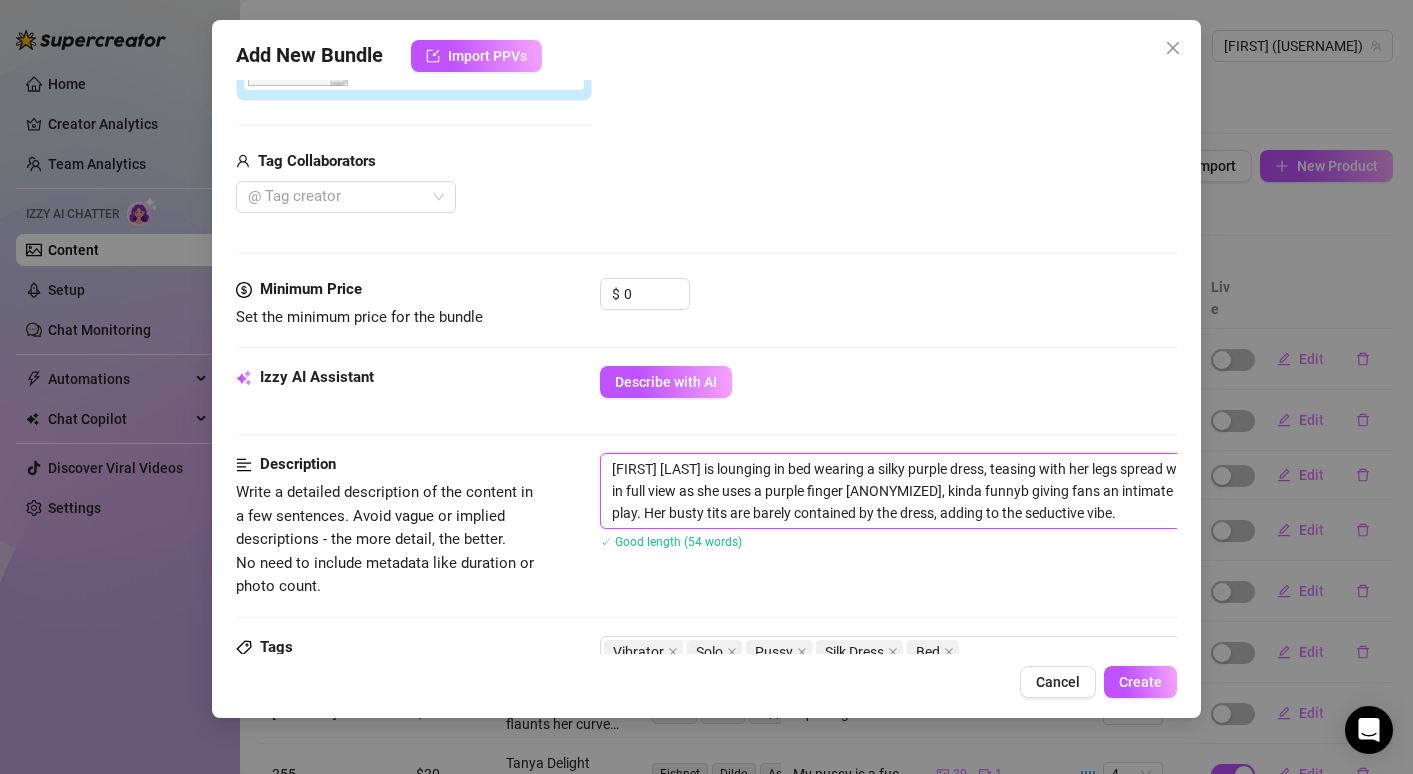 type on "[FIRST] [LAST] is lounging in bed wearing a silky purple dress, teasing with her legs spread wide. Her pussy is in full view as she uses a purple finger vibrator, kinda funnybgiving fans an intimate look at her solo play. Her busty tits are barely contained by the dress, adding to the seductive vibe." 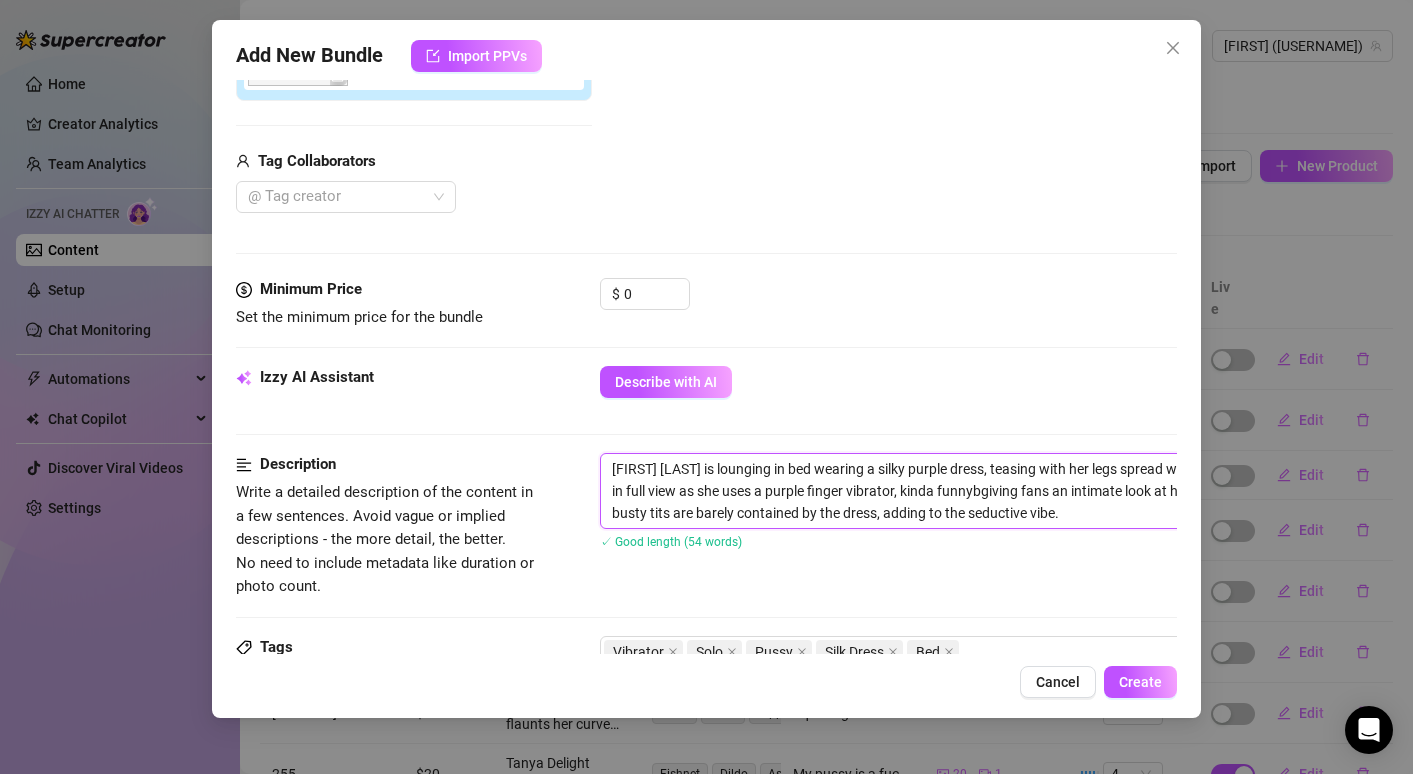 type on "[NAME] is lounging in bed wearing a silky purple dress, teasing with her legs spread wide. Her pussy is in full view as she uses a purple finger vibrator, kinda funnygiving fans an intimate look at her solo play. Her busty tits are barely contained by the dress, adding to the seductive vibe." 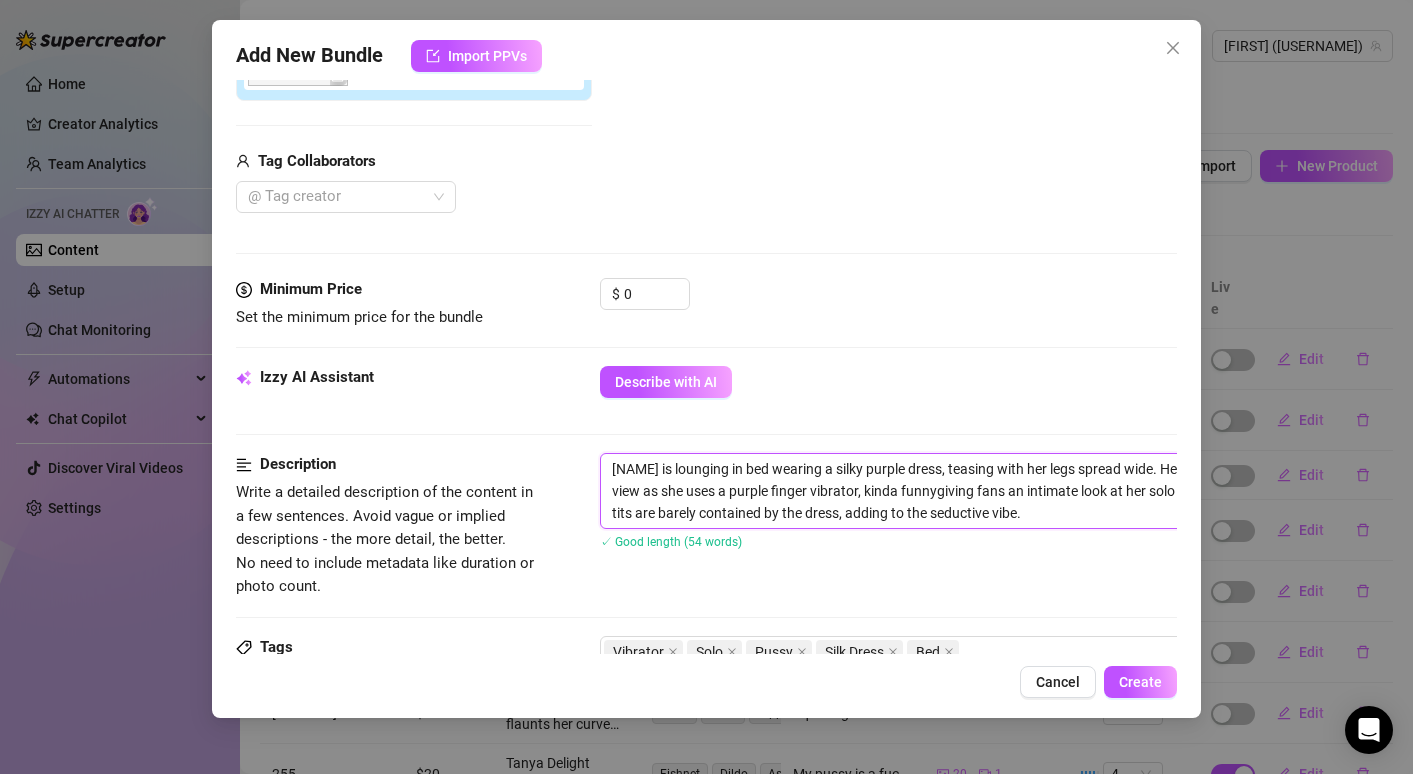 type on "[FIRST] [LAST] is lounging in bed wearing a silky purple dress, teasing with her legs spread wide. Her pussy is in full view as she uses a purple finger vibrator, kinda funny giving fans an intimate look at her solo play. Her busty tits are barely contained by the dress, adding to the seductive vibe." 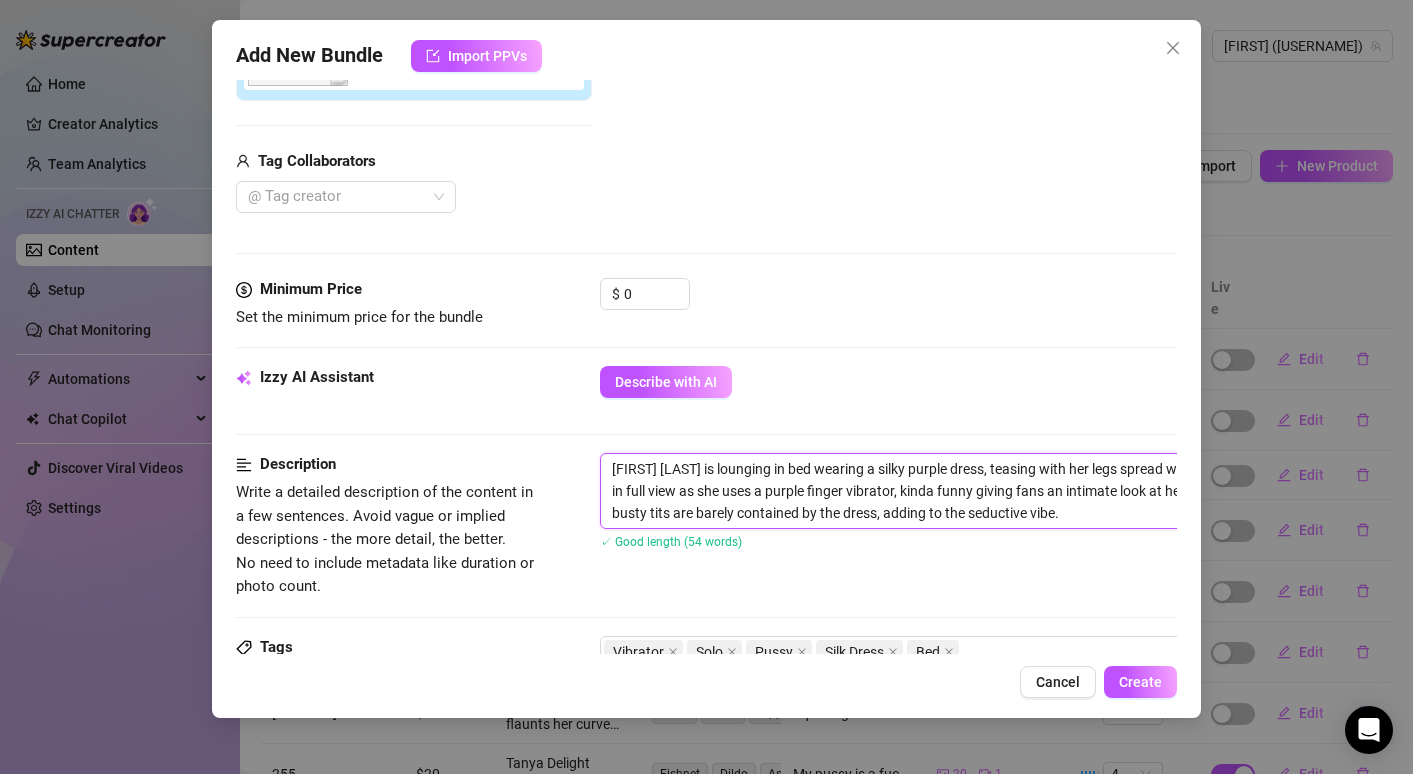 type on "[NAME] is lounging in bed wearing a silky purple dress, teasing with her legs spread wide. Her pussy is in full view as she uses a purple finger vibrator, kinda funny lgiving fans an intimate look at her solo play. Her busty tits are barely contained by the dress, adding to the seductive vibe." 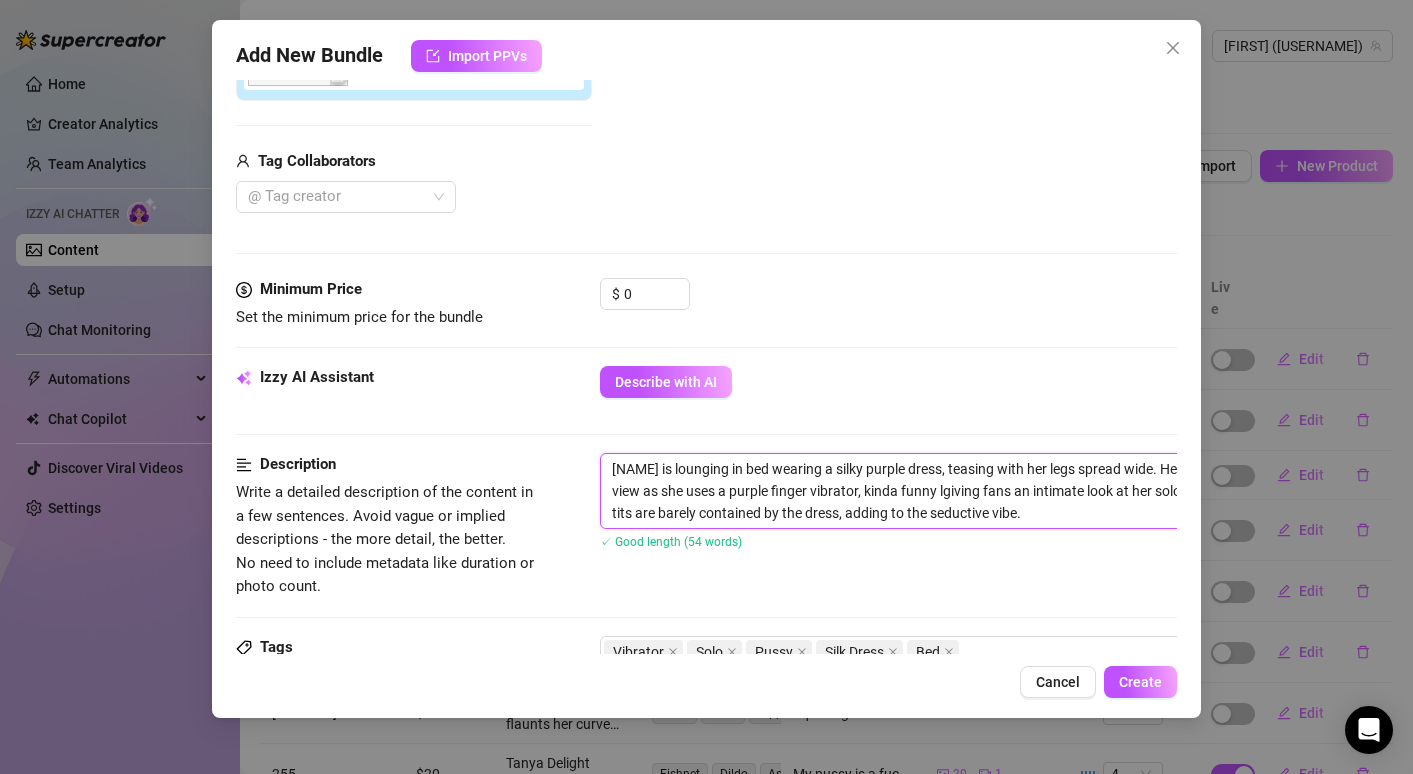 type on "[FIRST] [LAST] is lounging in bed wearing a silky purple dress, teasing with her legs spread wide. Her pussy is in full view as she uses a purple finger vibrator, kinda funny loiving fans an intimate look at her solo play. Her busty tits are barely contained by the dress, adding to the seductive vibe." 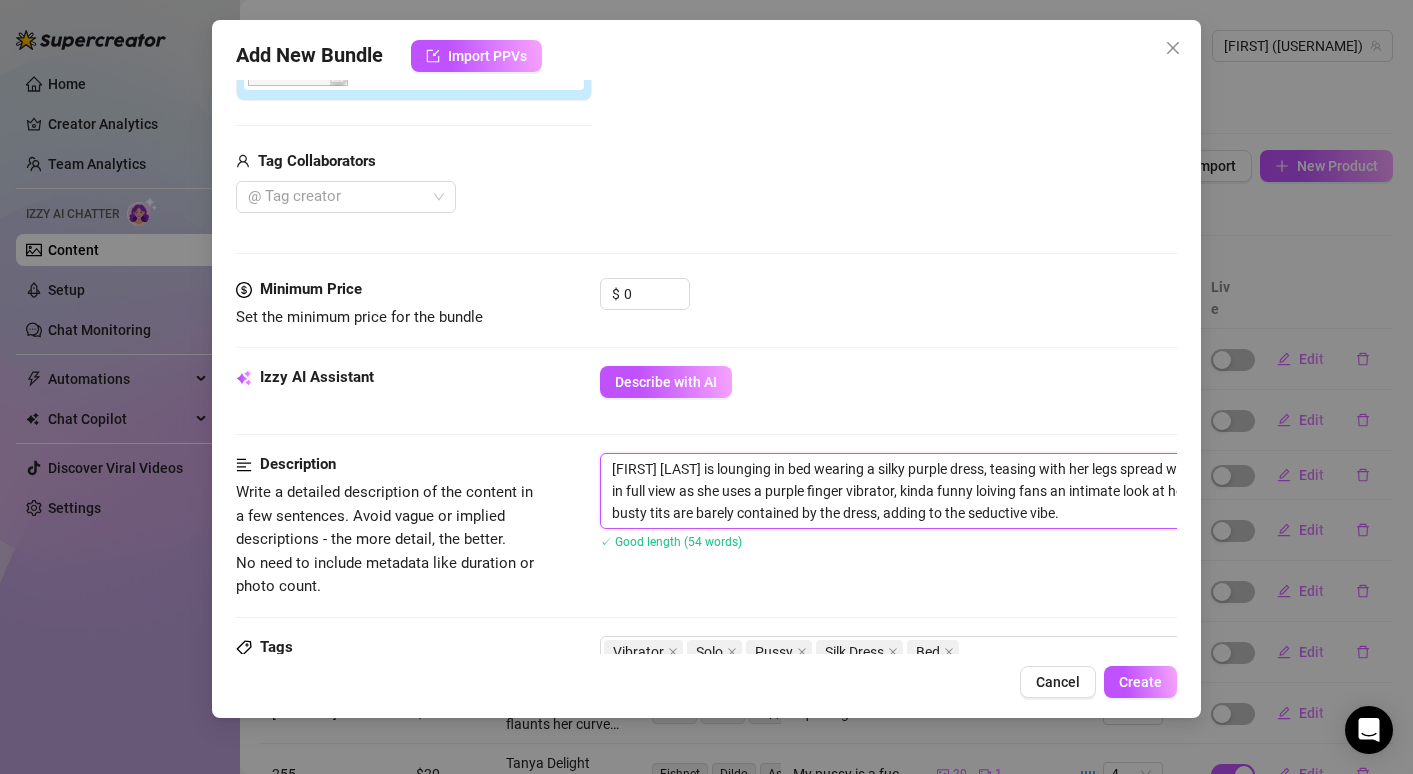 type on "[FIRST] [LAST] is lounging in bed wearing a silky purple dress, teasing with her legs spread wide. Her pussy is in full view as she uses a purple finger vibrator, kinda funny loigiving fans an intimate look at her solo play. Her busty tits are barely contained by the dress, adding to the seductive vibe." 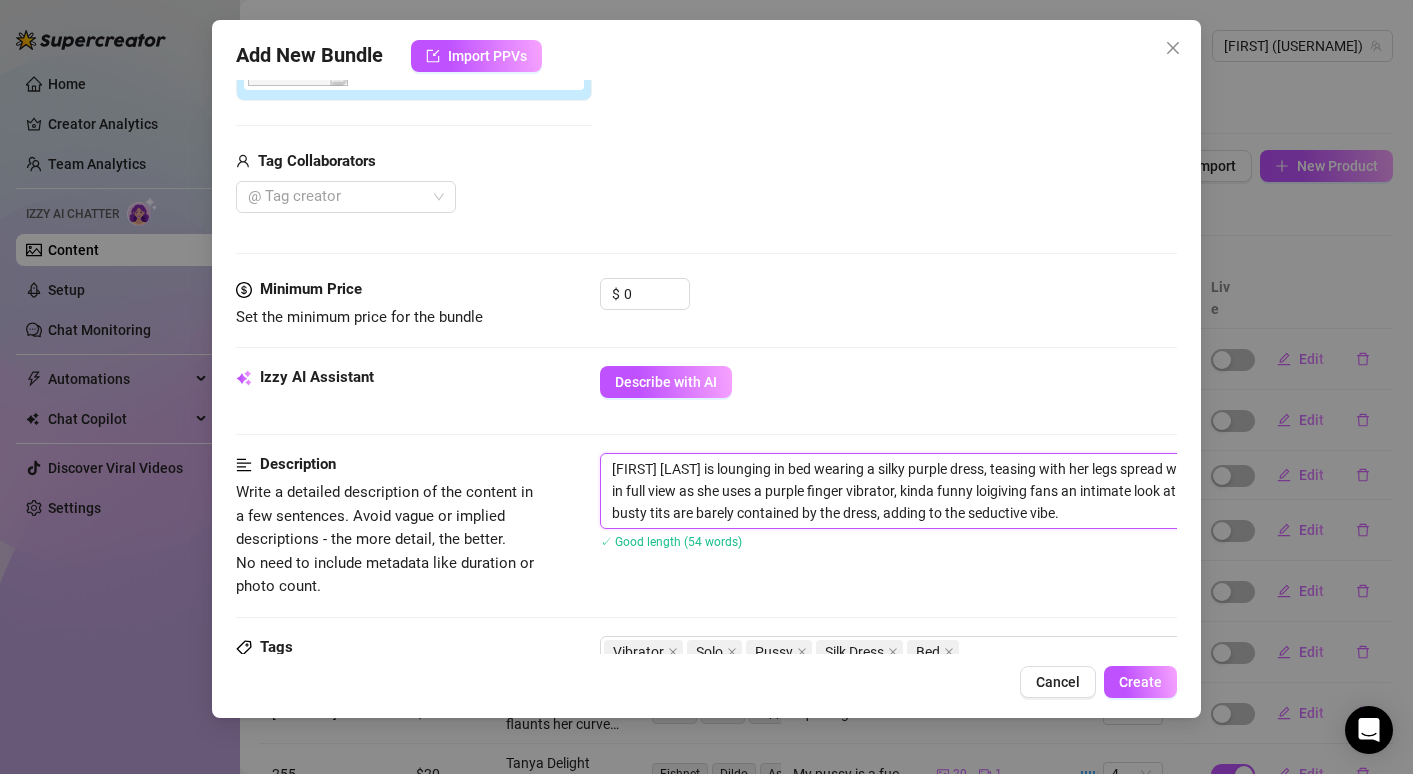 type on "[FIRST] [LAST] is lounging in bed wearing a silky purple dress, teasing with her legs spread wide. Her pussy is in full view as she uses a purple finger [ANONYMIZED], kinda funny loikgiving fans an intimate look at her solo play. Her busty tits are barely contained by the dress, adding to the seductive vibe." 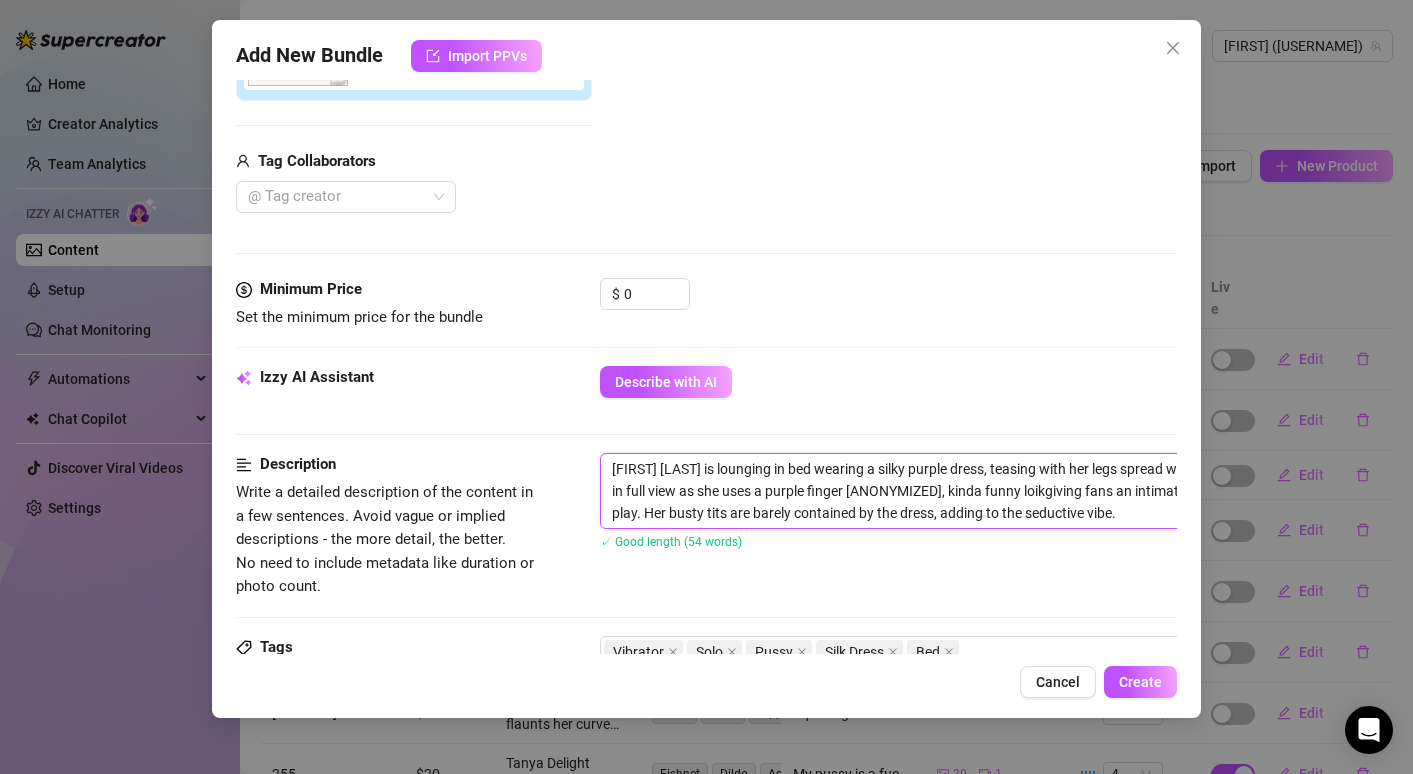 type on "[FIRST] [LAST] is lounging in bed wearing a silky purple dress, teasing with her legs spread wide. Her pussy is in full view as she uses a purple finger vibrator, kinda funny loikegiving fans an intimate look at her solo play. Her busty tits are barely contained by the dress, adding to the seductive vibe." 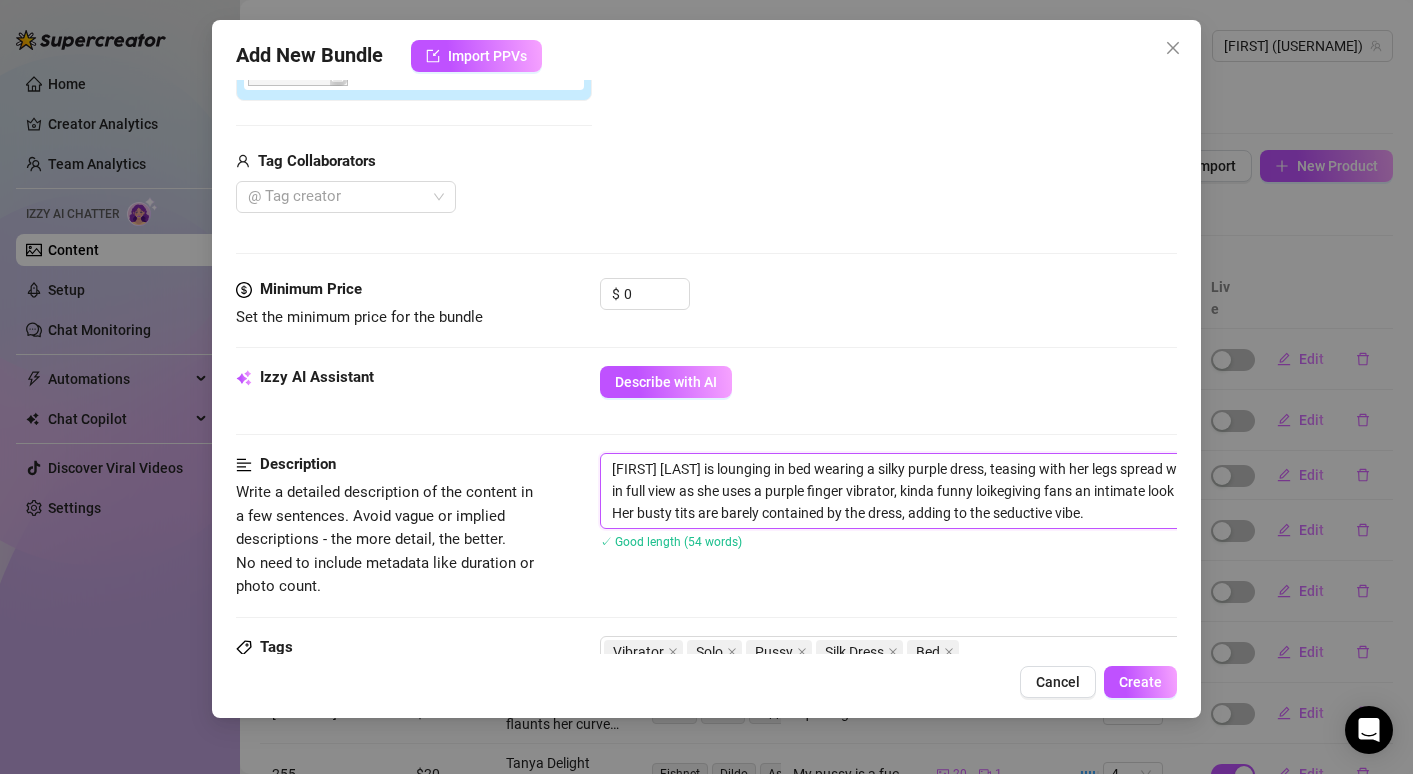 type on "[FIRST] [LAST] is lounging in bed wearing a silky purple dress, teasing with her legs spread wide. Her pussy is in full view as she uses a purple finger [ANONYMIZED], kinda funny loike giving fans an intimate look at her solo play. Her busty tits are barely contained by the dress, adding to the seductive vibe." 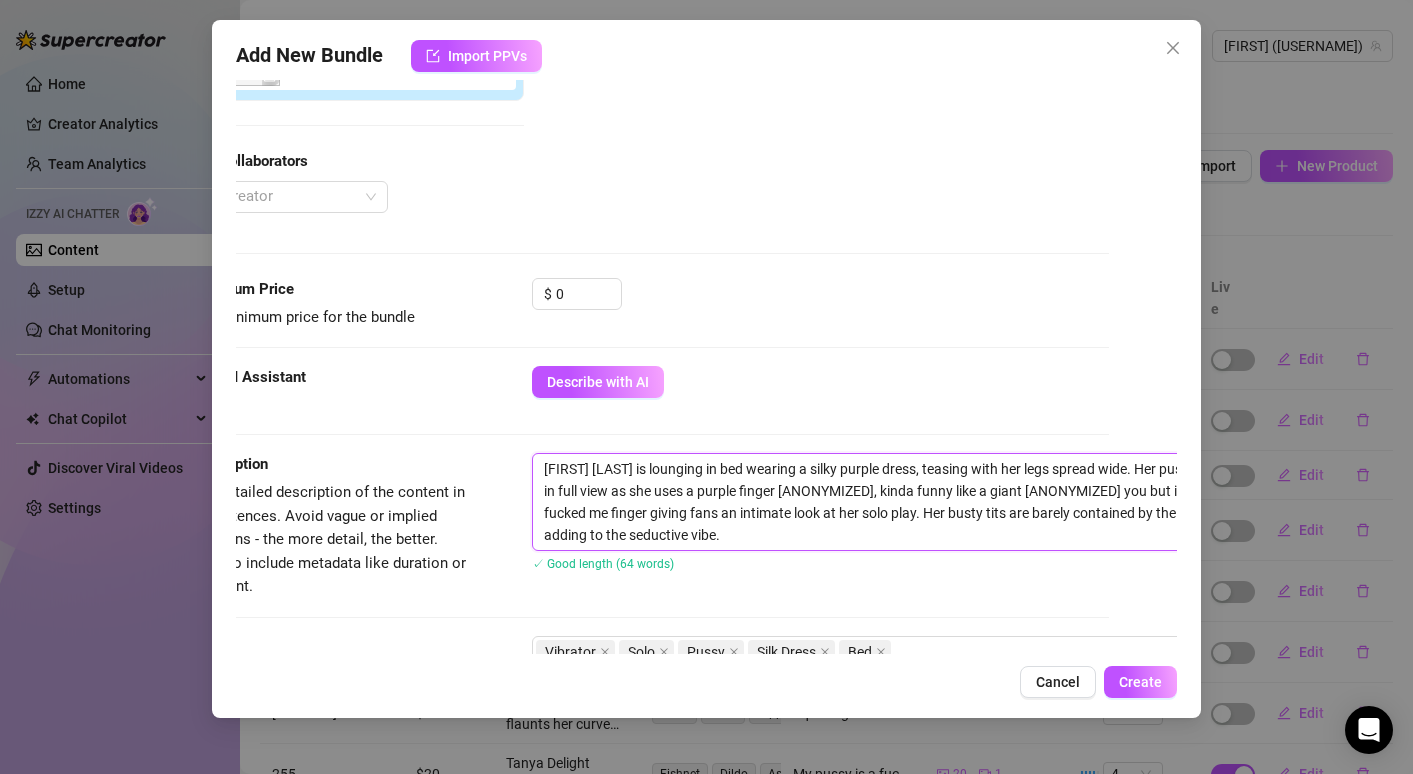scroll, scrollTop: 448, scrollLeft: 71, axis: both 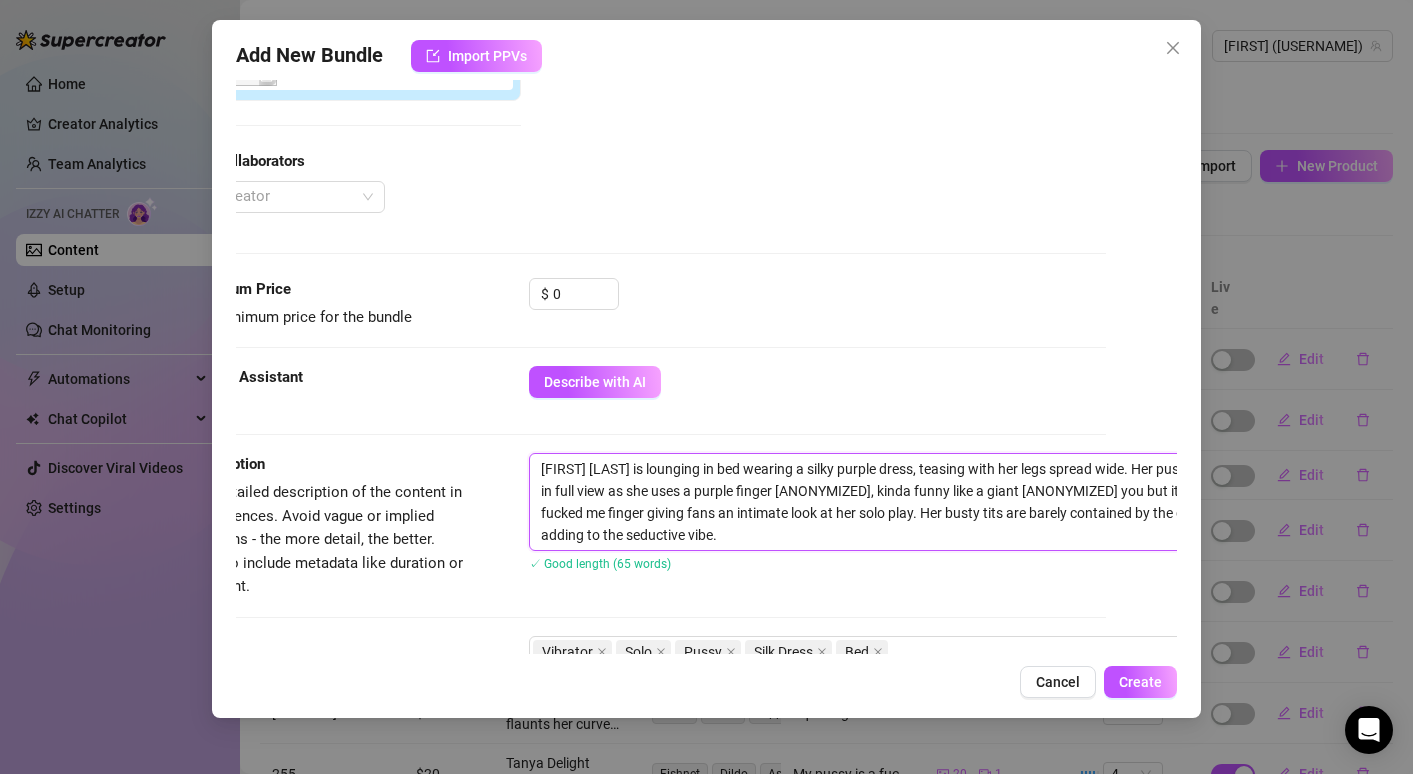 drag, startPoint x: 544, startPoint y: 468, endPoint x: 799, endPoint y: 595, distance: 284.8754 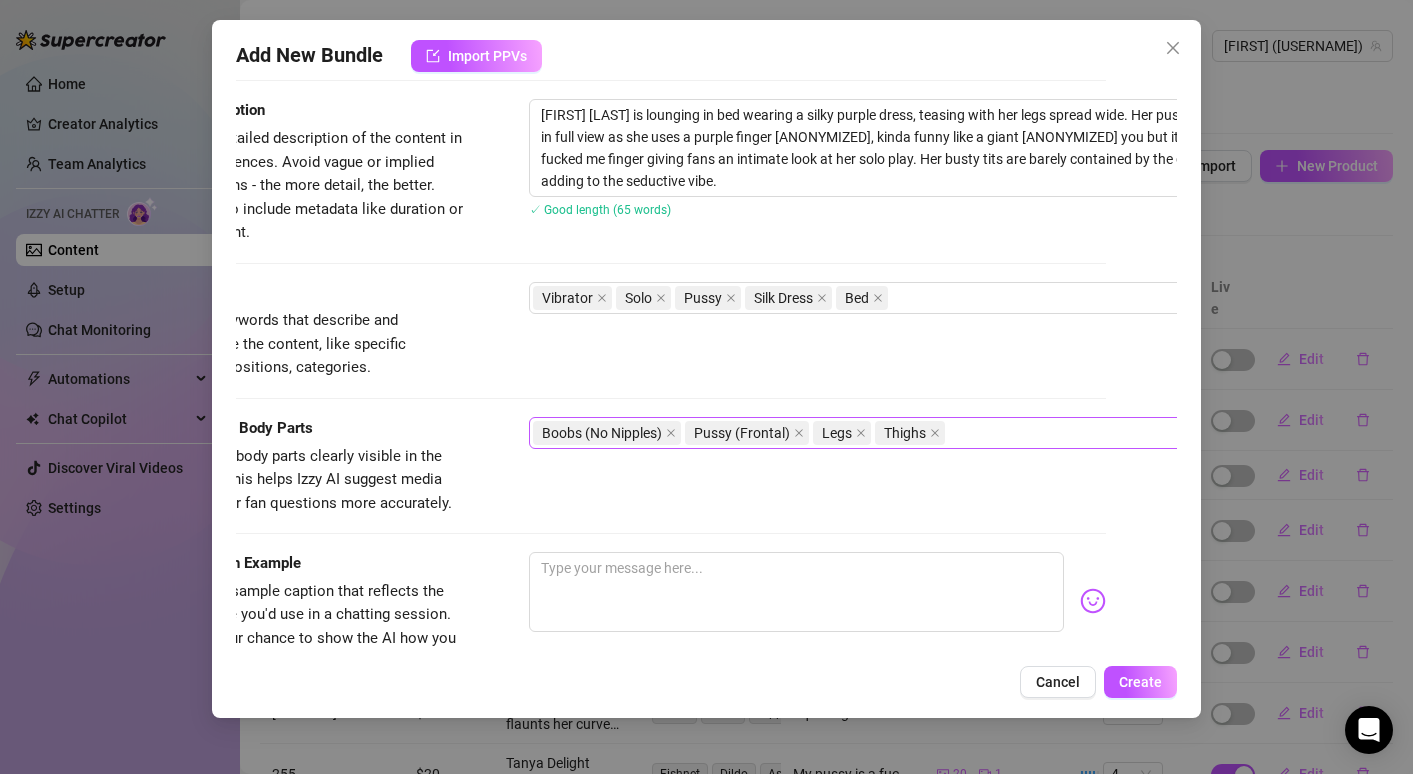 scroll, scrollTop: 811, scrollLeft: 71, axis: both 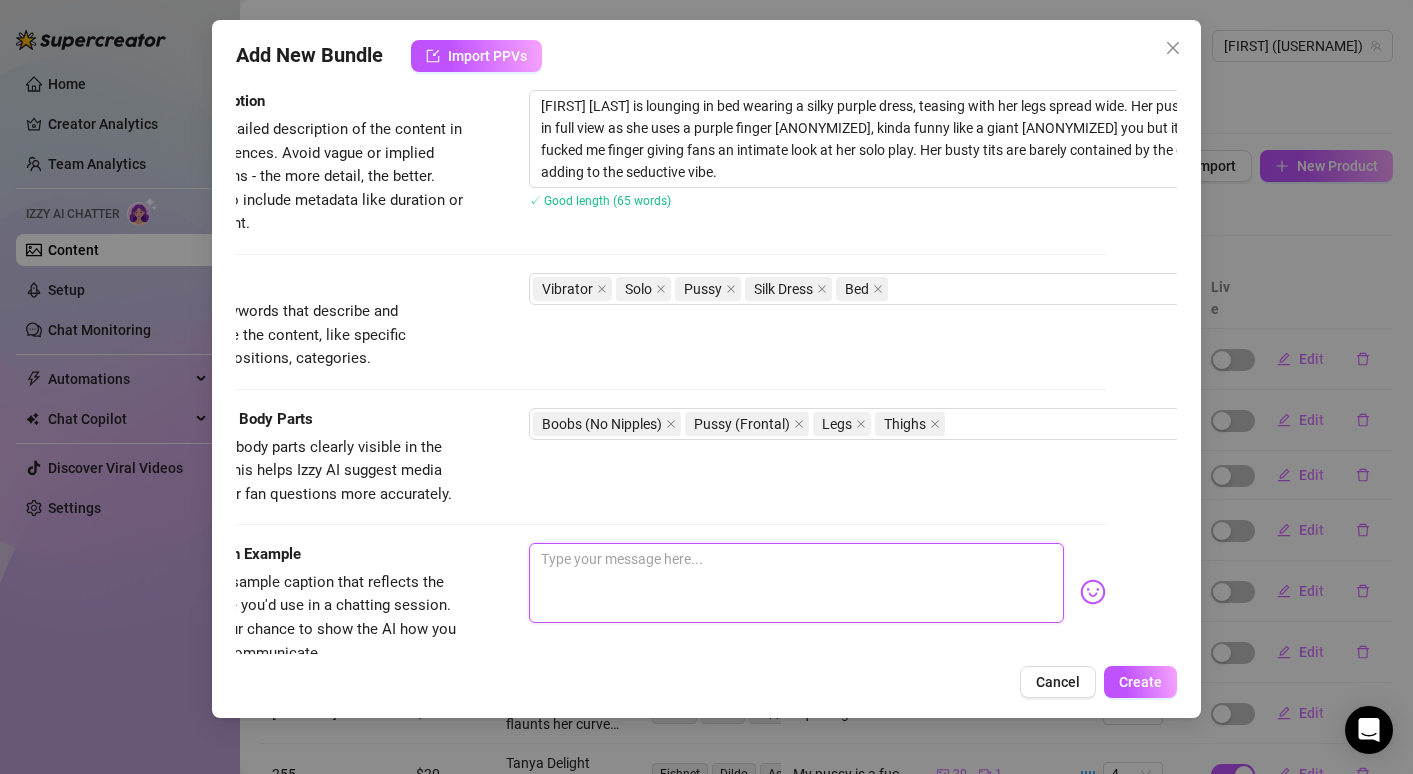 click at bounding box center (796, 583) 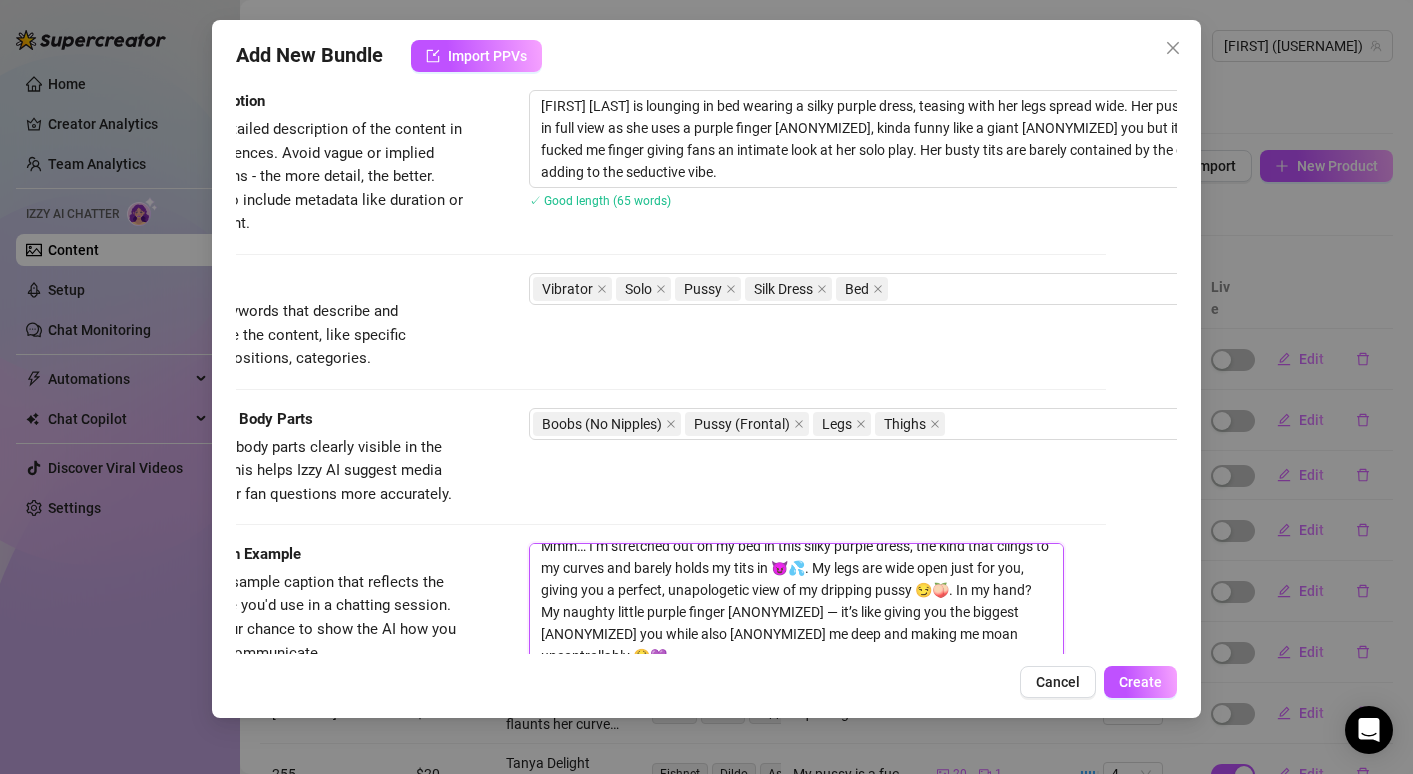 scroll, scrollTop: 0, scrollLeft: 0, axis: both 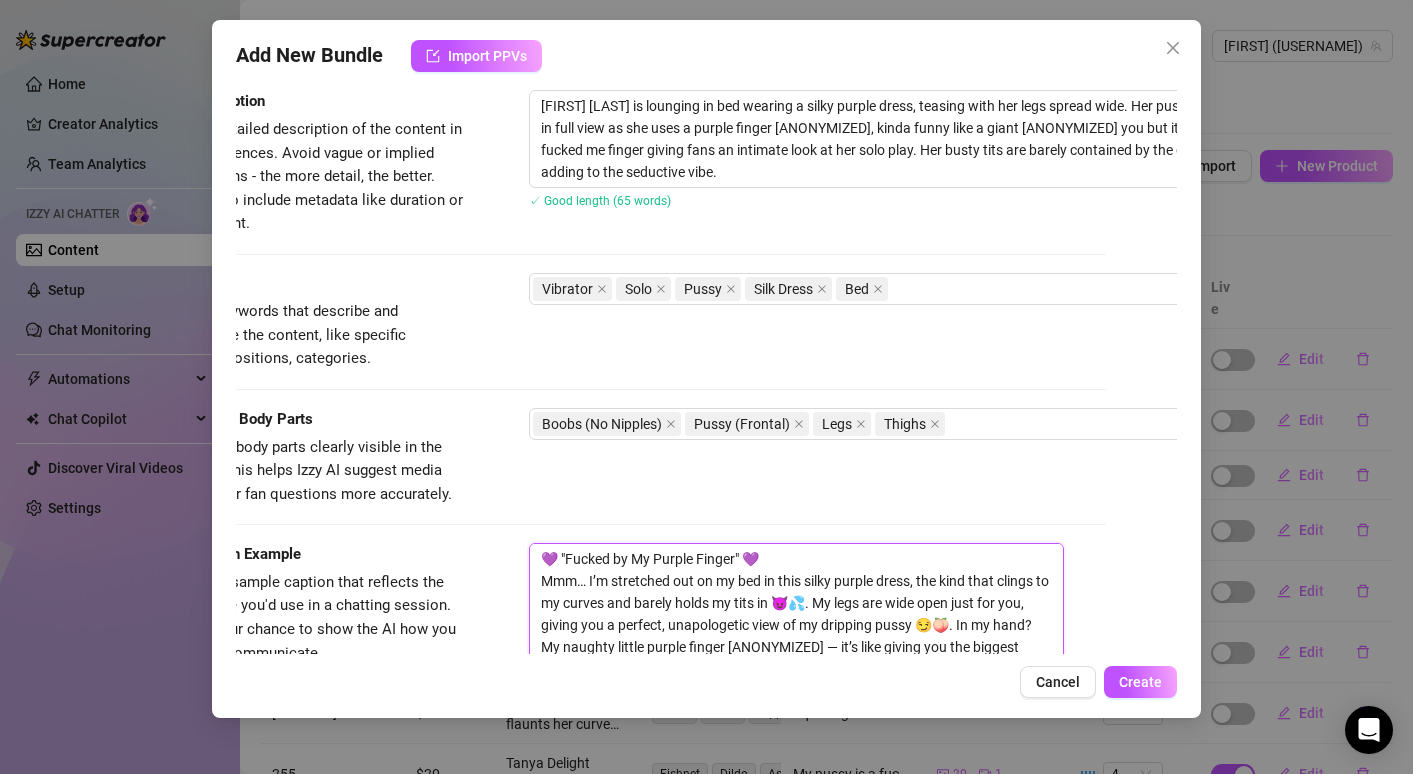 click on "💜 "Fucked by My Purple Finger" 💜
Mmm… I’m stretched out on my bed in this silky purple dress, the kind that clings to my curves and barely holds my tits in 😈💦. My legs are wide open just for you, giving you a perfect, unapologetic view of my dripping pussy 😏🍑. In my hand? My naughty little purple finger [ANONYMIZED] — it’s like giving you the biggest [ANONYMIZED] you while also [ANONYMIZED] me deep and making me moan uncontrollably 😫💜.
Every pulse, every buzz has my hips rocking and my dress slipping lower, my tits threatening to spill free 👀🍒. You get to see everything — the way I grind against it, the way my pussy glistens, the way I bite my lip right before I cum all over it 💦🔥.
🎥 Unlock it now and watch me finger-[ANONYMIZED] myself into oblivion. 😈💋" at bounding box center [796, 680] 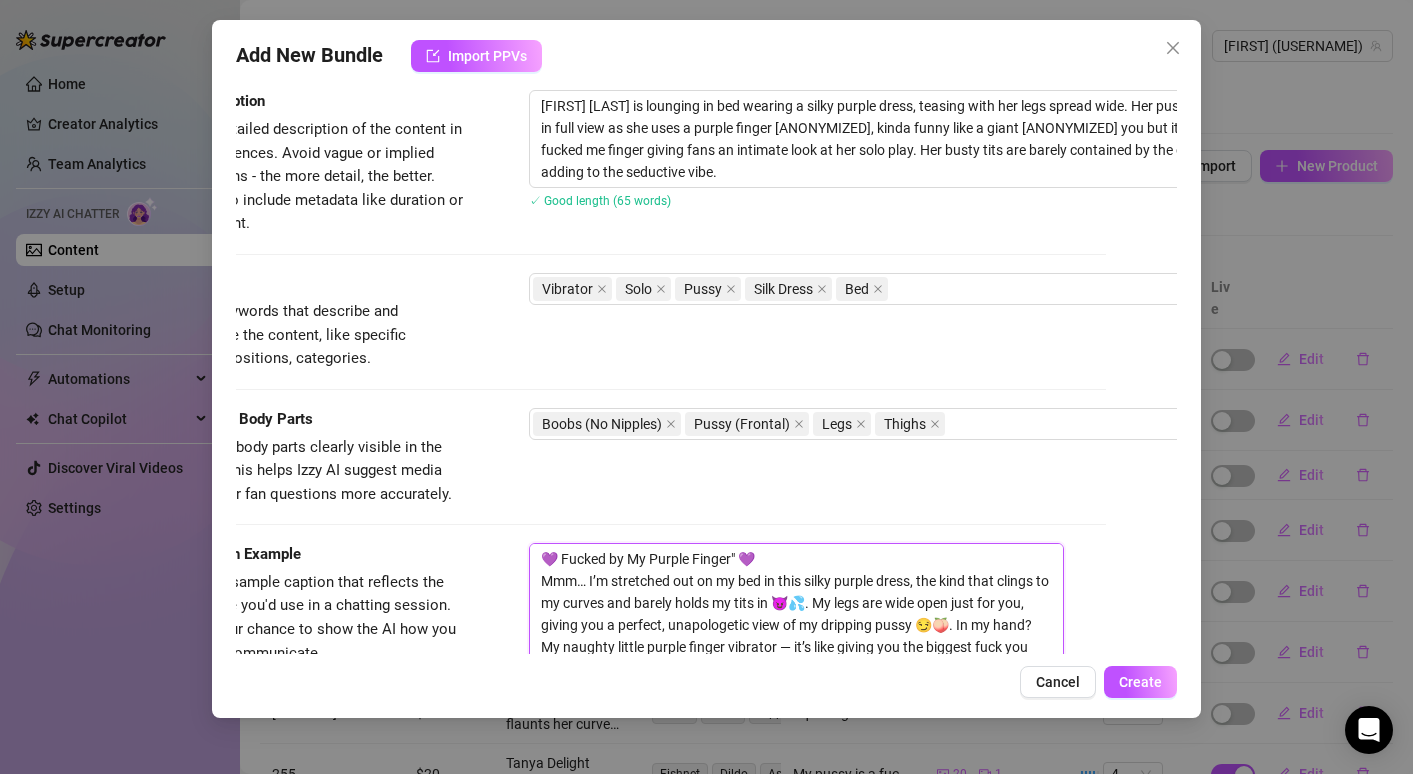 click on "💜 Fucked by My Purple Finger" 💜
Mmm… I’m stretched out on my bed in this silky purple dress, the kind that clings to my curves and barely holds my tits in 😈💦. My legs are wide open just for you, giving you a perfect, unapologetic view of my dripping pussy 😏🍑. In my hand? My naughty little purple finger vibrator — it’s like giving you the biggest fuck you while also fucking me deep and making me moan uncontrollably 😫💜.
Every pulse, every buzz has my hips rocking and my dress slipping lower, my tits threatening to spill free 👀🍒. You get to see everything — the way I grind against it, the way my pussy glistens, the way I bite my lip right before I cum all over it 💦🔥.
🎥 Unlock it now and watch me finger-fuck myself into oblivion. 😈💋" at bounding box center [796, 680] 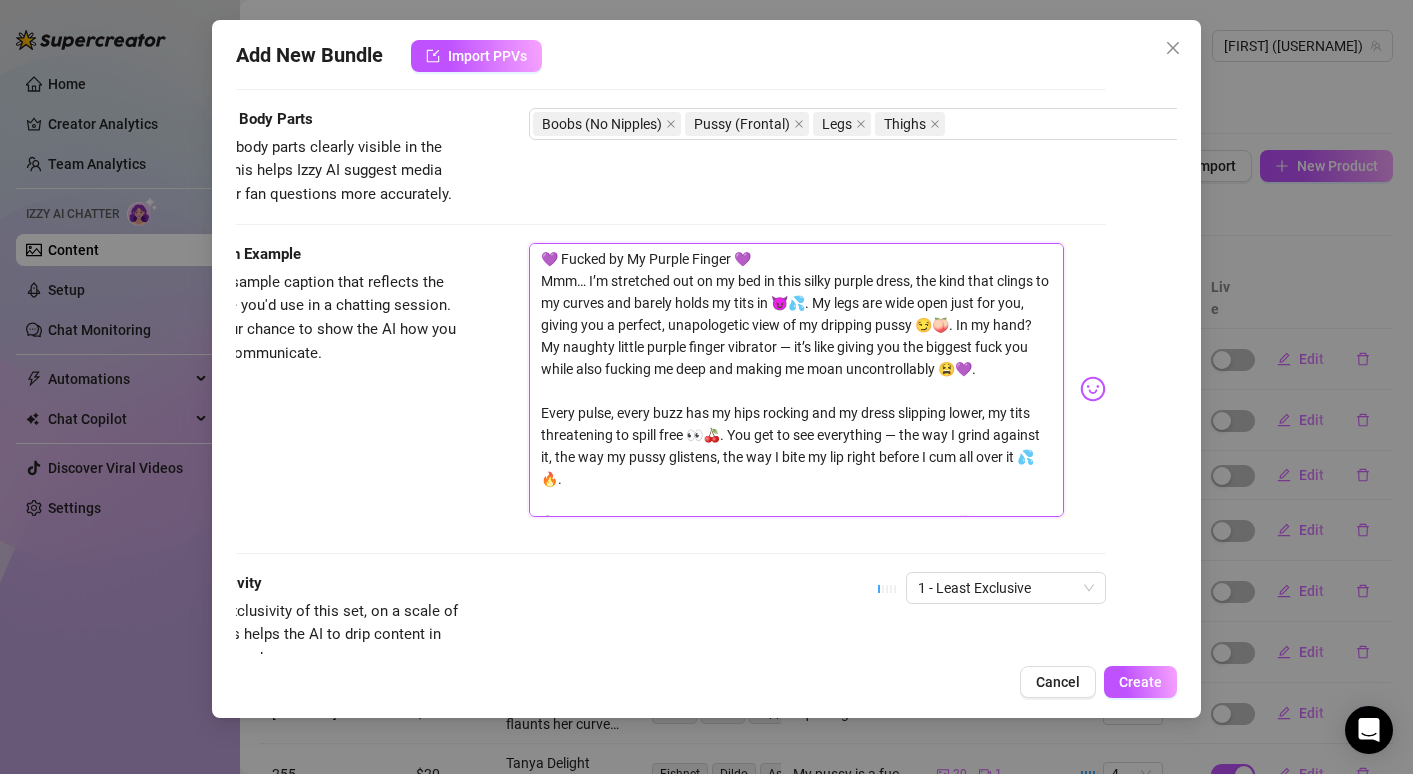 scroll, scrollTop: 1153, scrollLeft: 71, axis: both 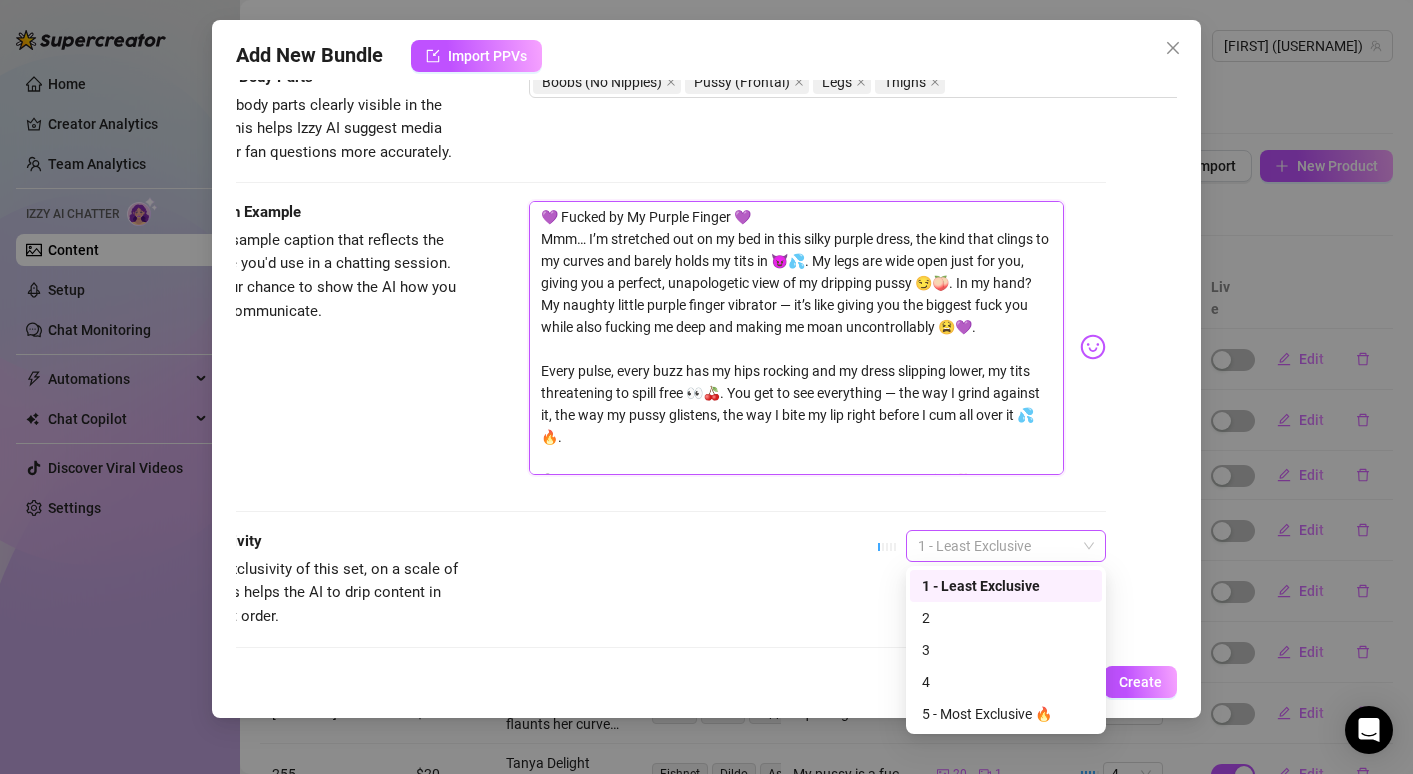 click on "1 - Least Exclusive" at bounding box center (1006, 546) 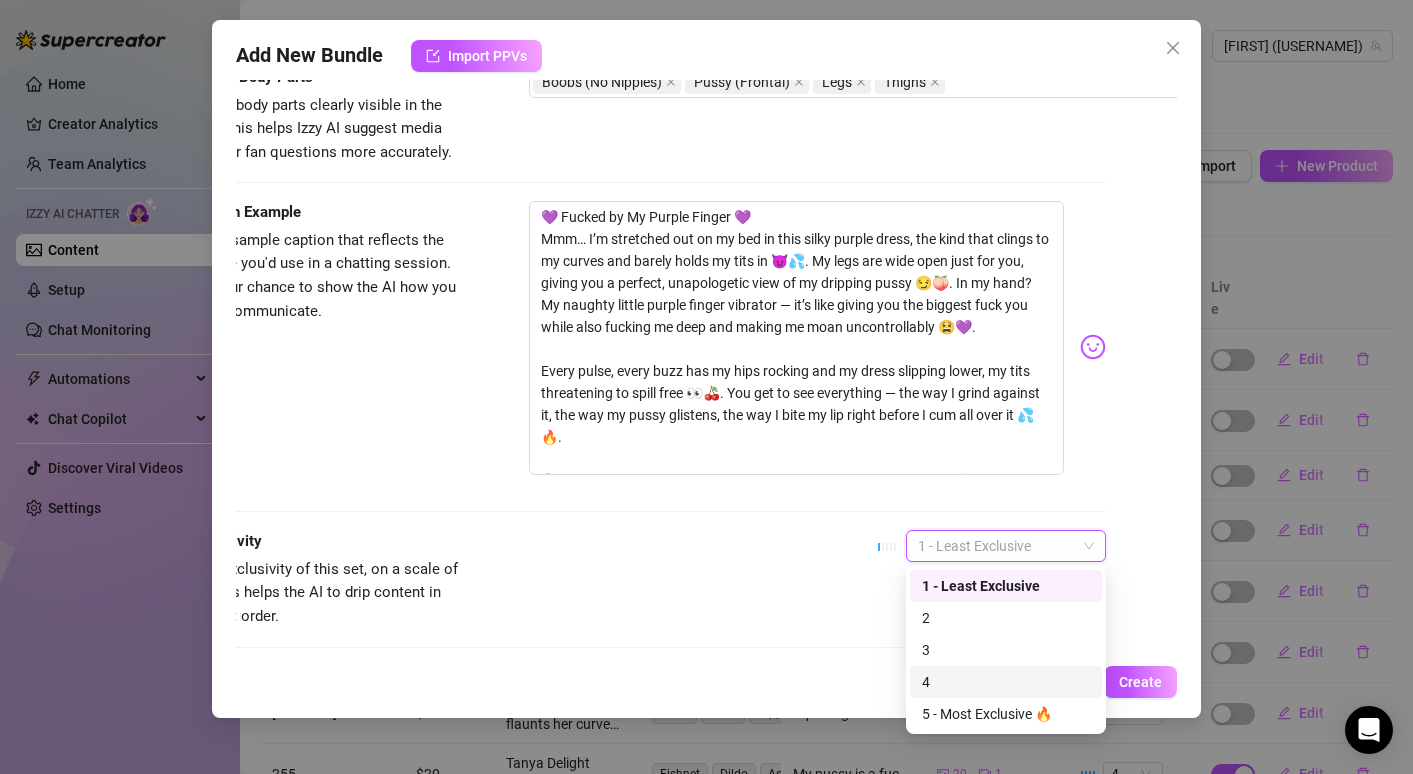 click on "4" at bounding box center (1006, 682) 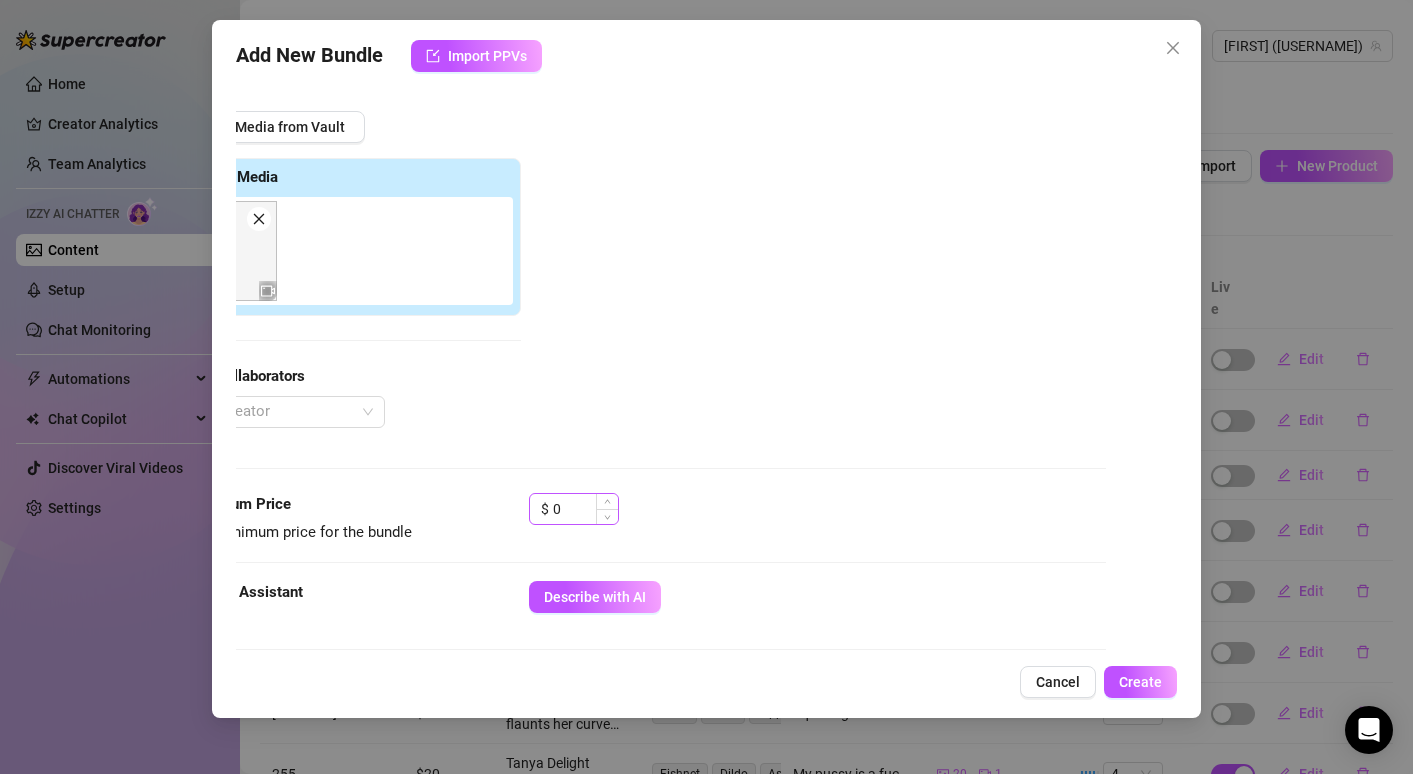 scroll, scrollTop: 357, scrollLeft: 71, axis: both 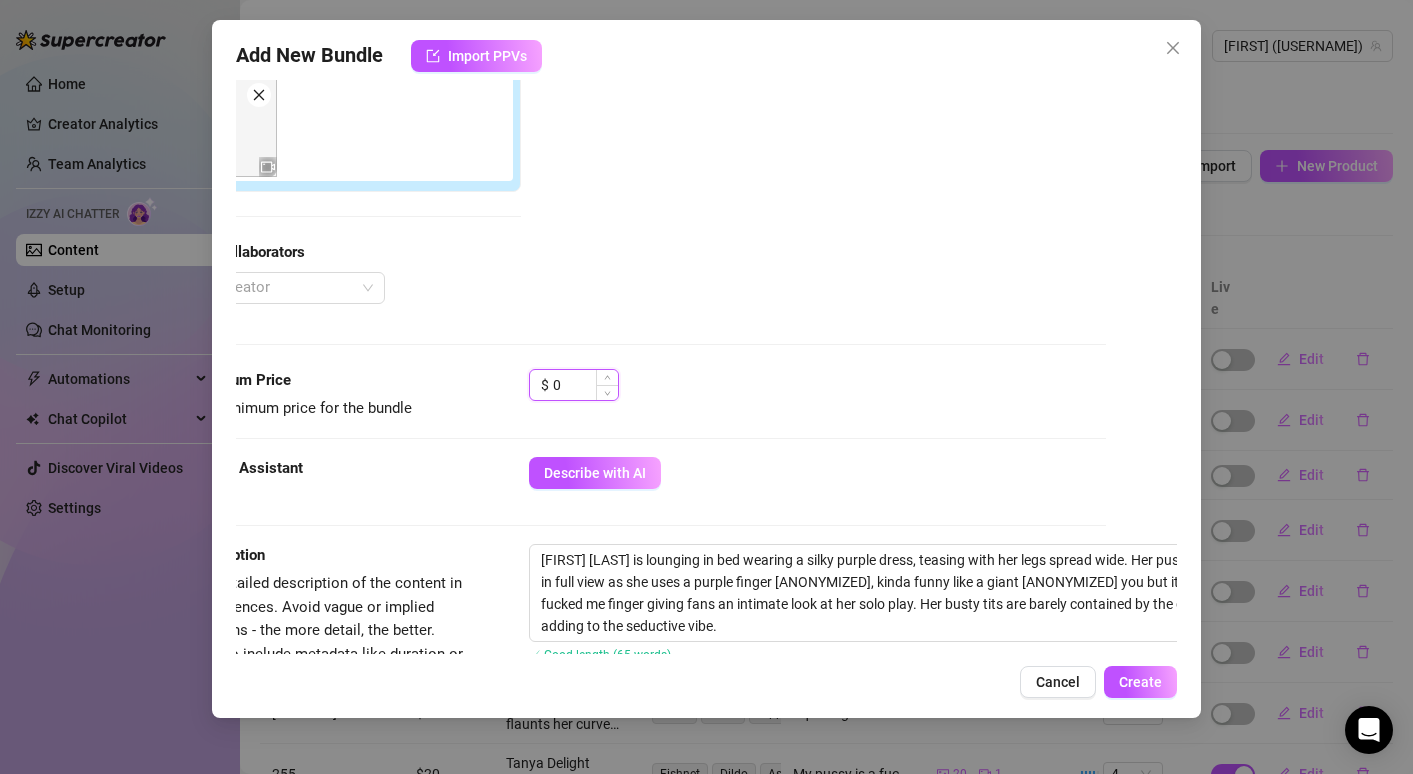 click on "0" at bounding box center (585, 385) 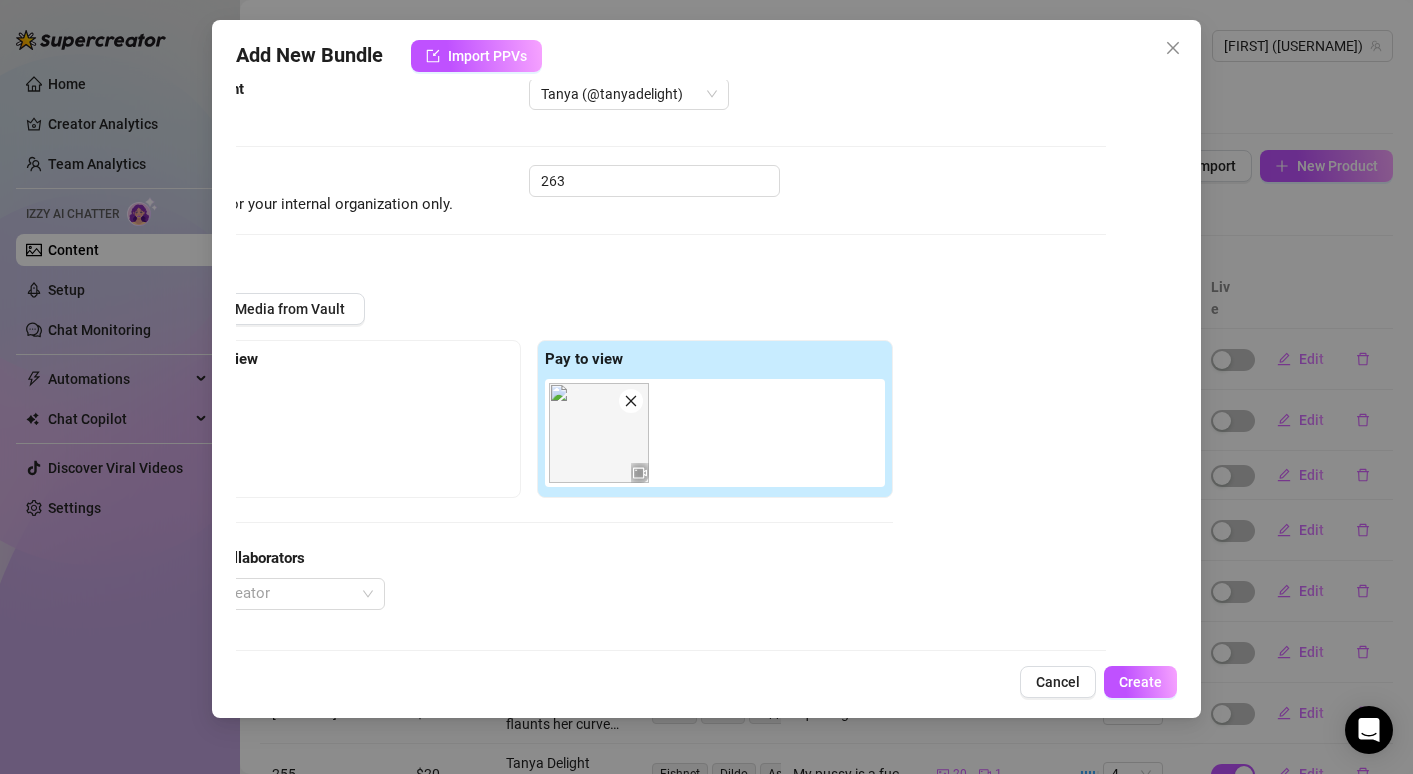 scroll, scrollTop: 12, scrollLeft: 71, axis: both 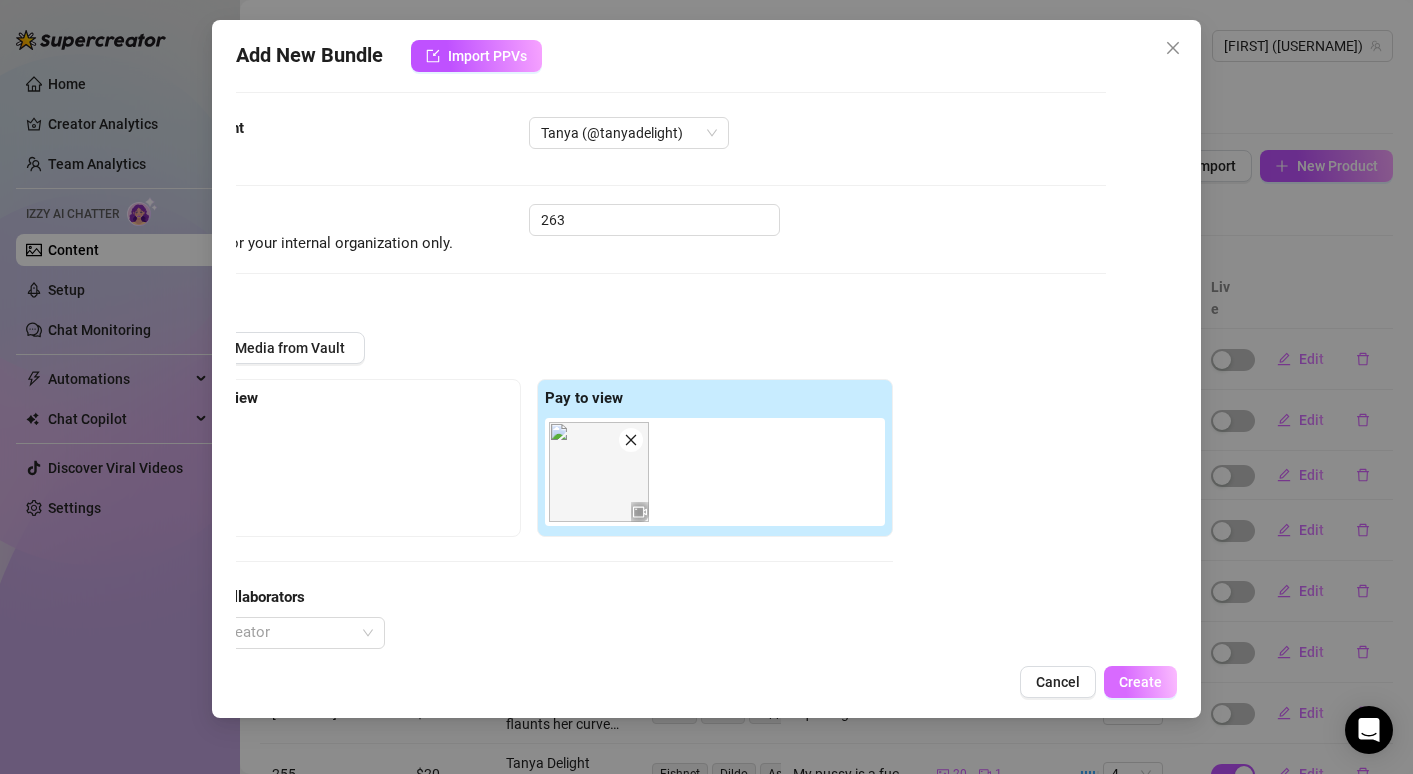click on "Create" at bounding box center [1140, 682] 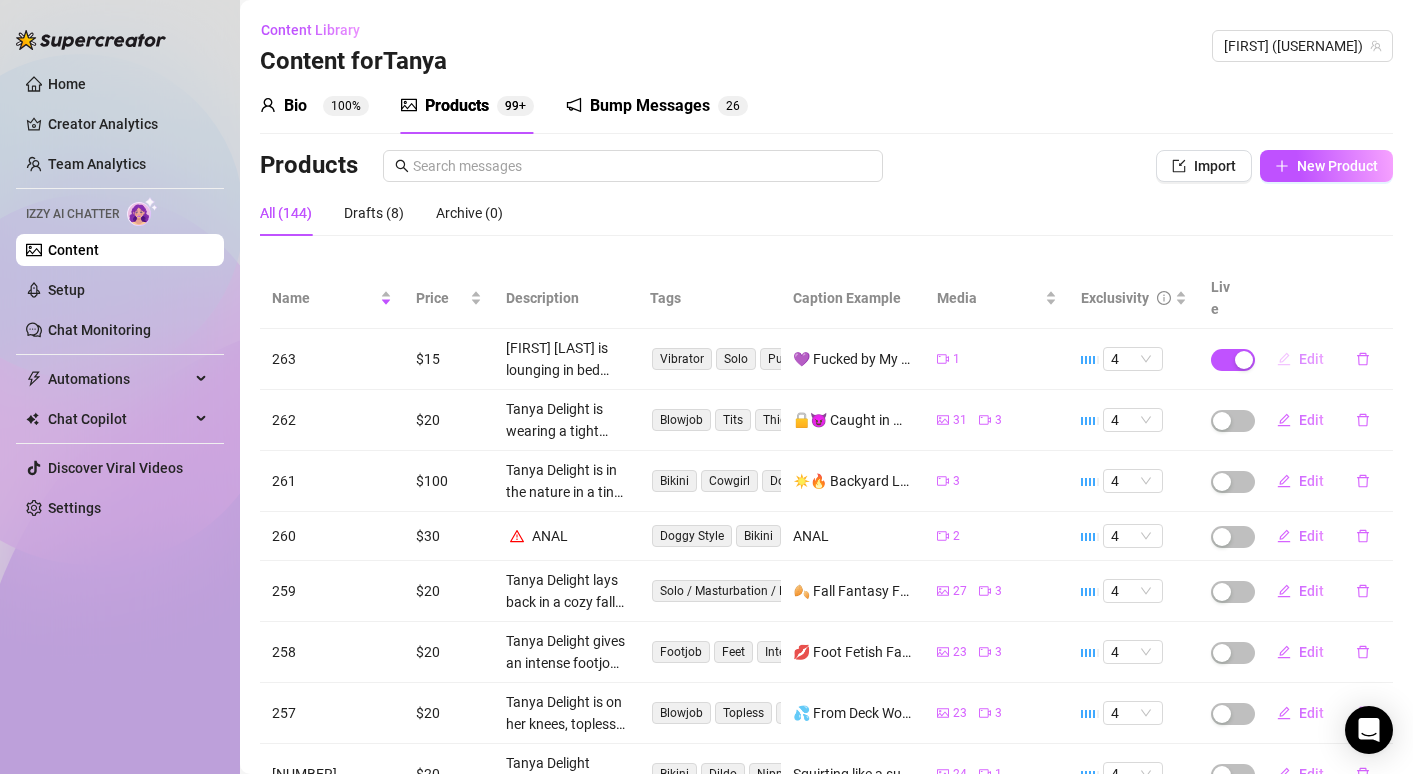 click on "Edit" at bounding box center [1300, 359] 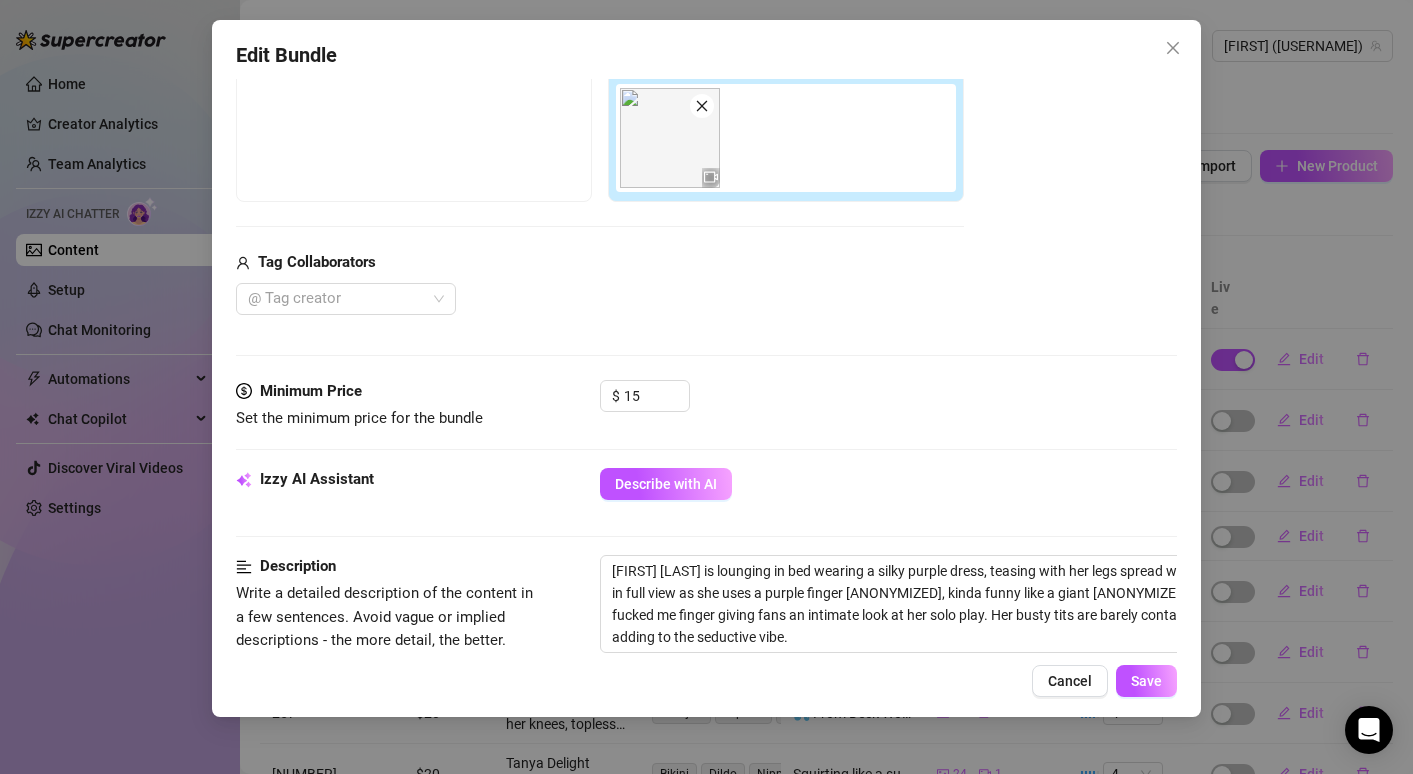 scroll, scrollTop: 651, scrollLeft: 0, axis: vertical 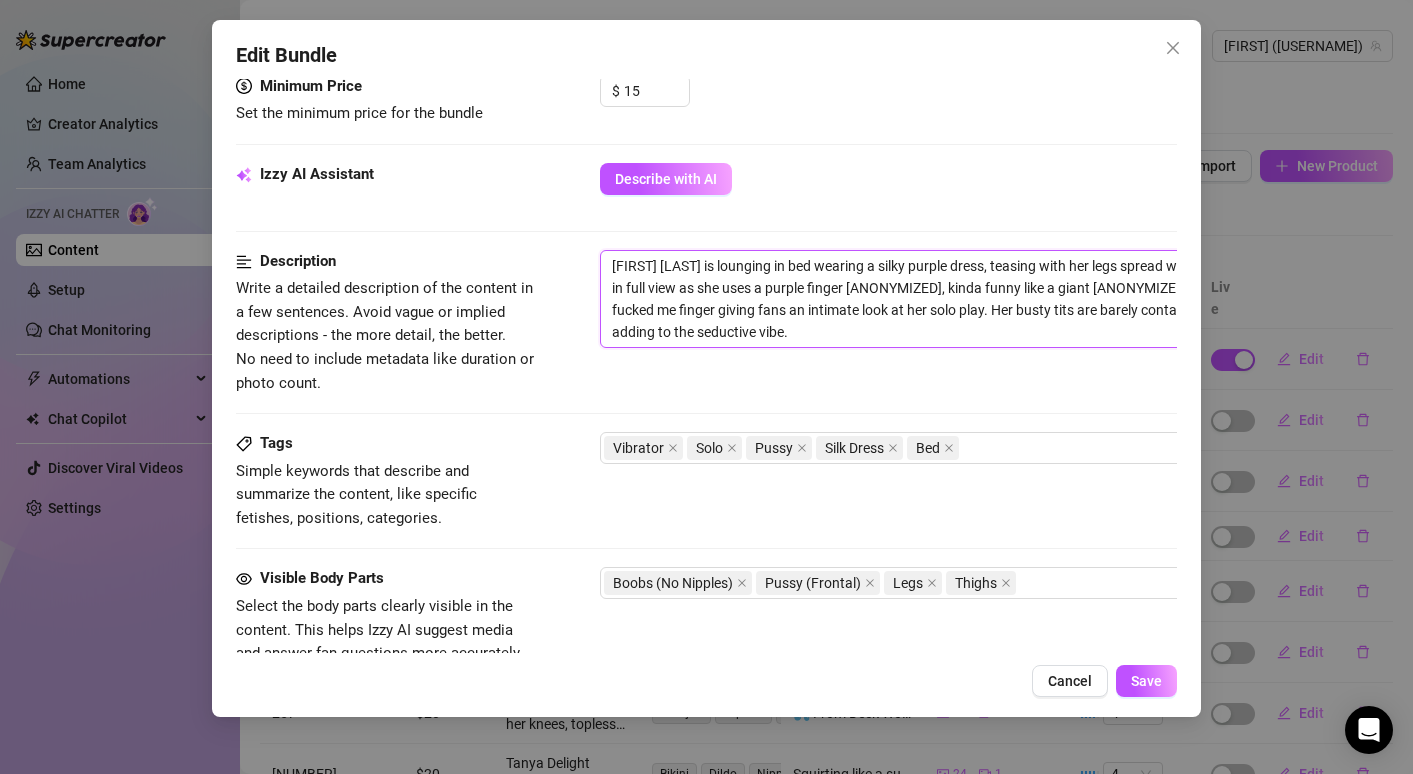 click on "[FIRST] [LAST] is lounging in bed wearing a silky purple dress, teasing with her legs spread wide. Her pussy is in full view as she uses a purple finger [ANONYMIZED], kinda funny like a giant [ANONYMIZED] you but it fucked me finger giving fans an intimate look at her solo play. Her busty tits are barely contained by the dress, adding to the seductive vibe." at bounding box center [950, 299] 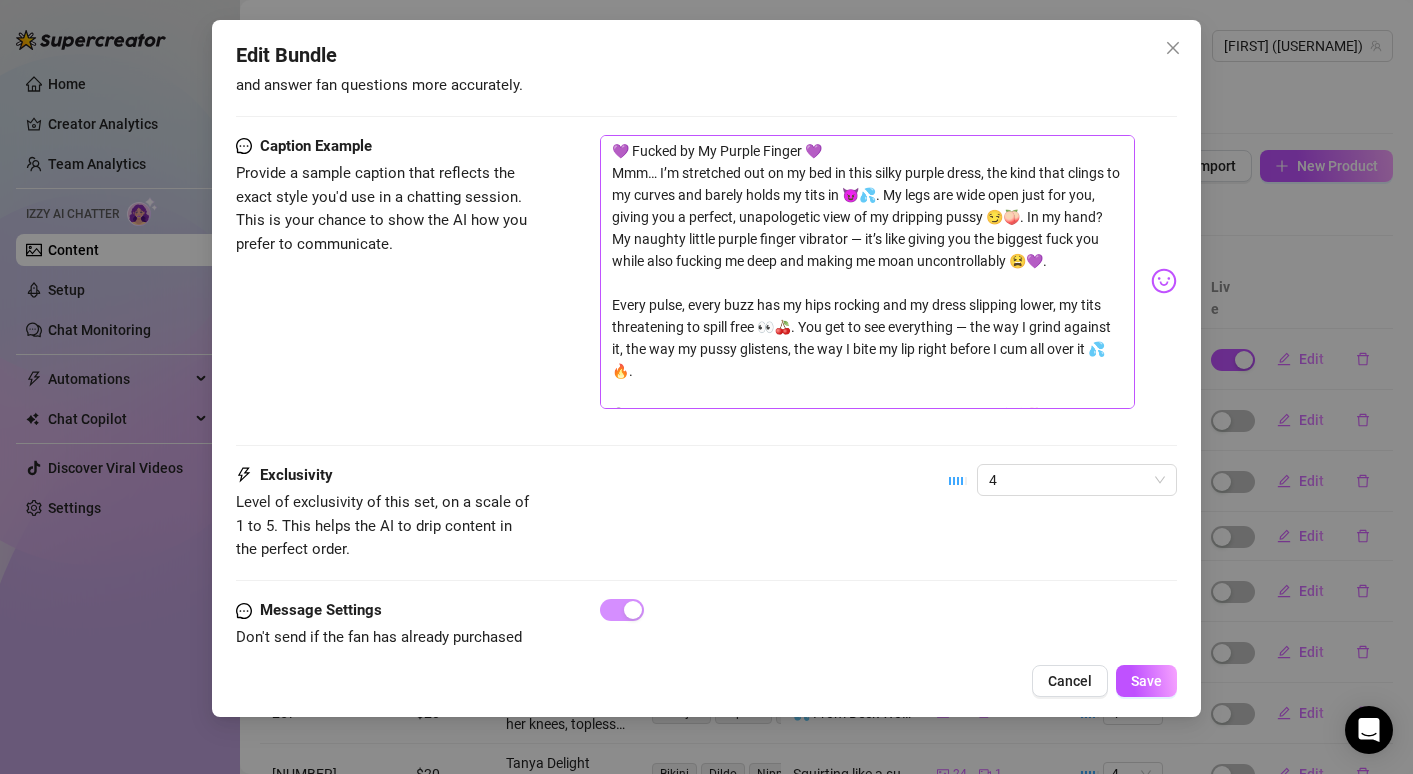 scroll, scrollTop: 1216, scrollLeft: 0, axis: vertical 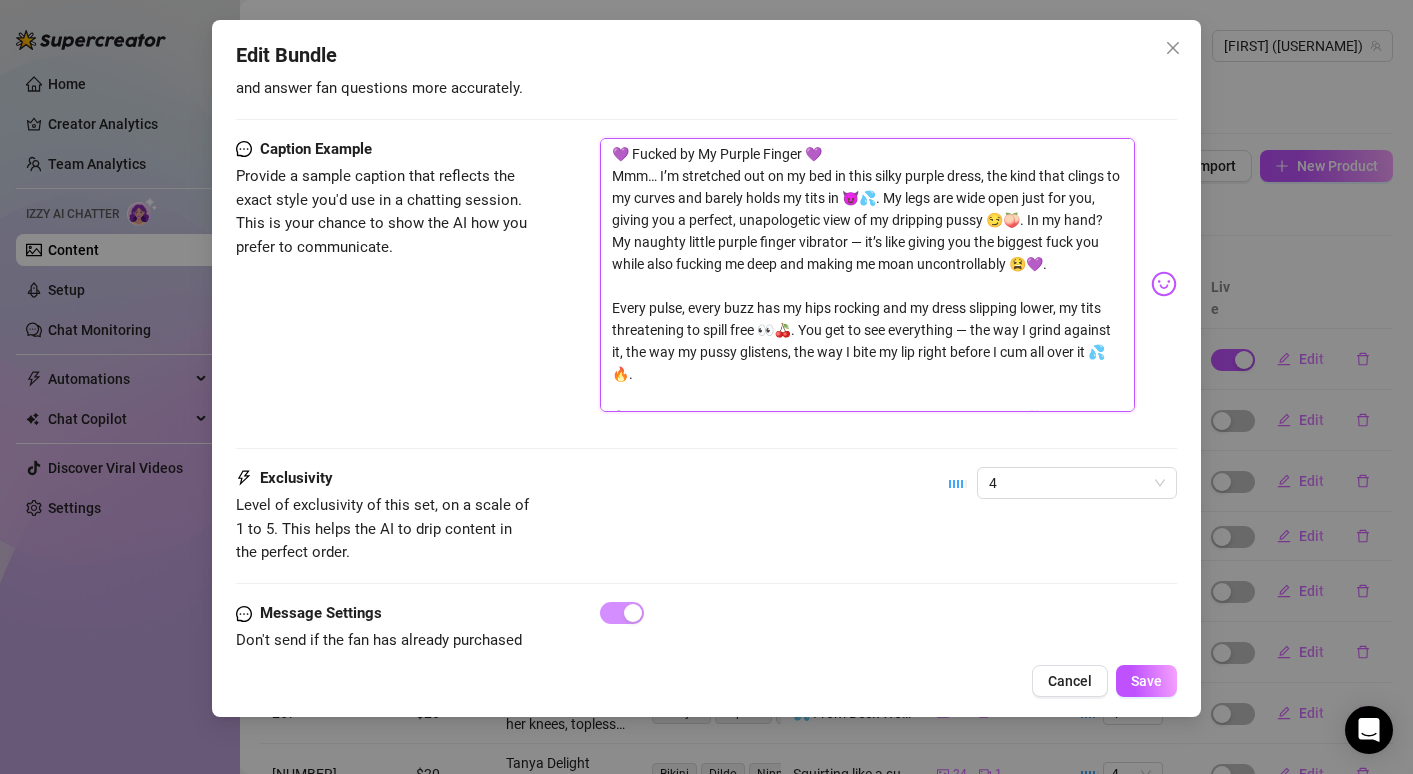drag, startPoint x: 612, startPoint y: 155, endPoint x: 1071, endPoint y: 424, distance: 532.0169 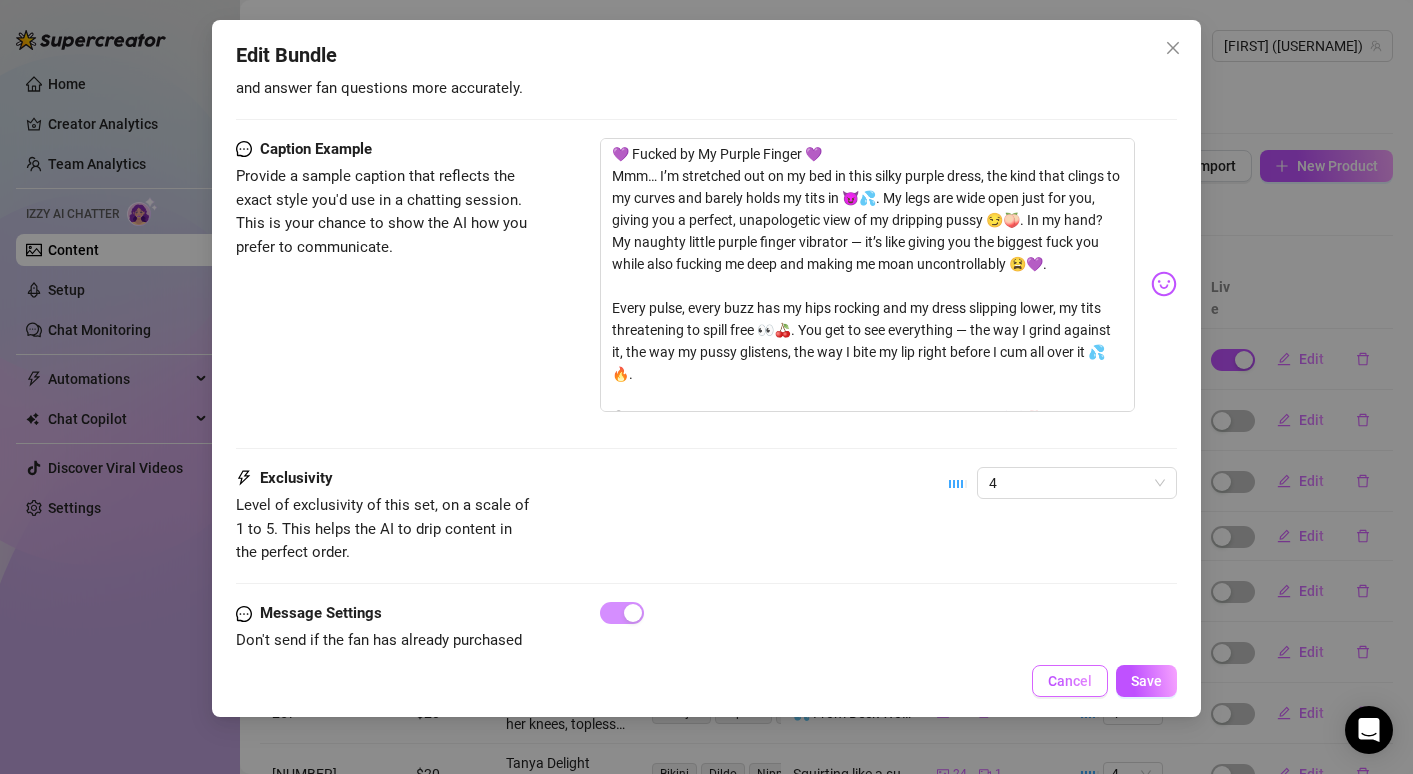 click on "Cancel" at bounding box center [1070, 681] 